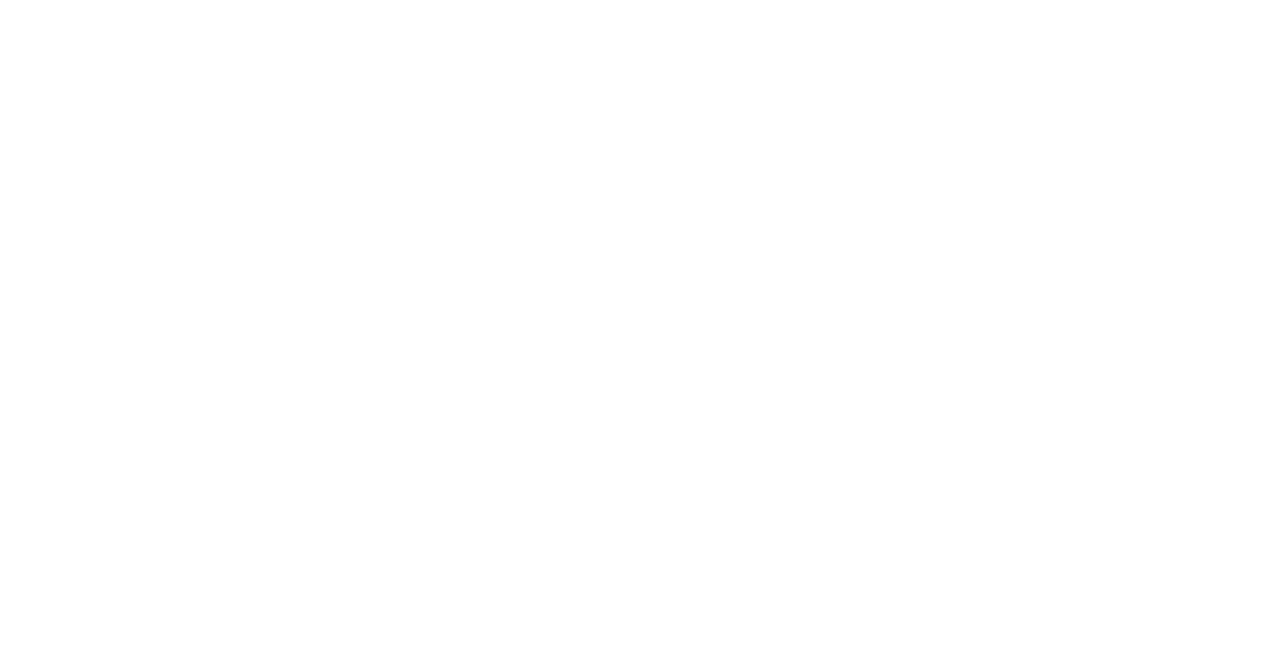 scroll, scrollTop: 0, scrollLeft: 0, axis: both 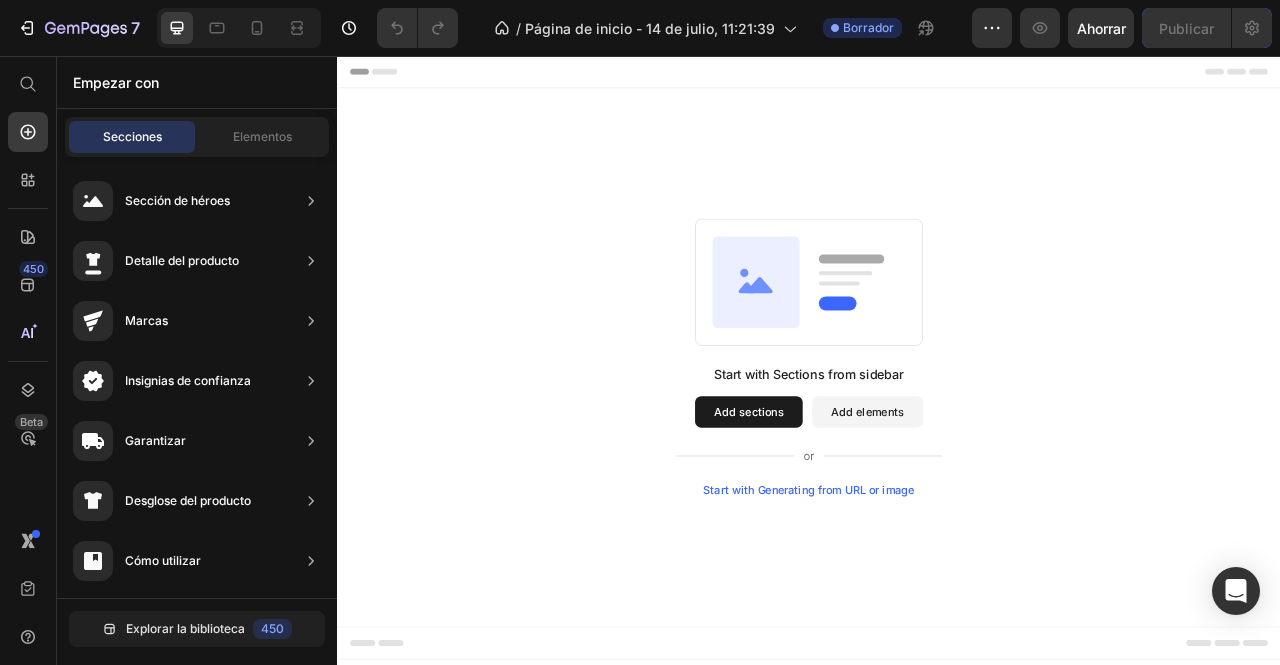 click on "Start with Sections from sidebar Add sections Add elements Start with Generating from URL or image" at bounding box center [937, 439] 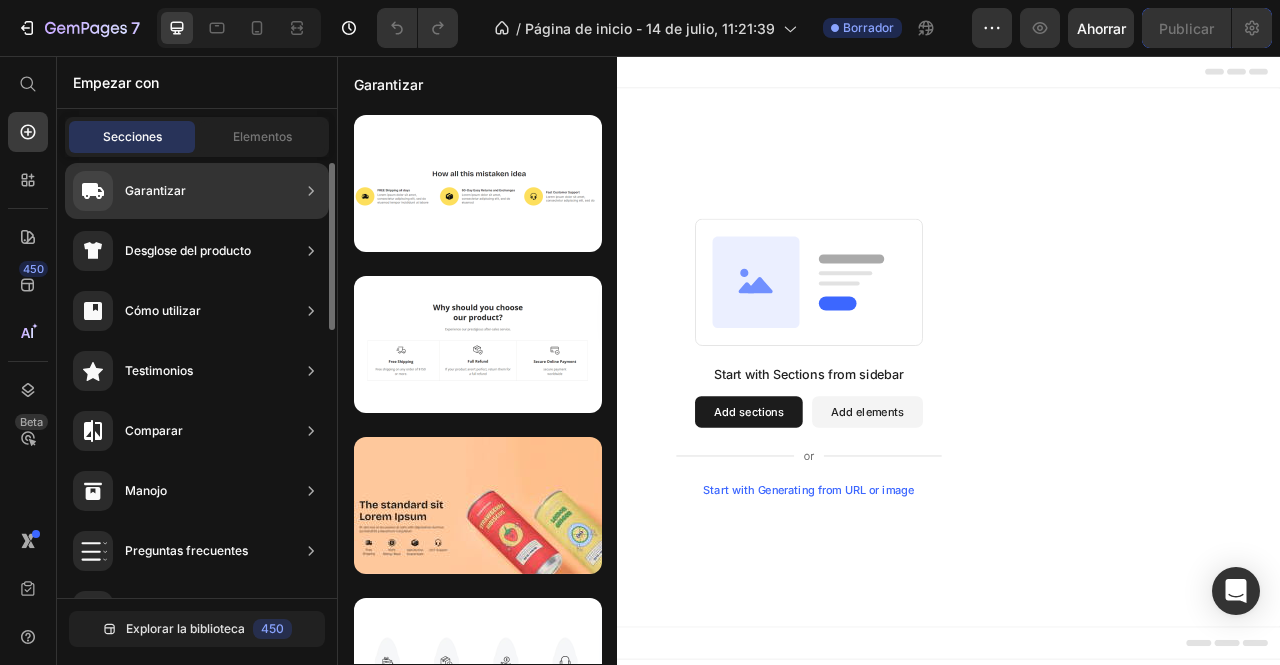 scroll, scrollTop: 0, scrollLeft: 0, axis: both 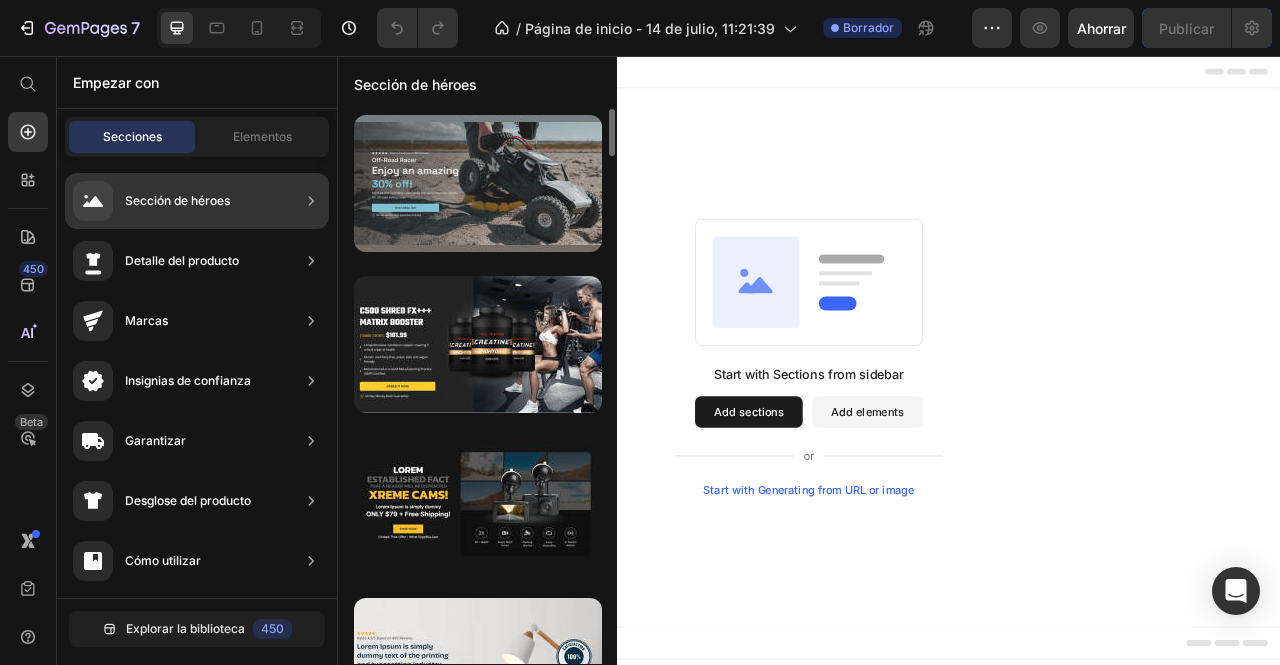 click at bounding box center [478, 183] 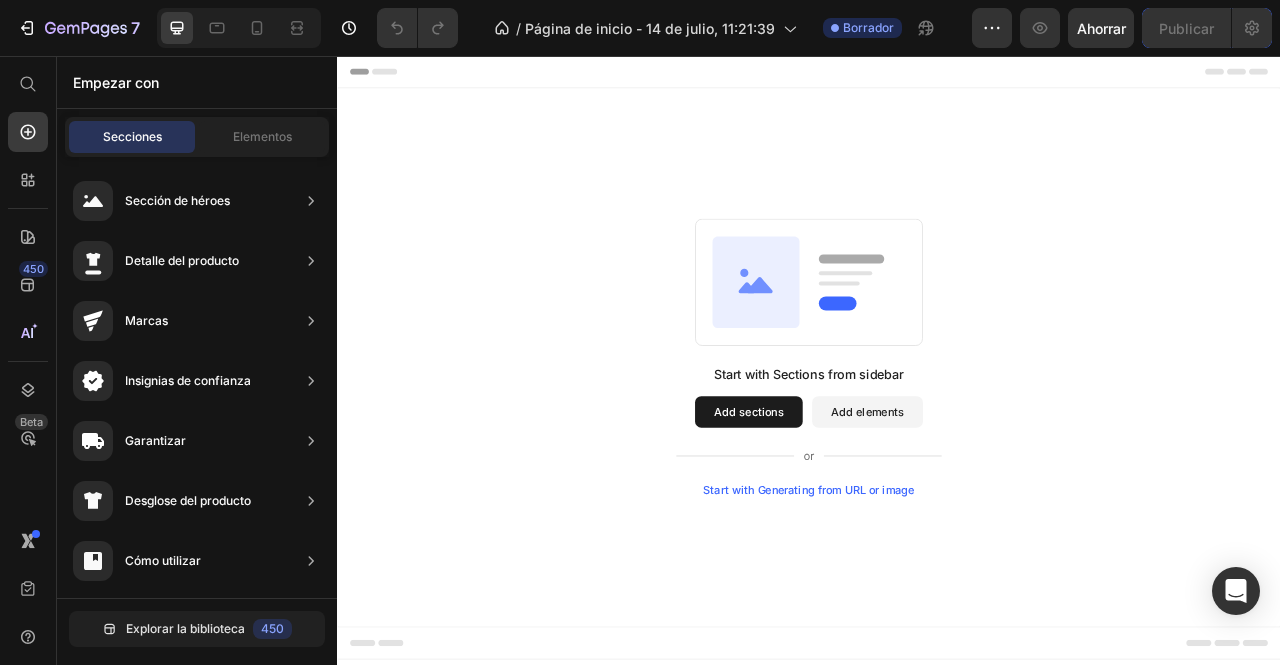 drag, startPoint x: 678, startPoint y: 322, endPoint x: 820, endPoint y: 493, distance: 222.27235 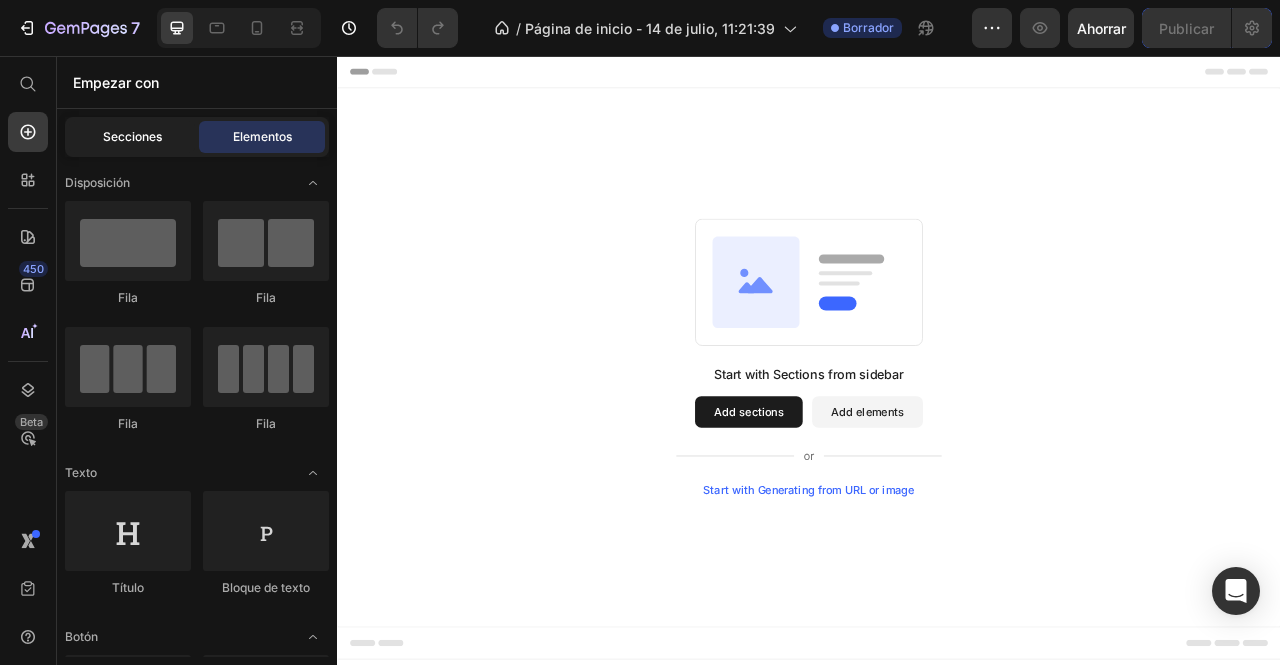 click on "Secciones" 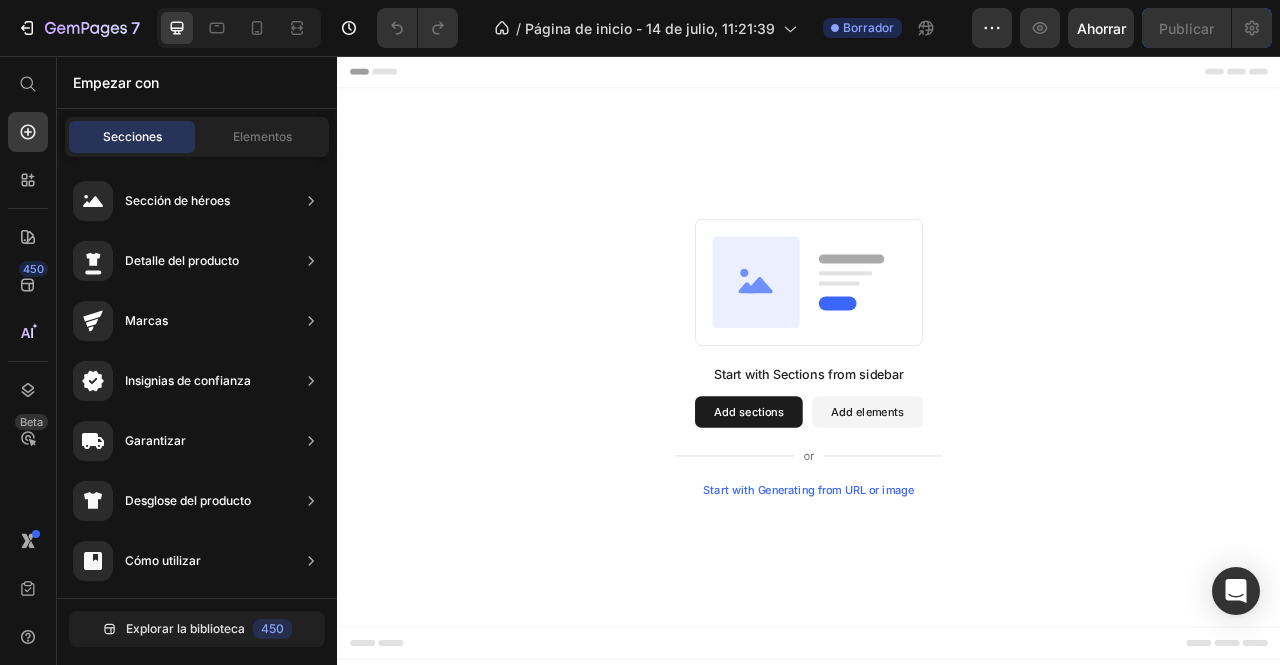 click on "Secciones" 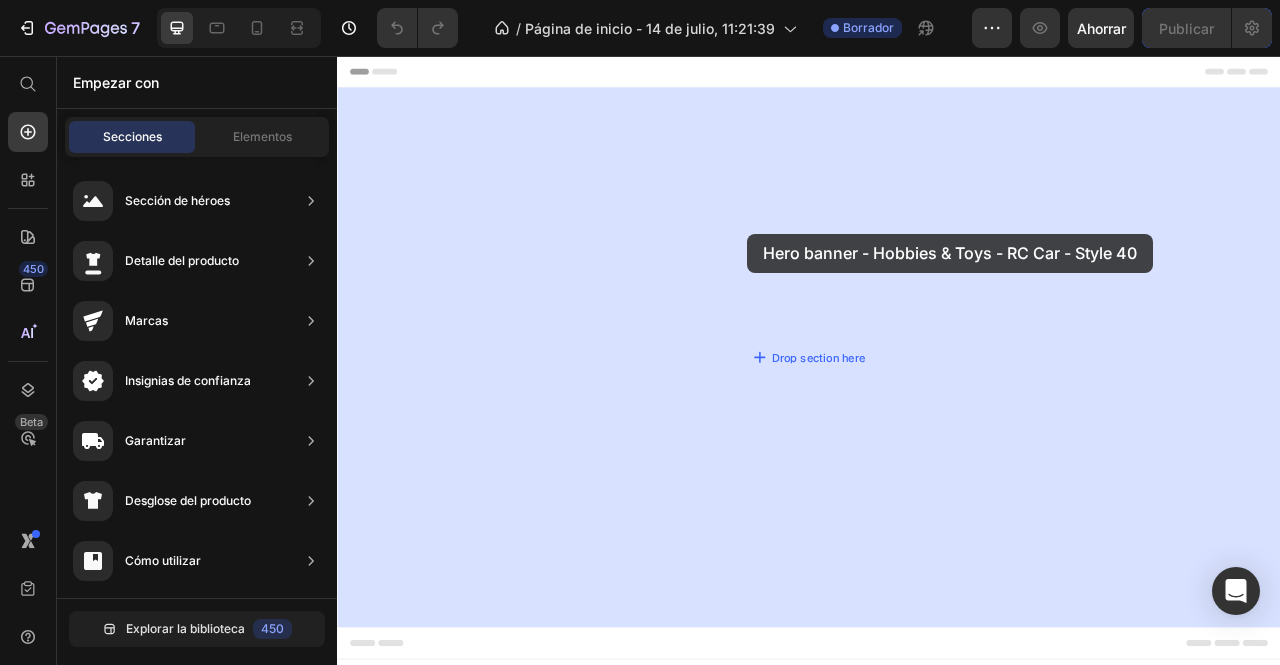 drag, startPoint x: 824, startPoint y: 279, endPoint x: 858, endPoint y: 282, distance: 34.132095 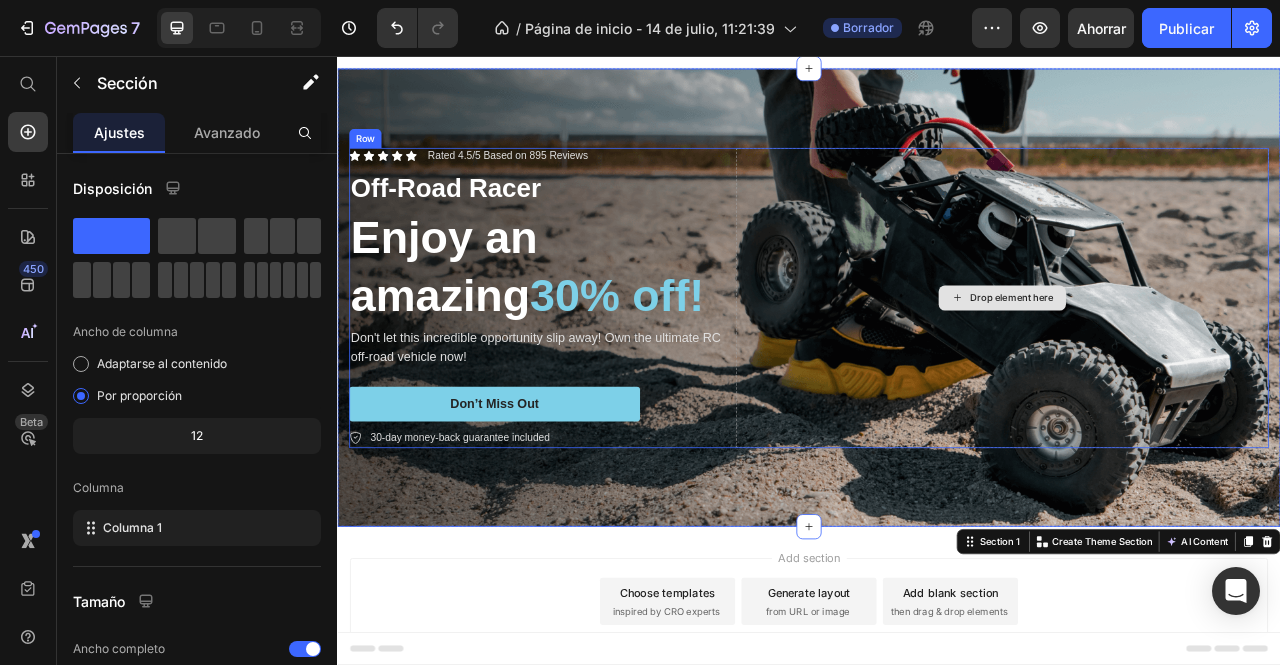 scroll, scrollTop: 0, scrollLeft: 0, axis: both 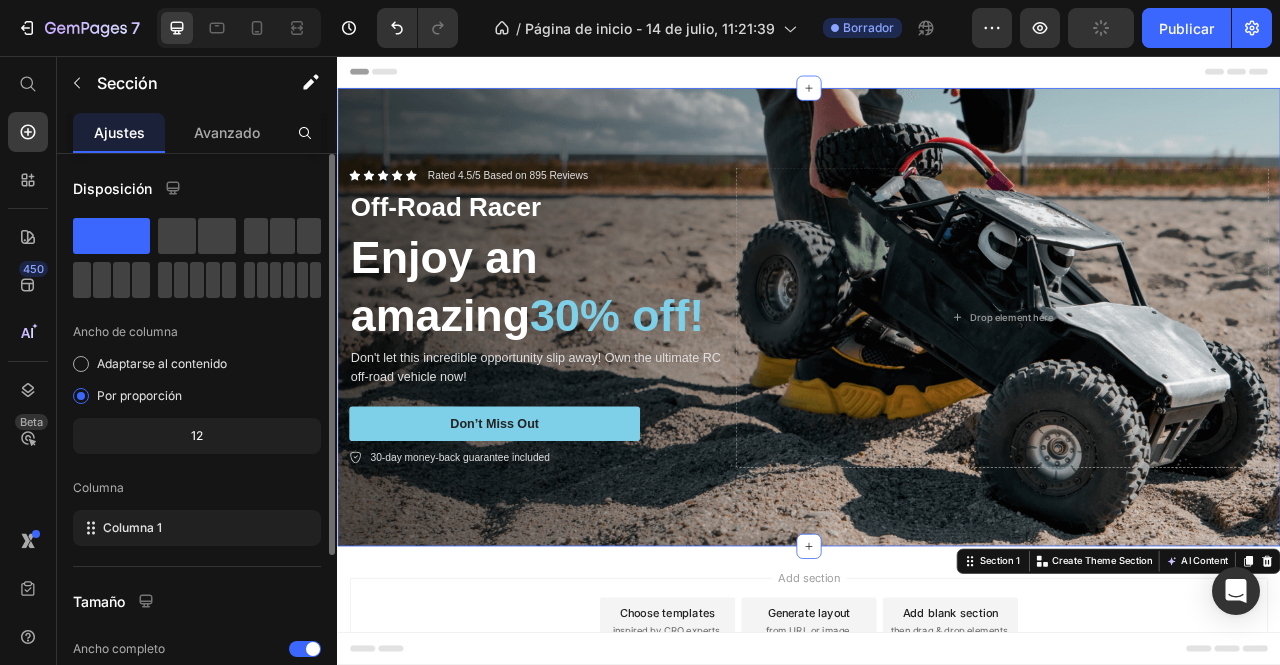 click 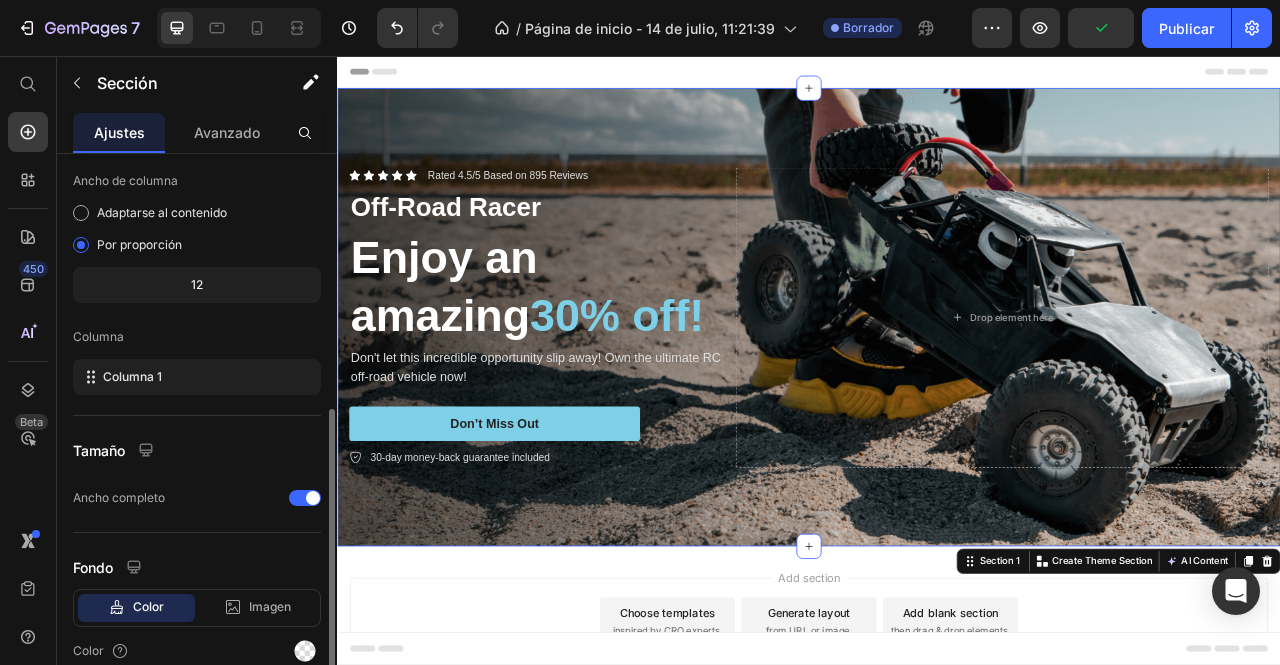 scroll, scrollTop: 238, scrollLeft: 0, axis: vertical 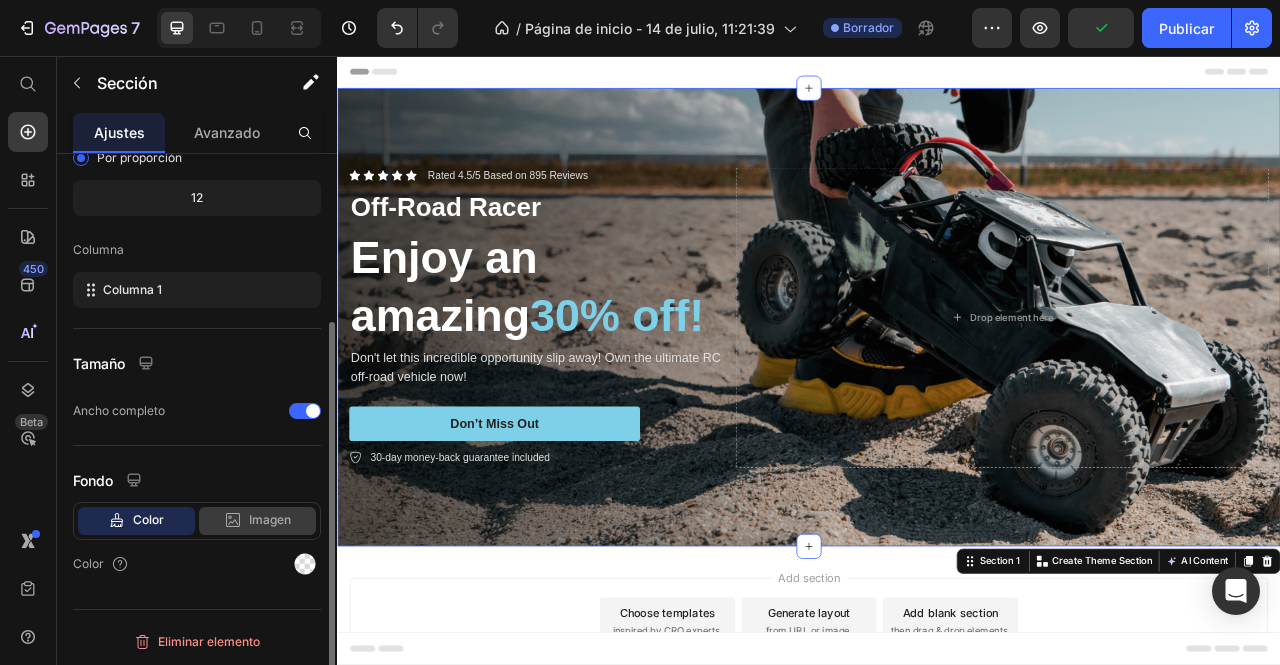 click 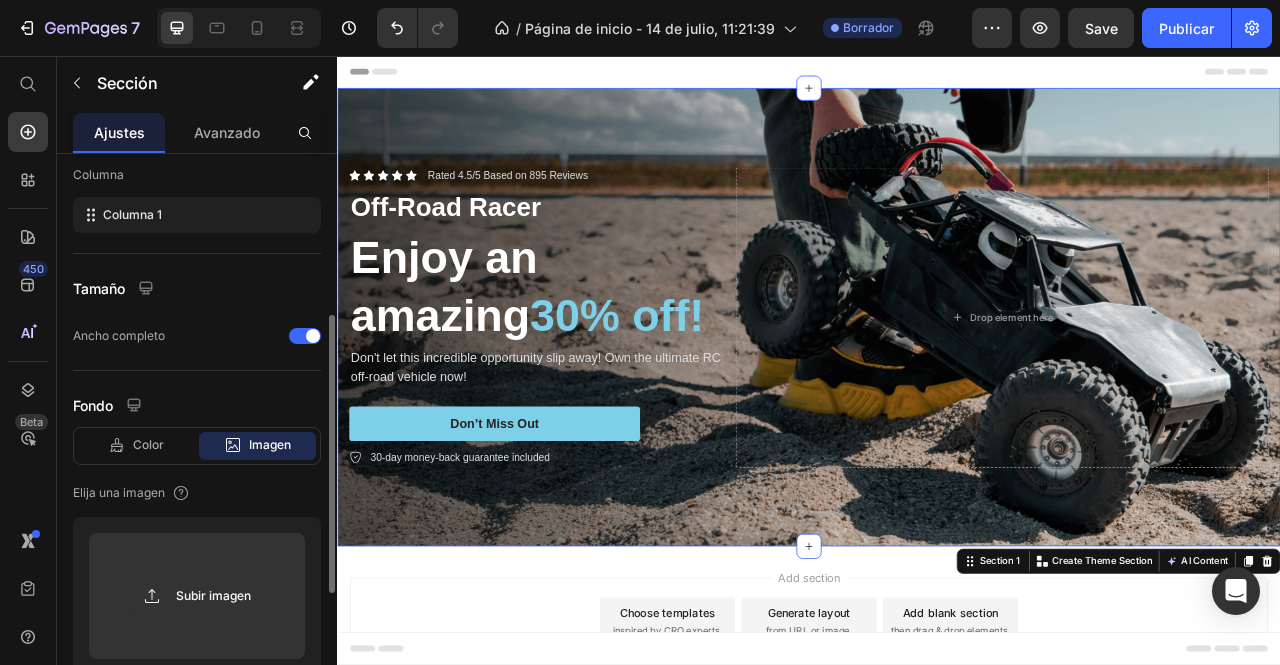 scroll, scrollTop: 324, scrollLeft: 0, axis: vertical 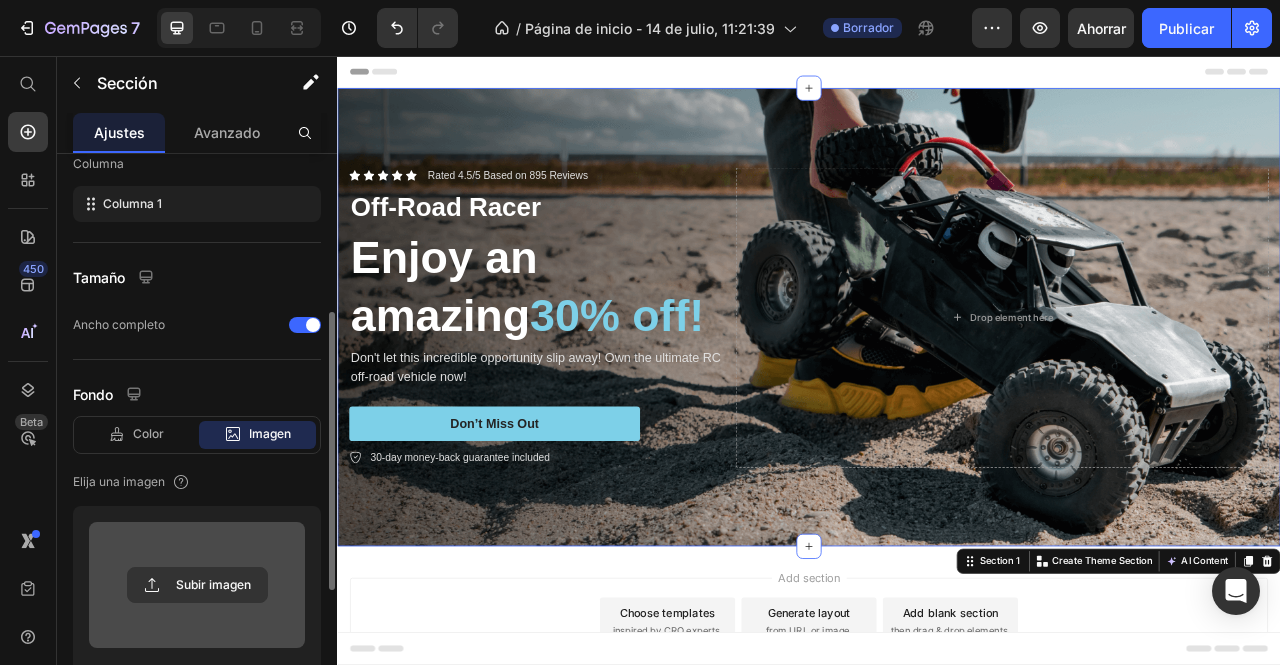 click at bounding box center [197, 585] 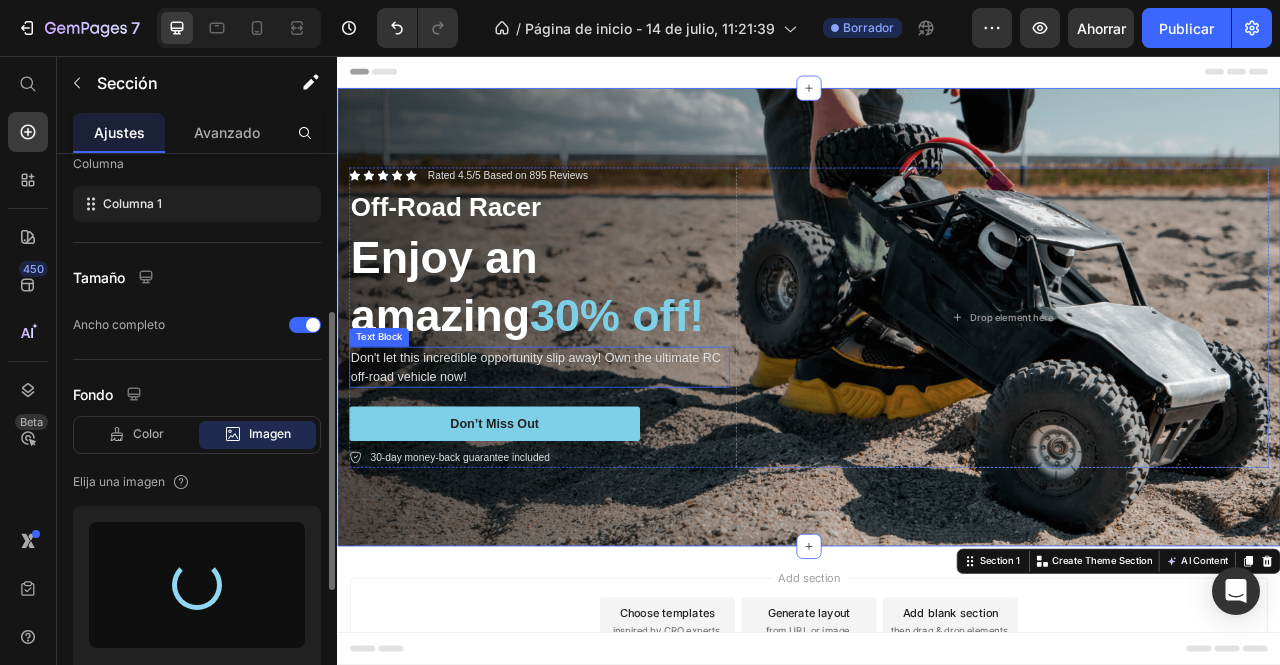 type on "https://cdn.shopify.com/s/files/1/0705/7303/1587/files/gempages_575411680536691274-4418b9df-531c-459c-a7bd-372824a940e0.png" 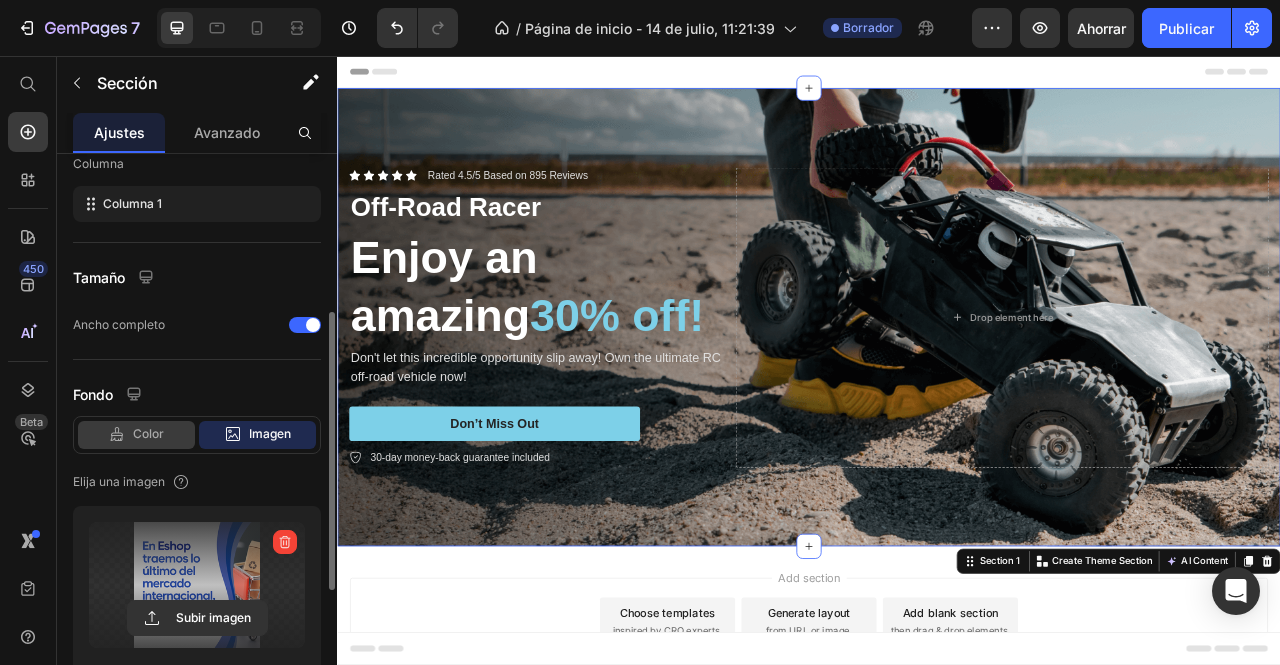 click on "Color" 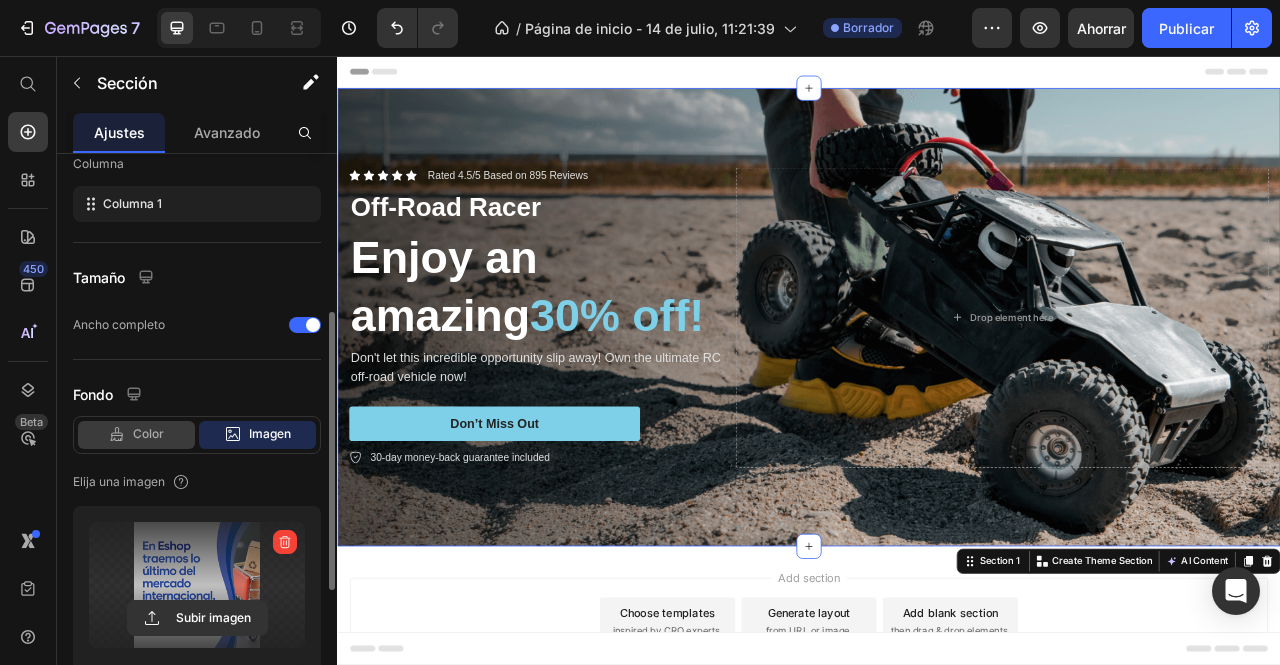 scroll, scrollTop: 238, scrollLeft: 0, axis: vertical 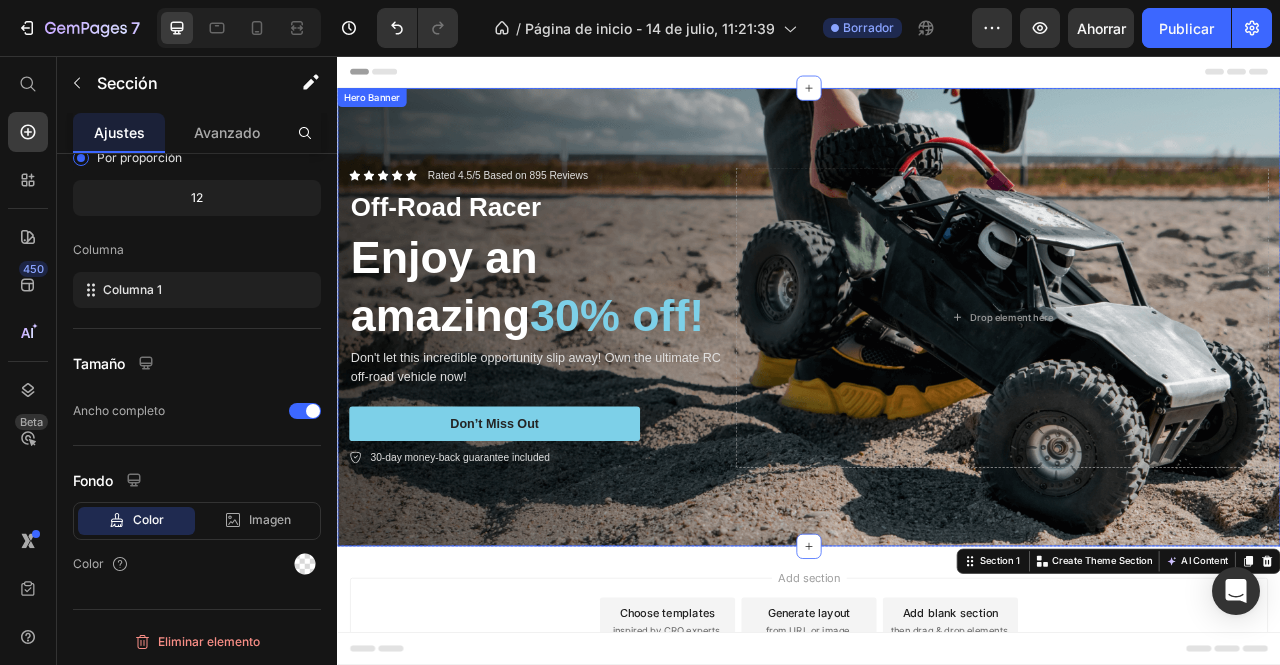 click on "Icon Icon Icon Icon Icon Icon List Rated 4.5/5 Based on 895 Reviews Text Block Row Off-Road Racer Text Block Enjoy an amazing  30% off! Heading Don't let this incredible opportunity slip away! Own the ultimate RC off-road vehicle now! Text Block Don’t Miss Out Button
30-day money-back guarantee included  Item List
Drop element here Row" at bounding box center (937, 389) 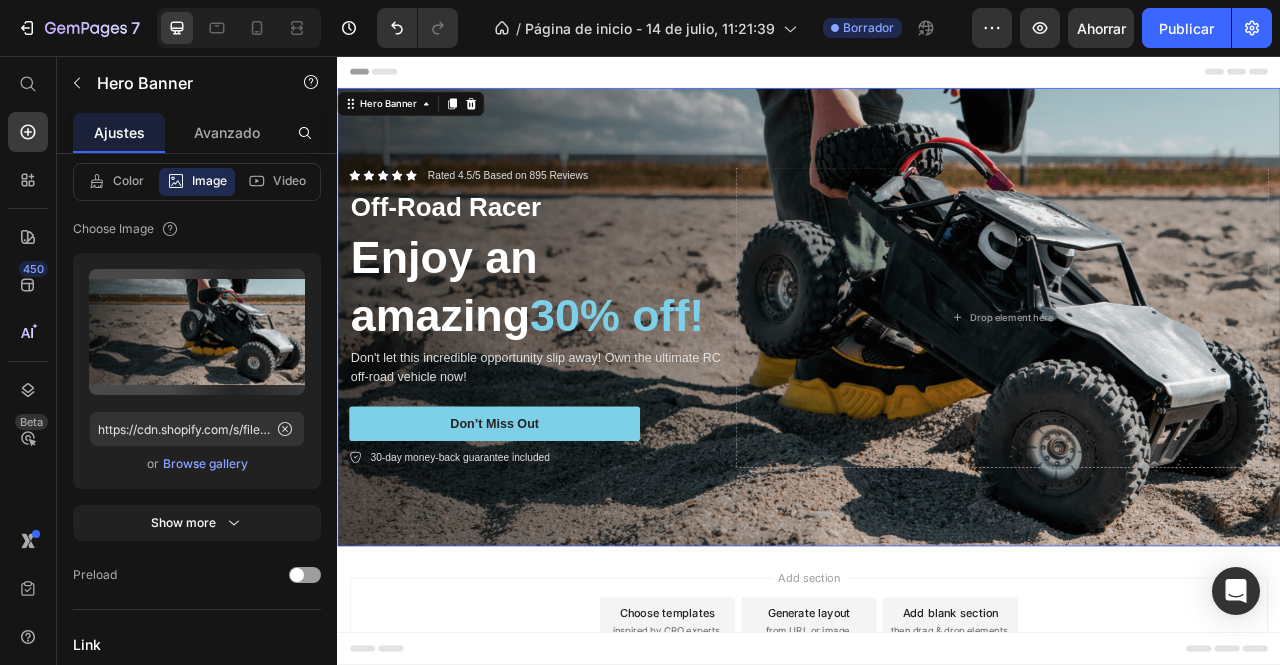 scroll, scrollTop: 0, scrollLeft: 0, axis: both 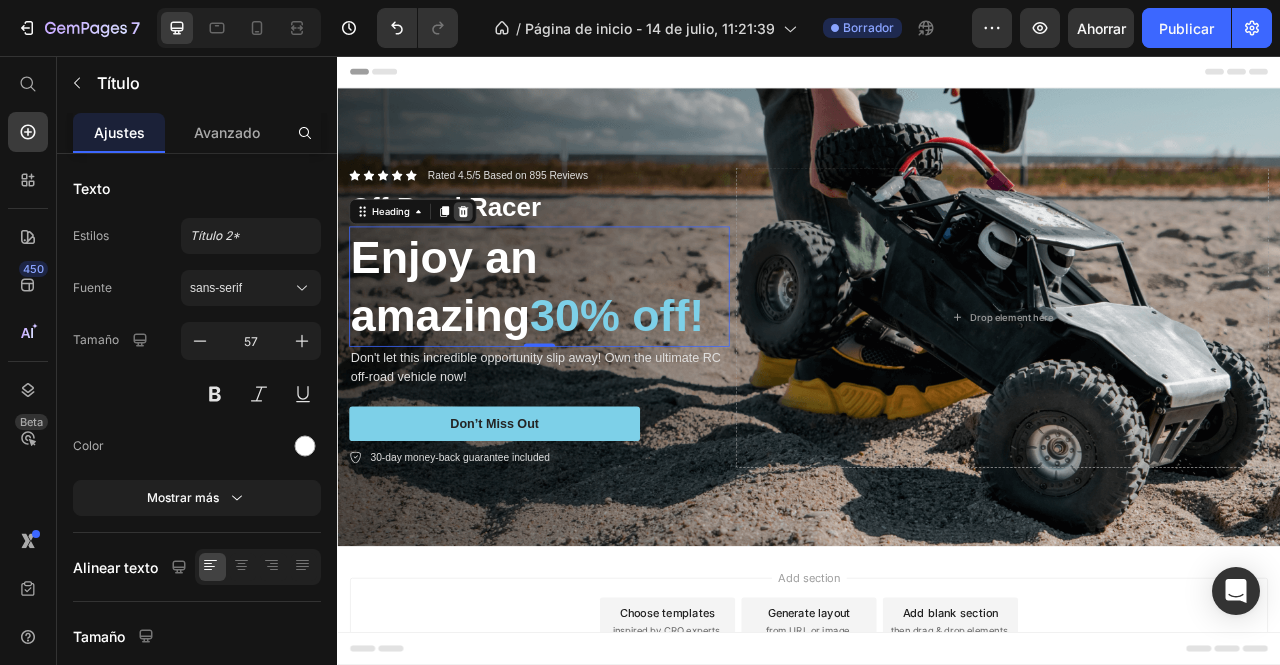 click 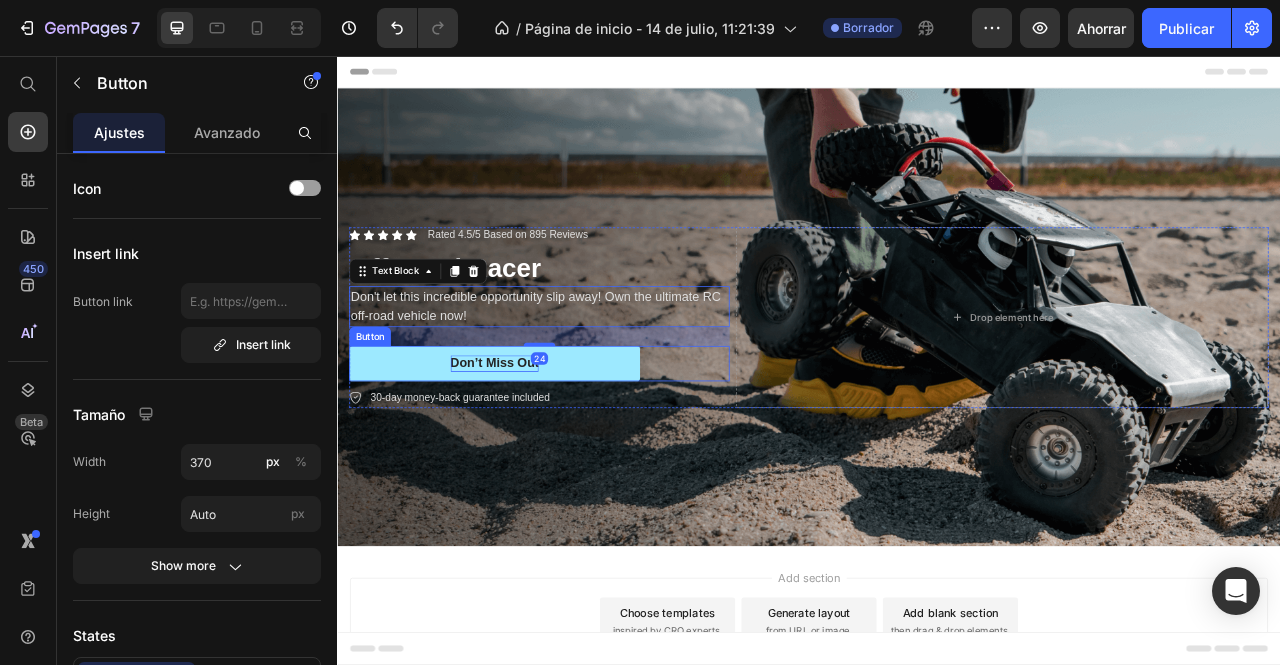 click on "Don’t Miss Out" at bounding box center (537, 447) 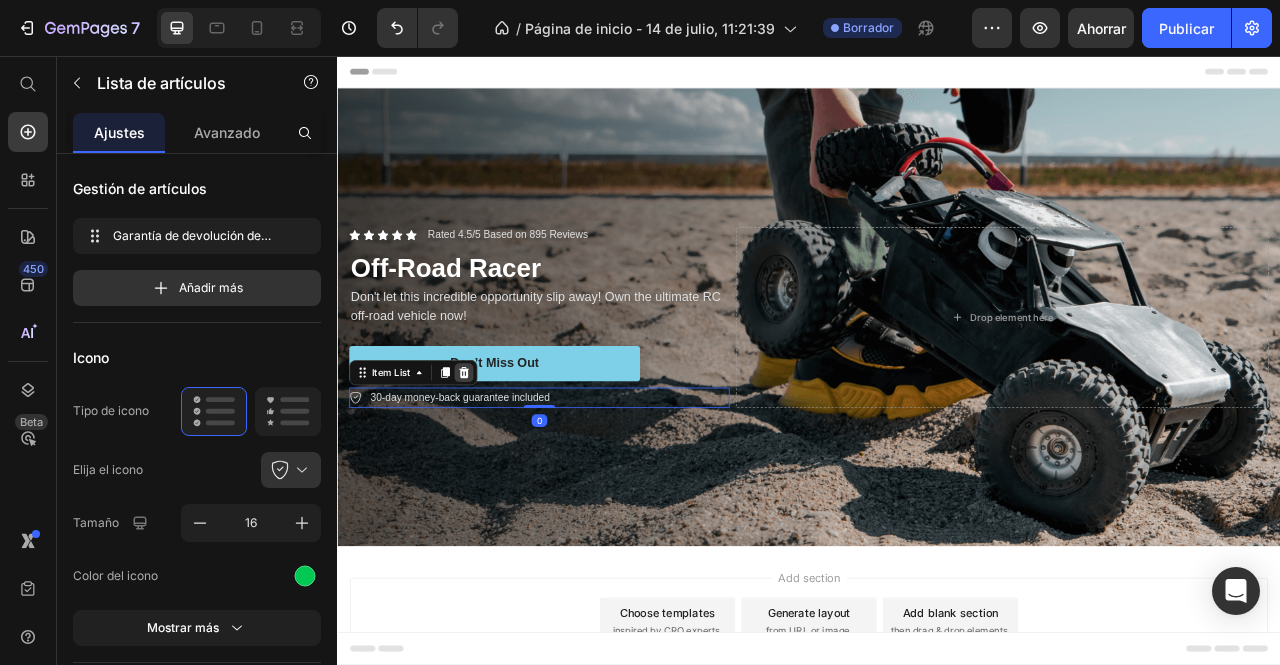 click 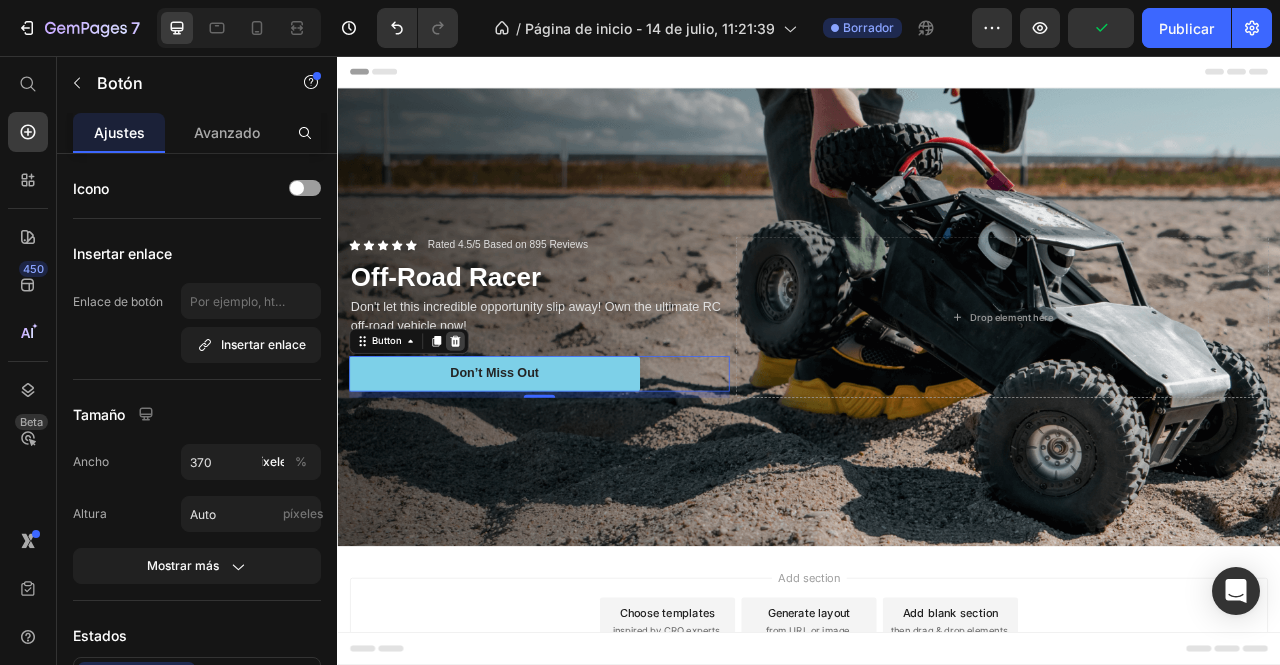 click 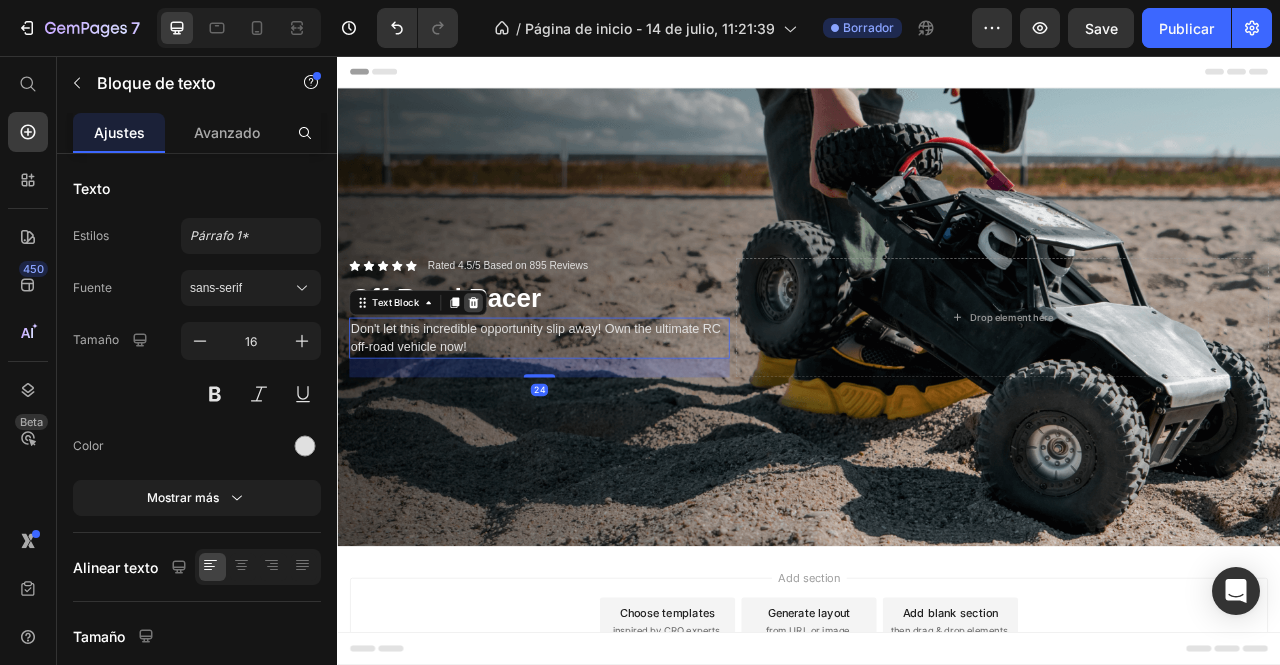 click 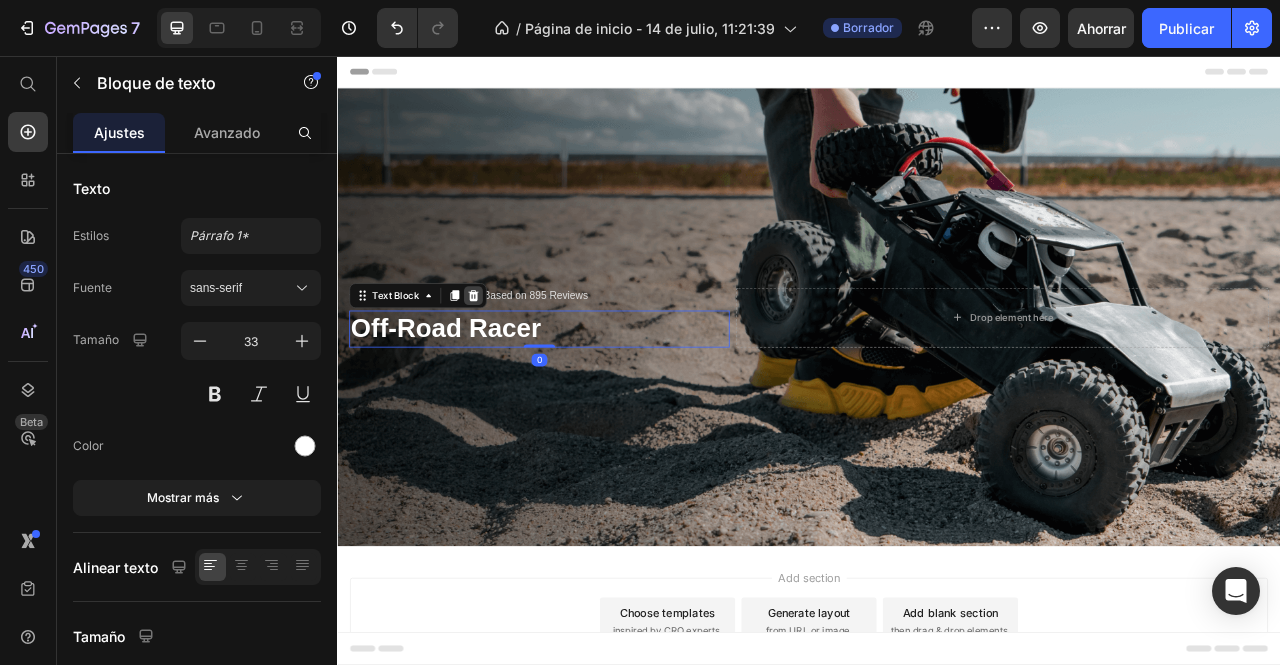 click 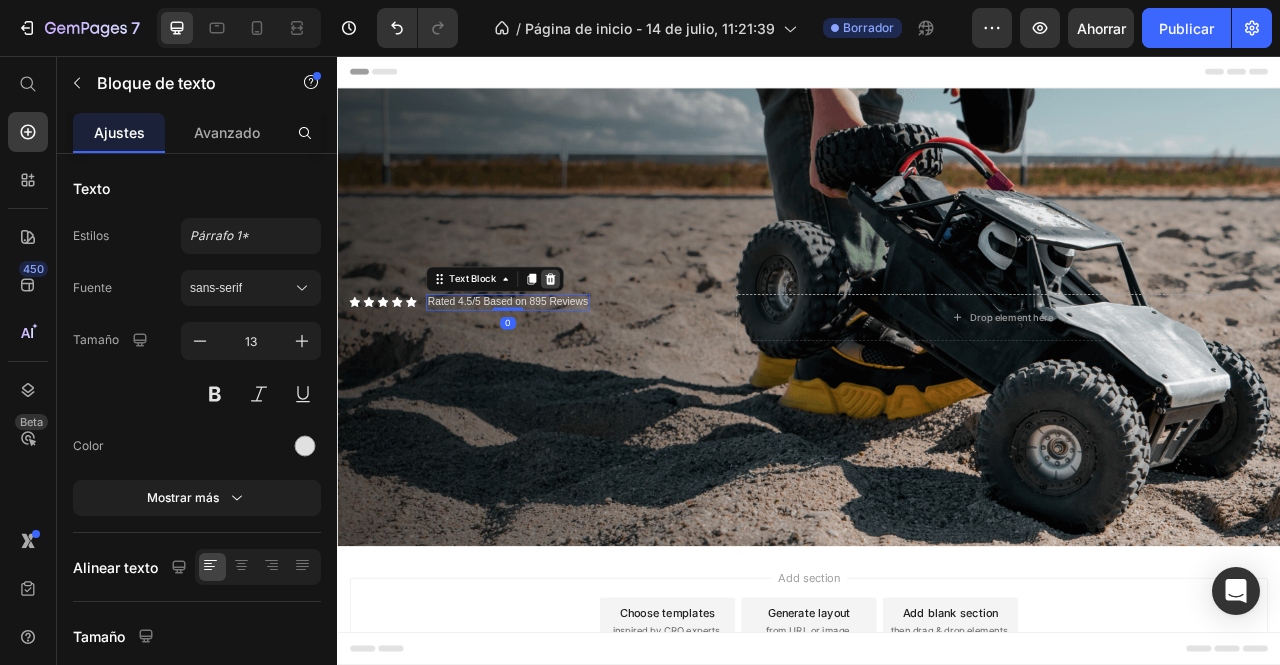 click 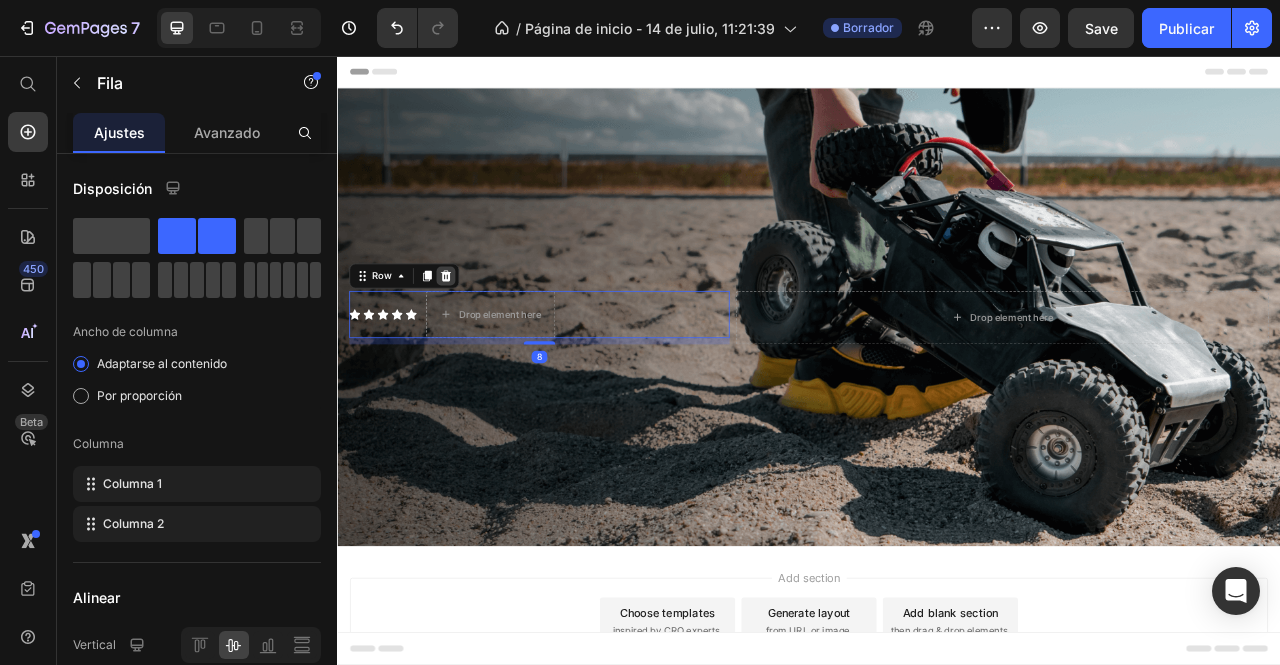 click 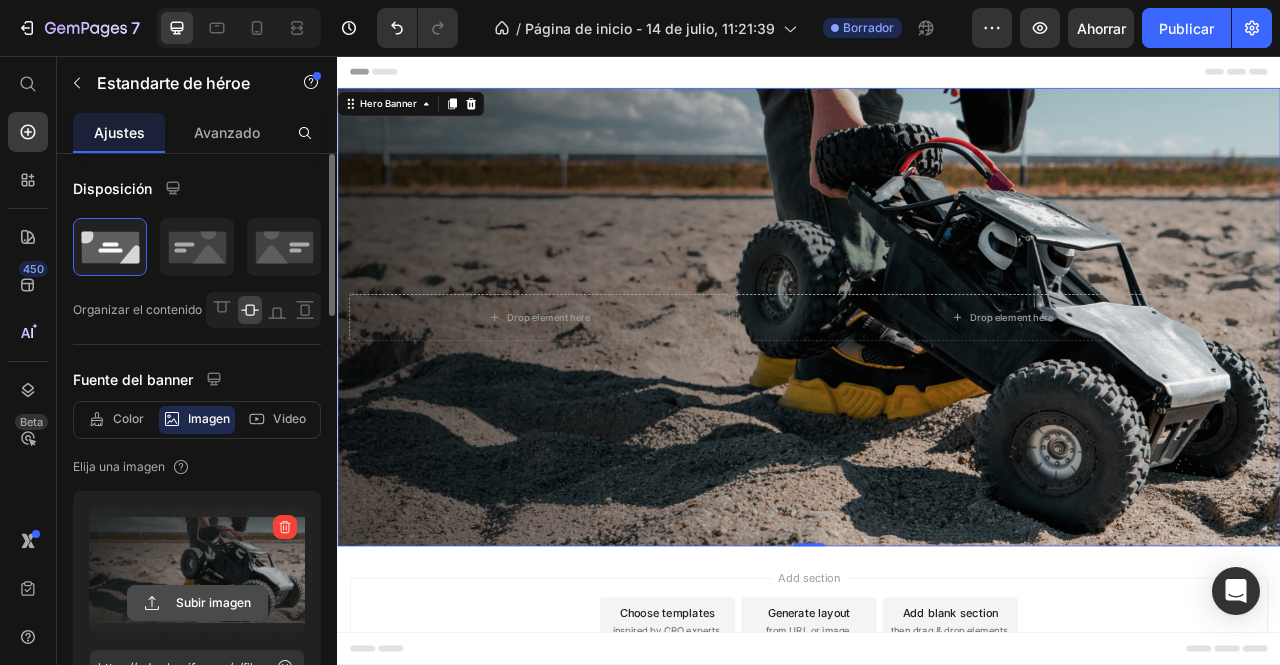 click 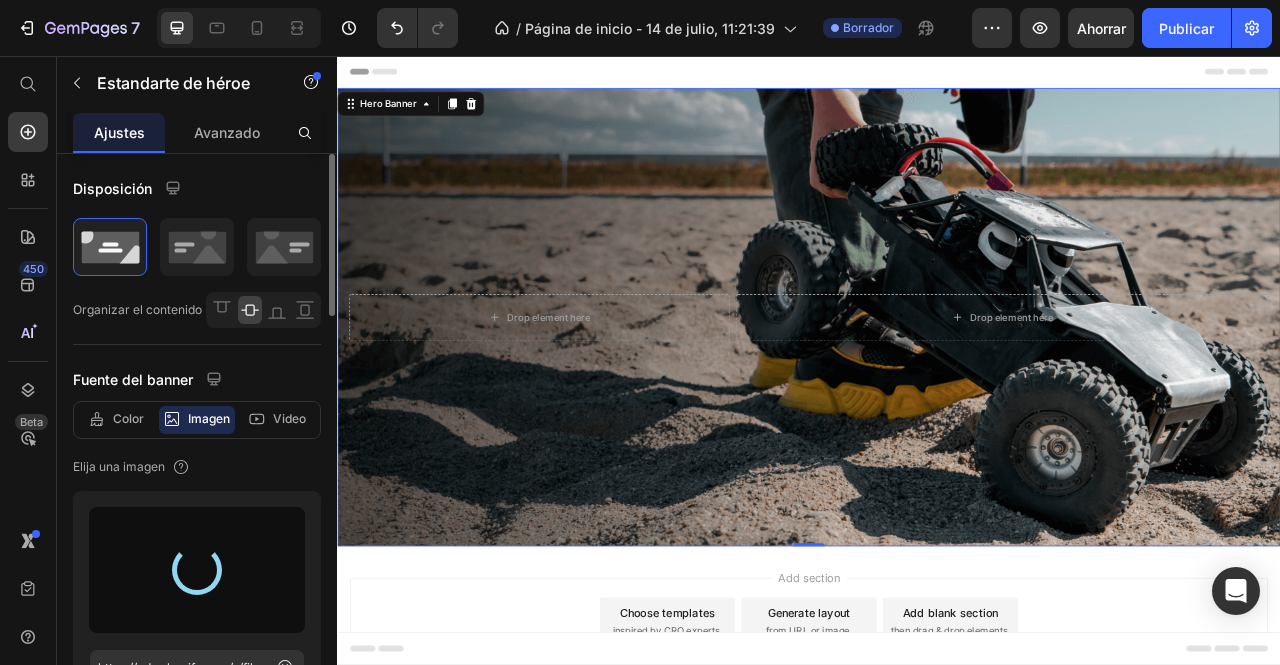 type on "https://cdn.shopify.com/s/files/1/0705/7303/1587/files/gempages_575411680536691274-4418b9df-531c-459c-a7bd-372824a940e0.png" 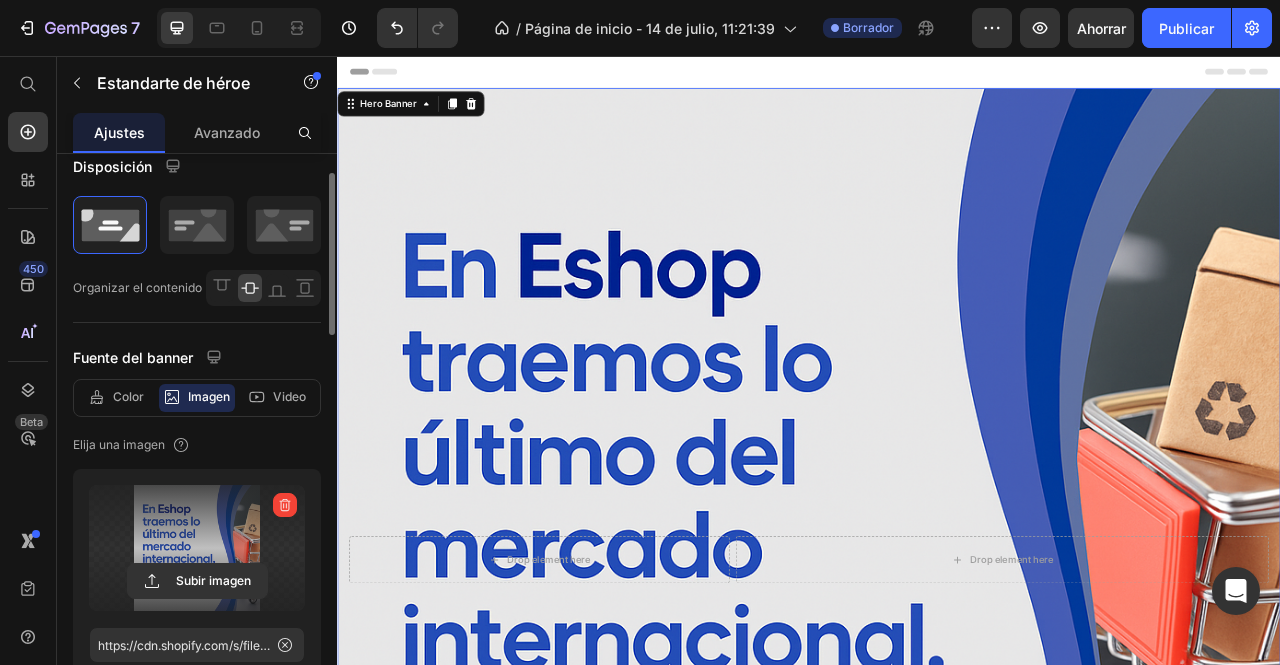 scroll, scrollTop: 17, scrollLeft: 0, axis: vertical 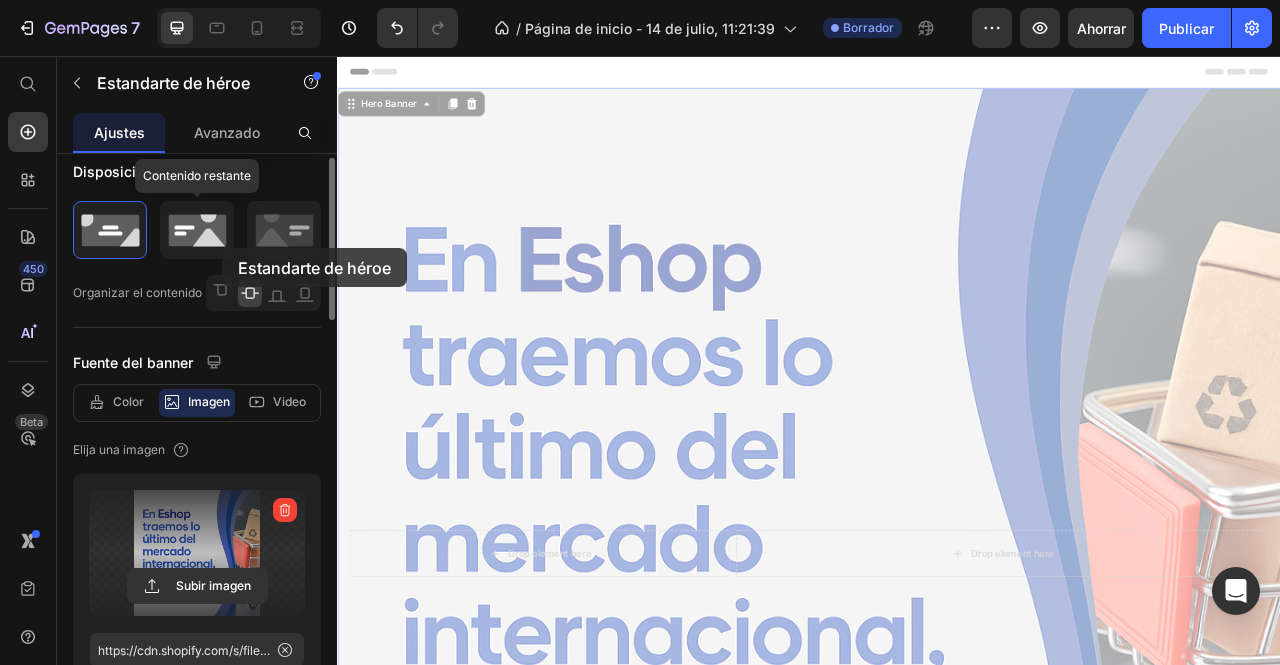 click 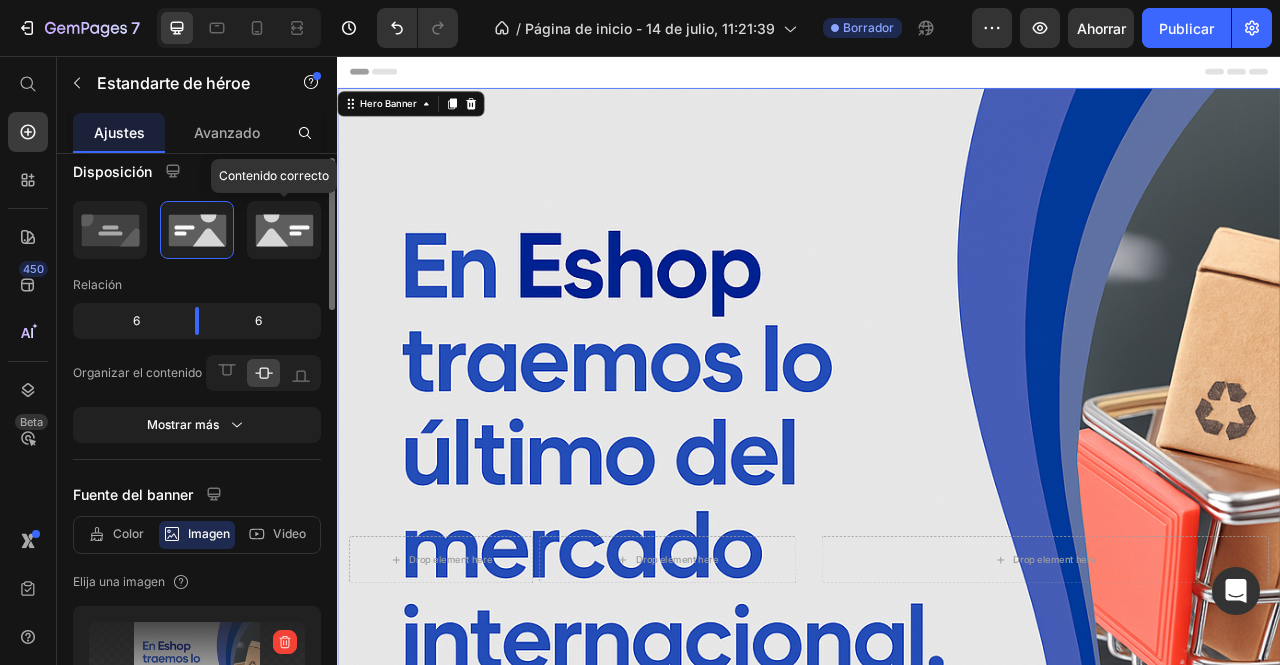 click 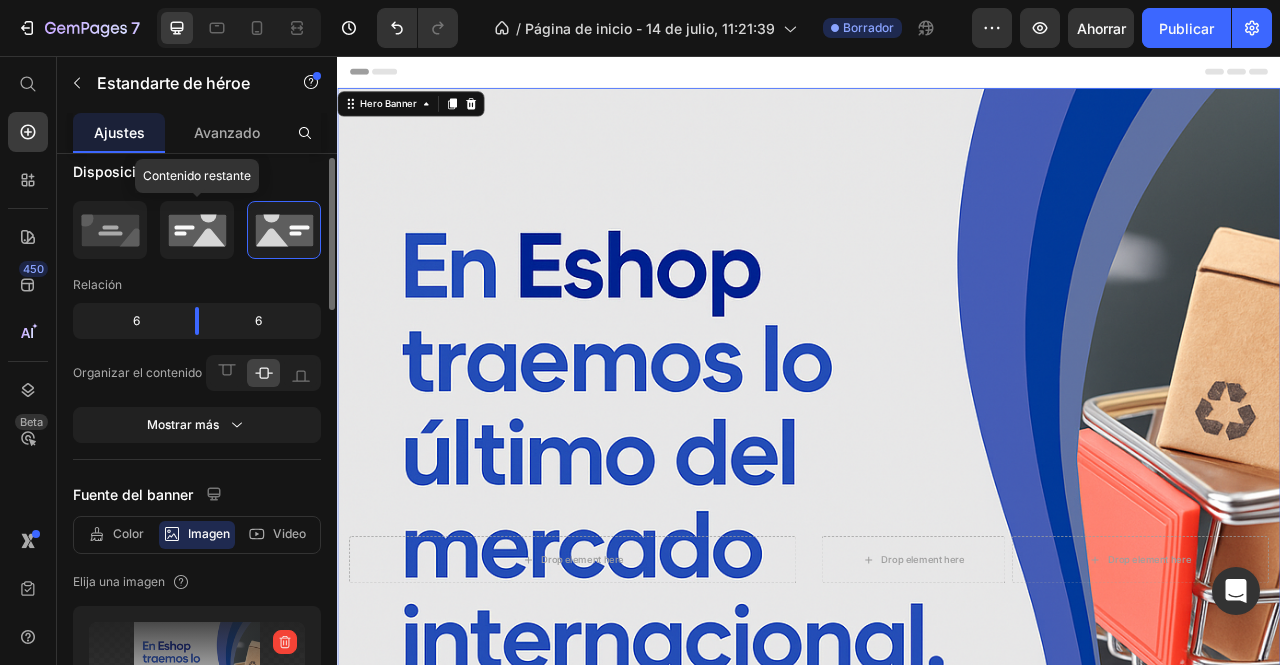 click 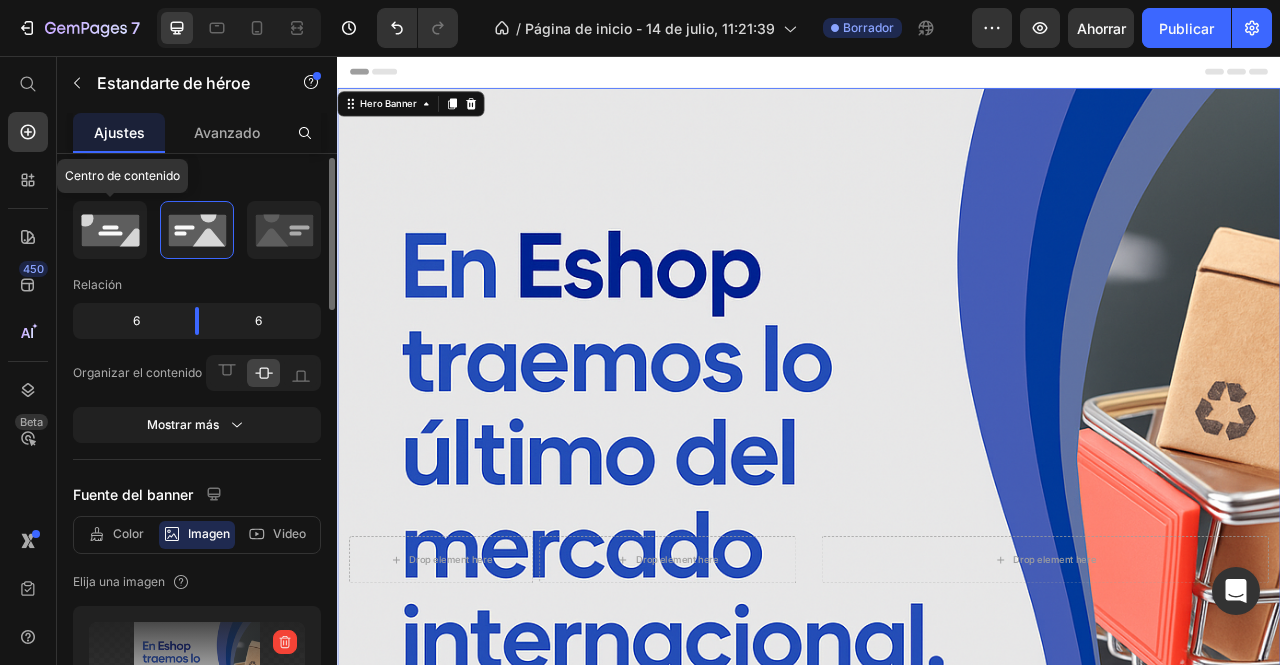click 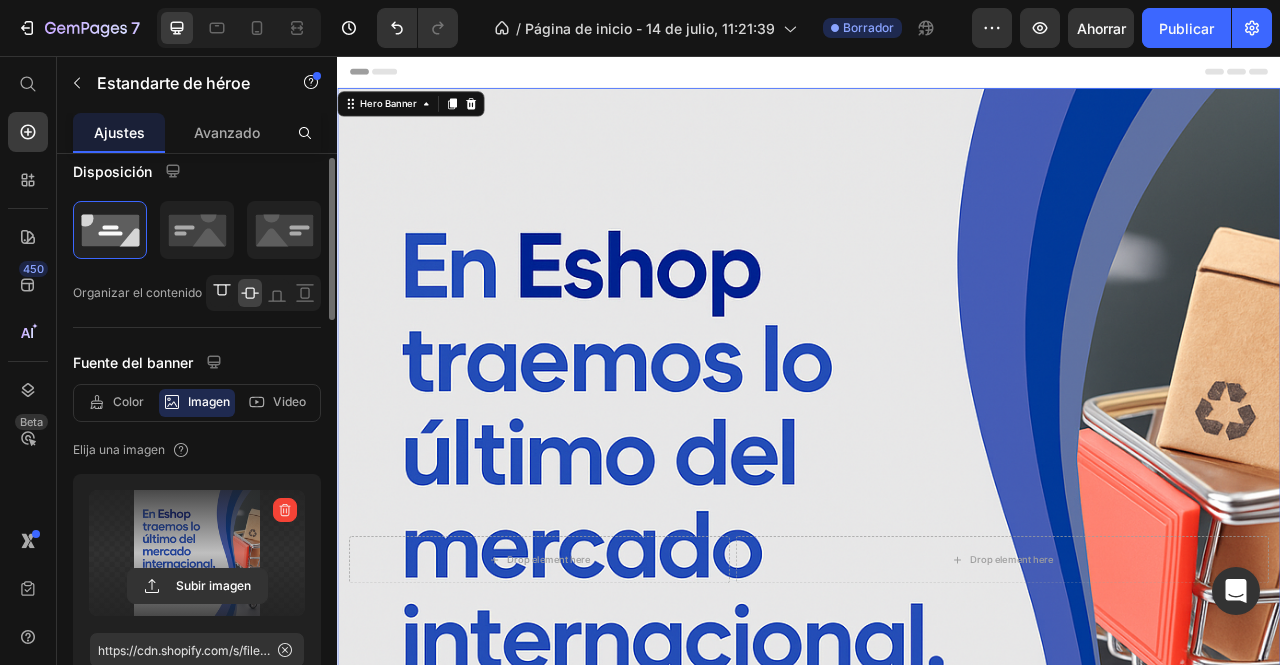 click 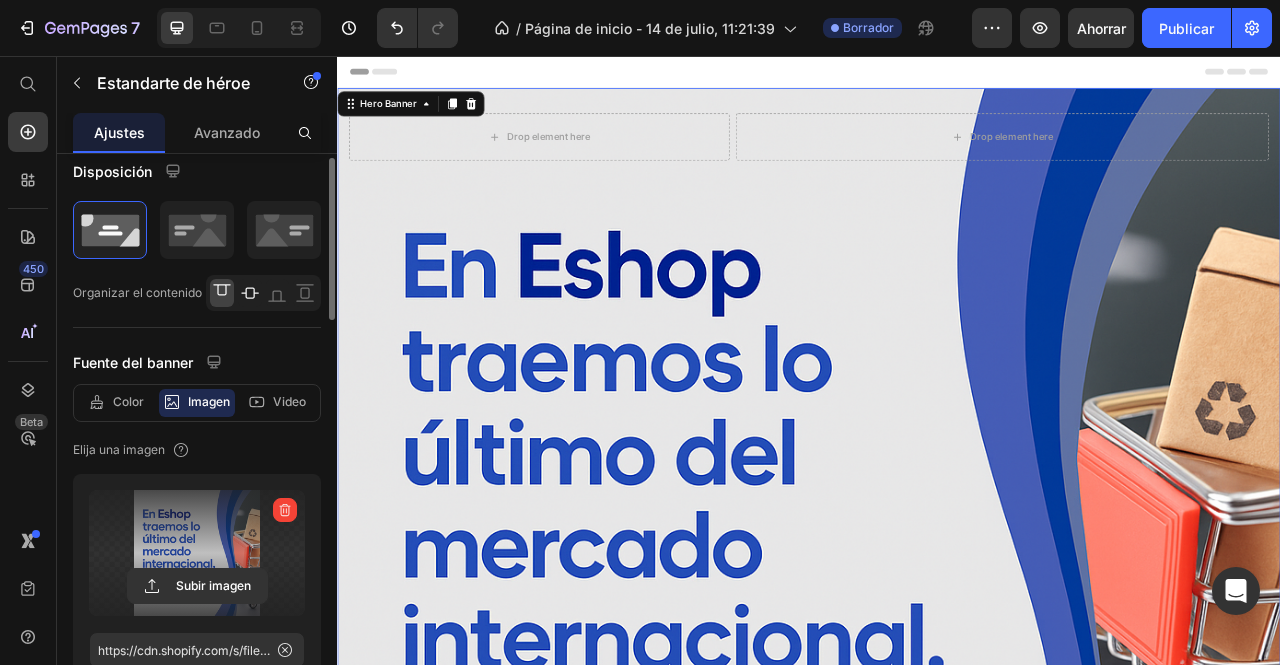 click 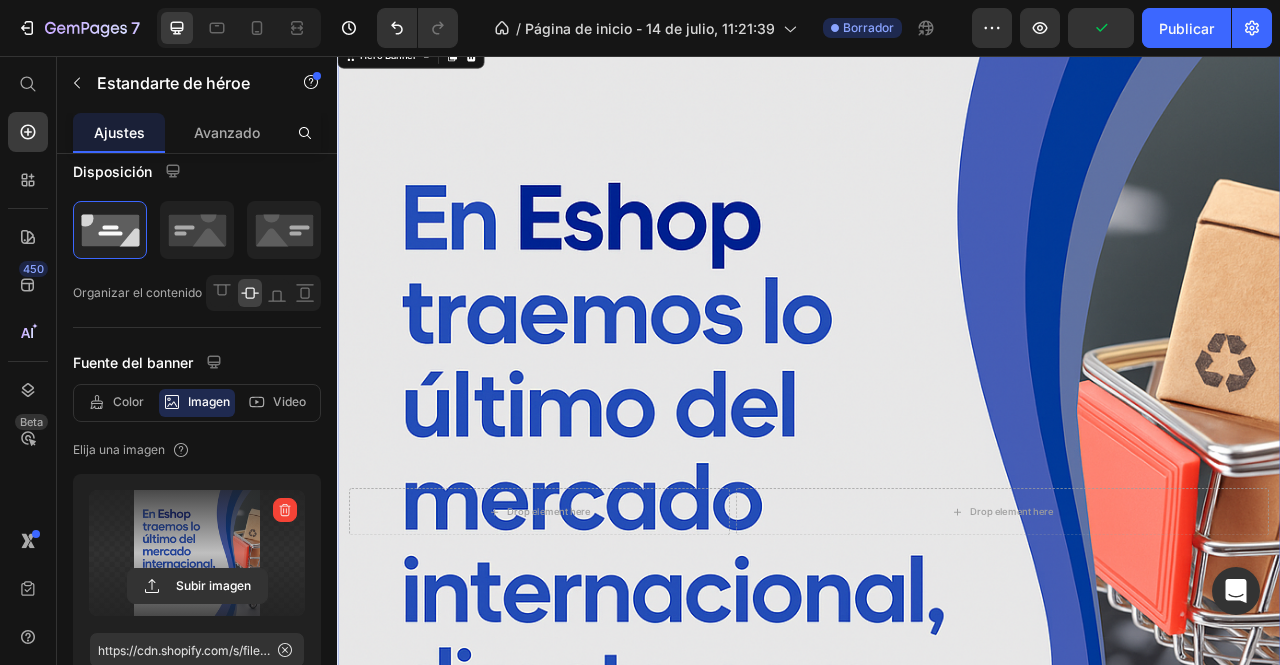 scroll, scrollTop: 0, scrollLeft: 0, axis: both 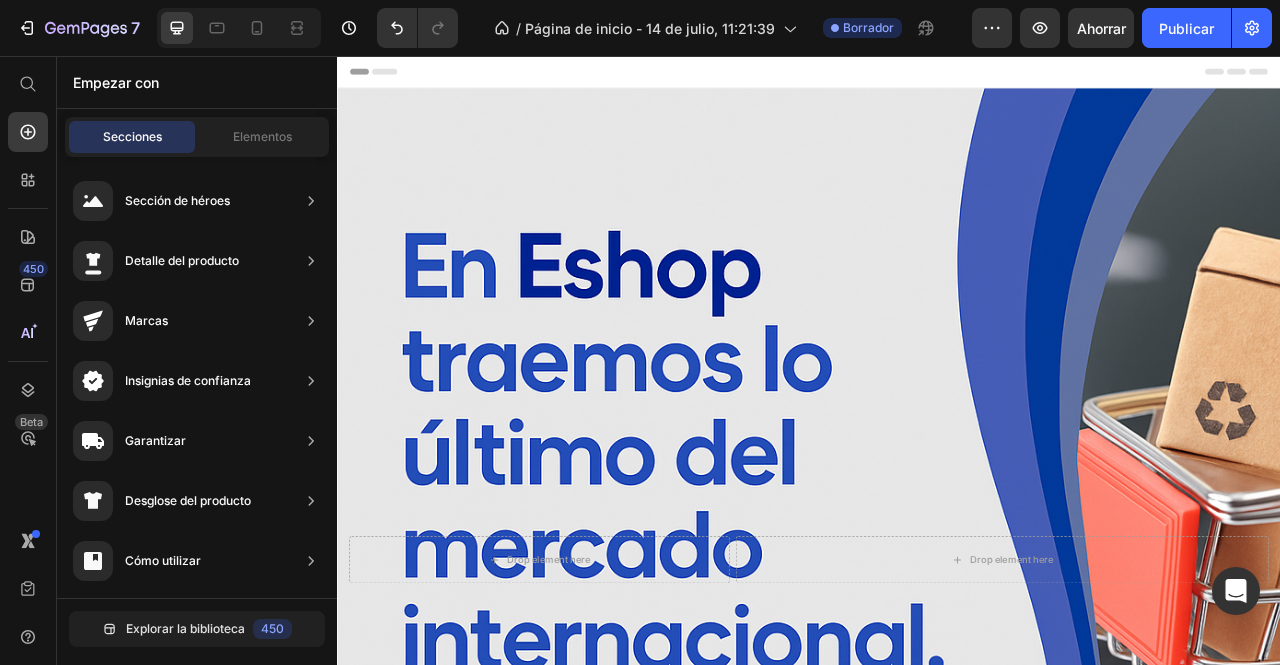 click on "Header" at bounding box center (937, 76) 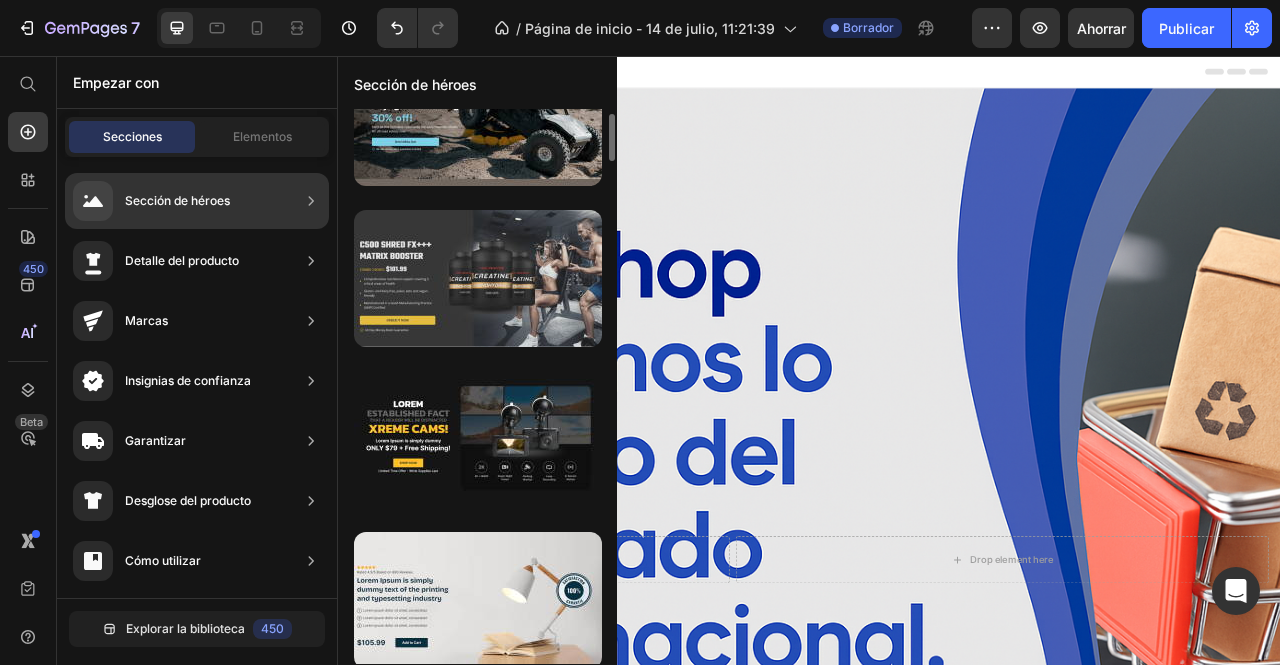 scroll, scrollTop: 81, scrollLeft: 0, axis: vertical 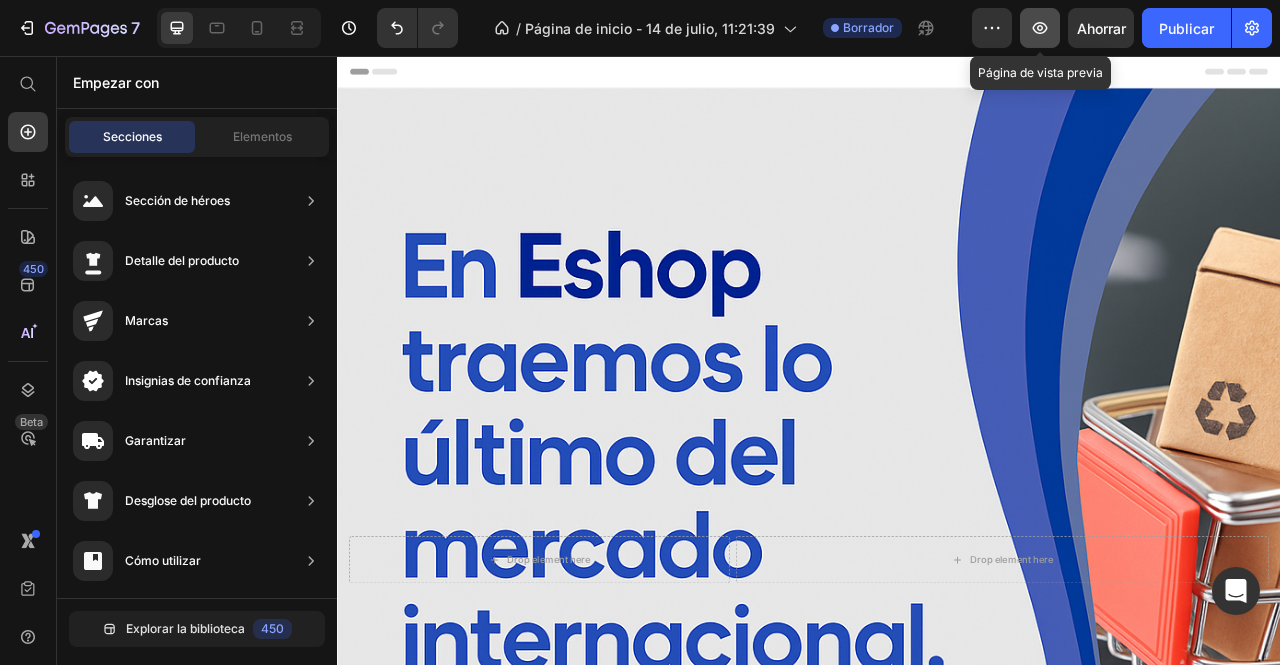 click 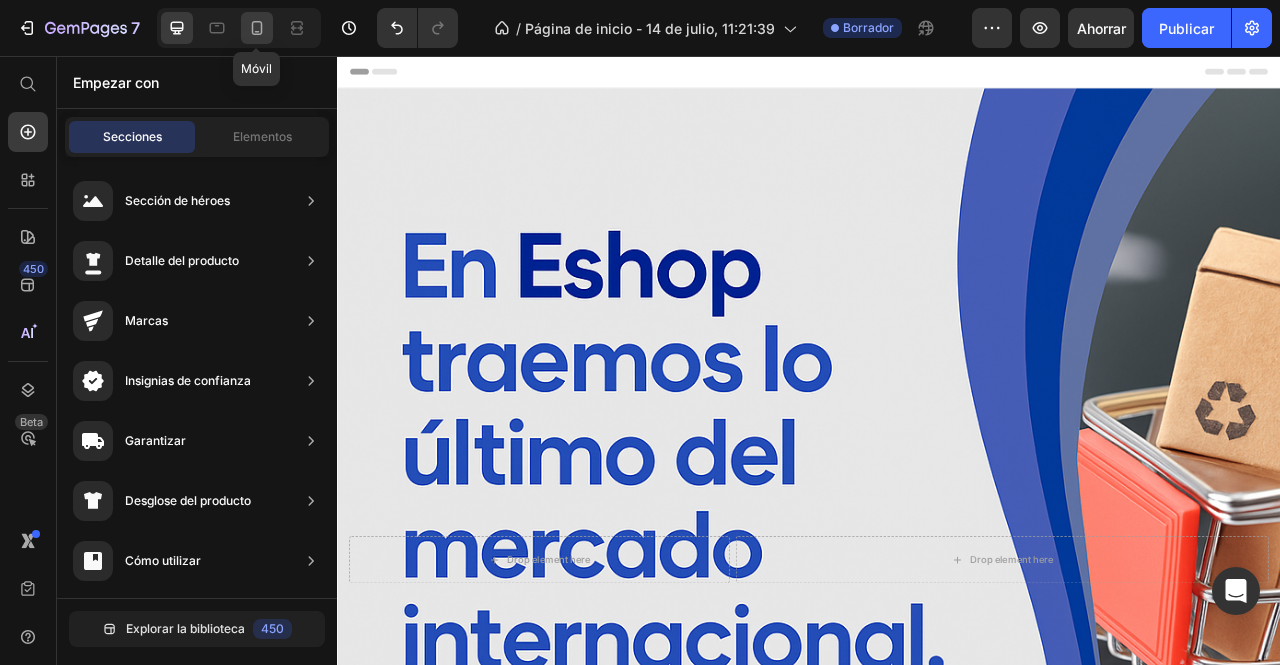 click 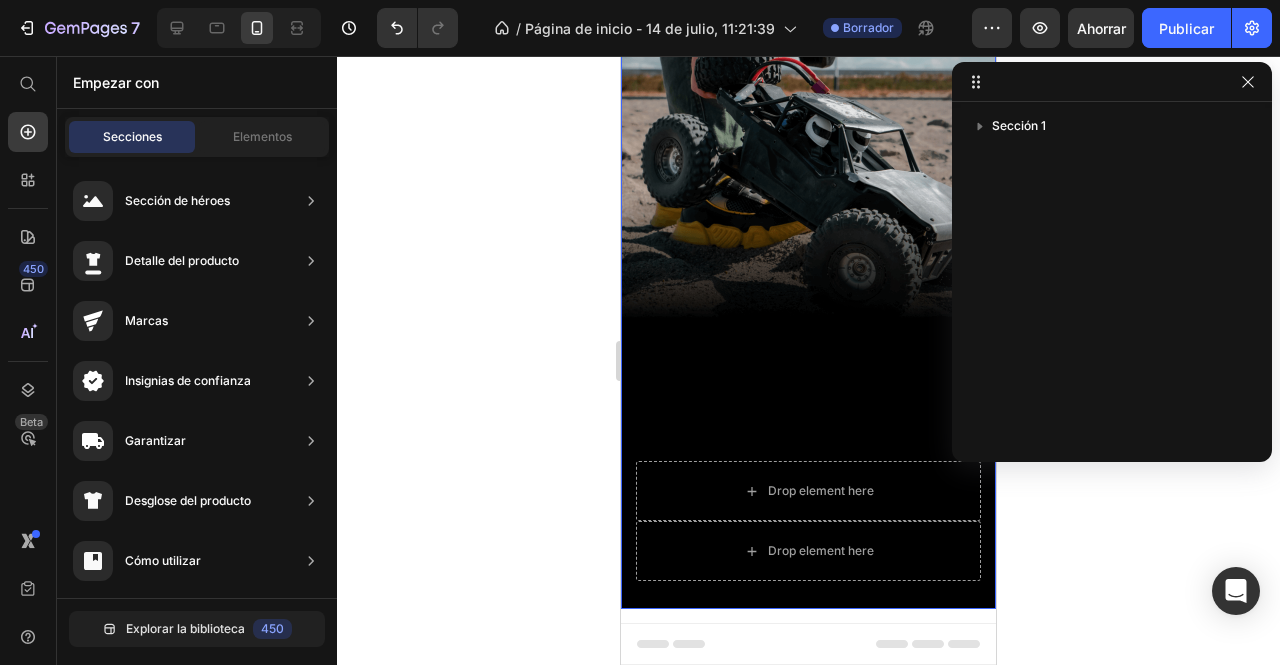 scroll, scrollTop: 0, scrollLeft: 0, axis: both 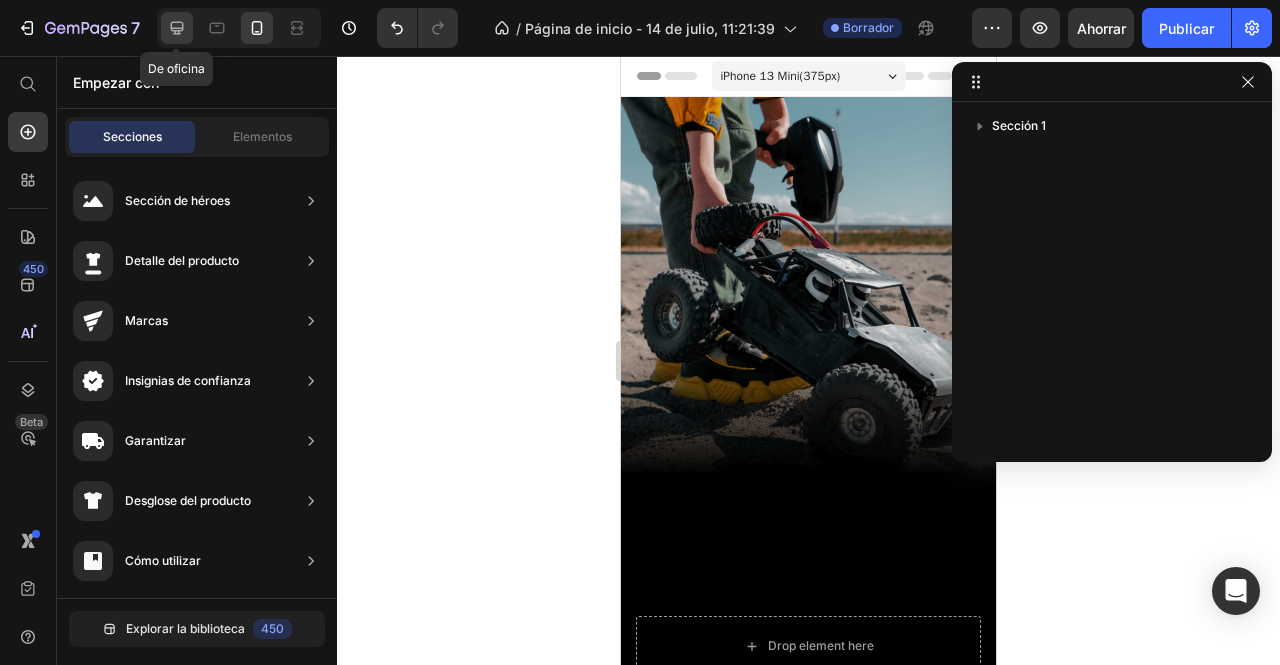 click 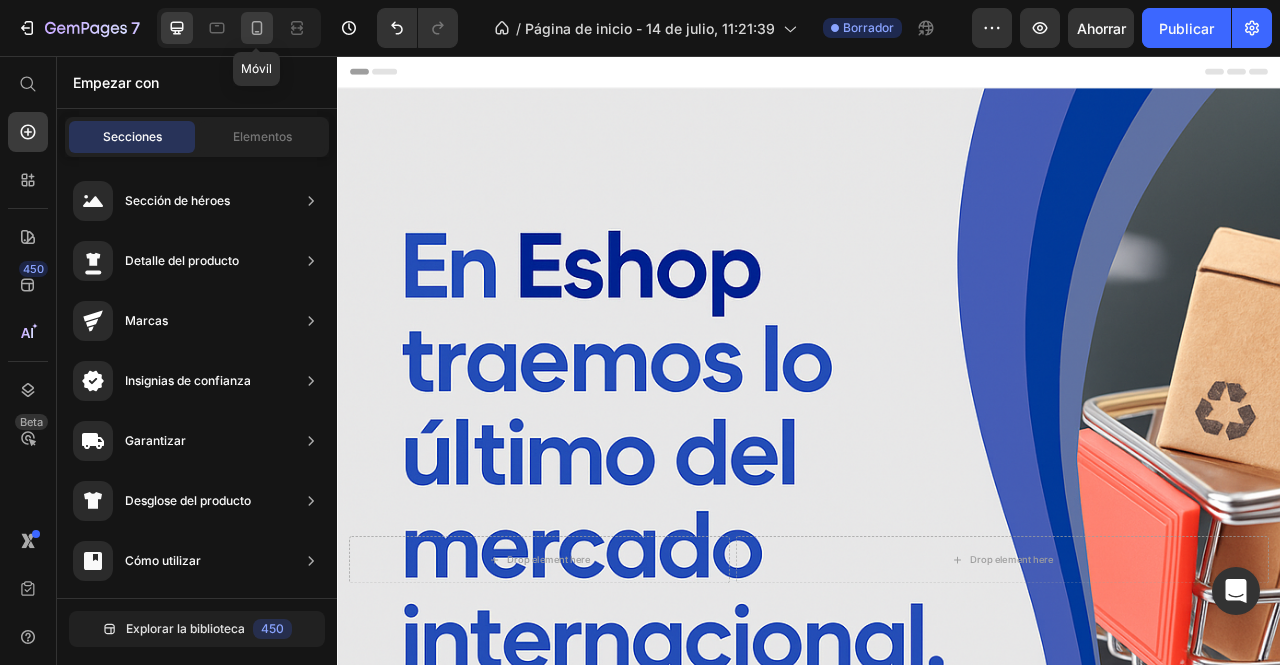 click 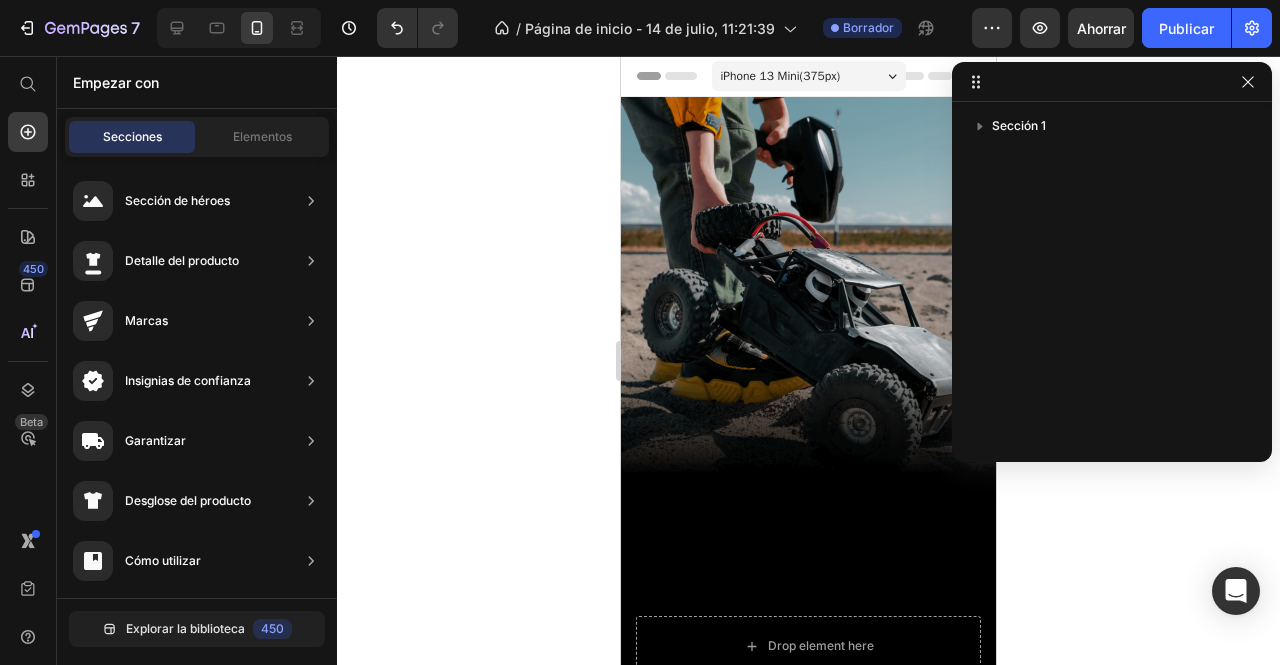 click on "iPhone 13 Mini  ( 375 px)" at bounding box center (781, 76) 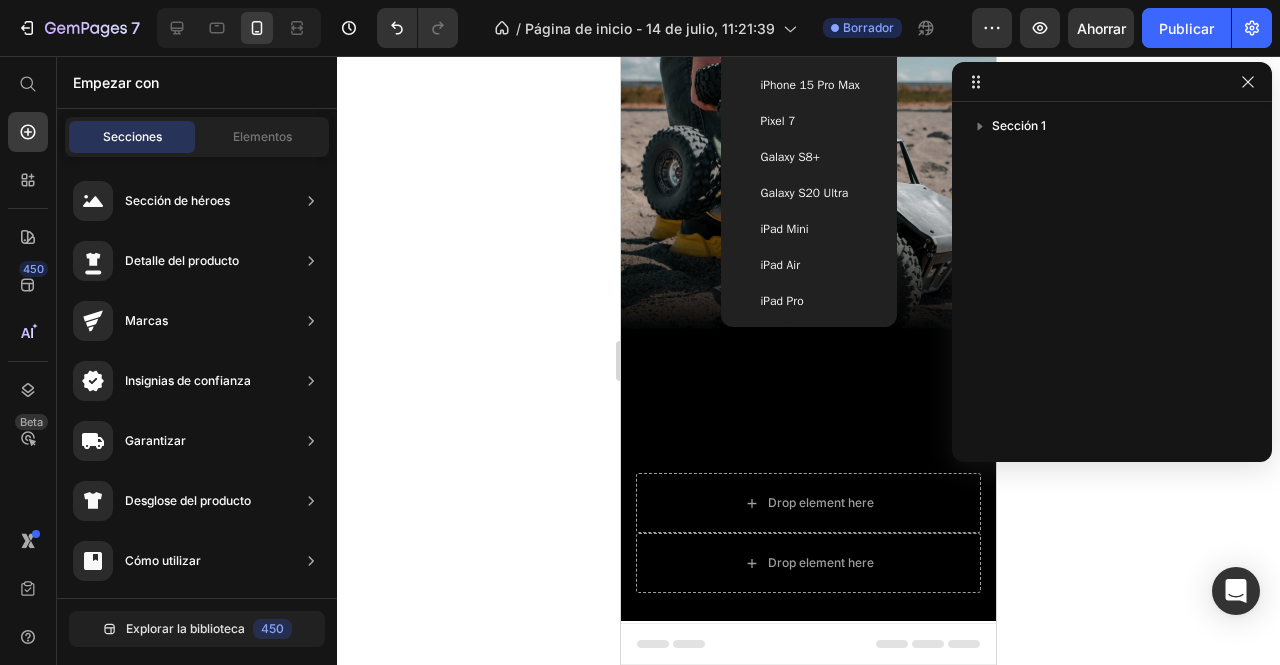 scroll, scrollTop: 0, scrollLeft: 0, axis: both 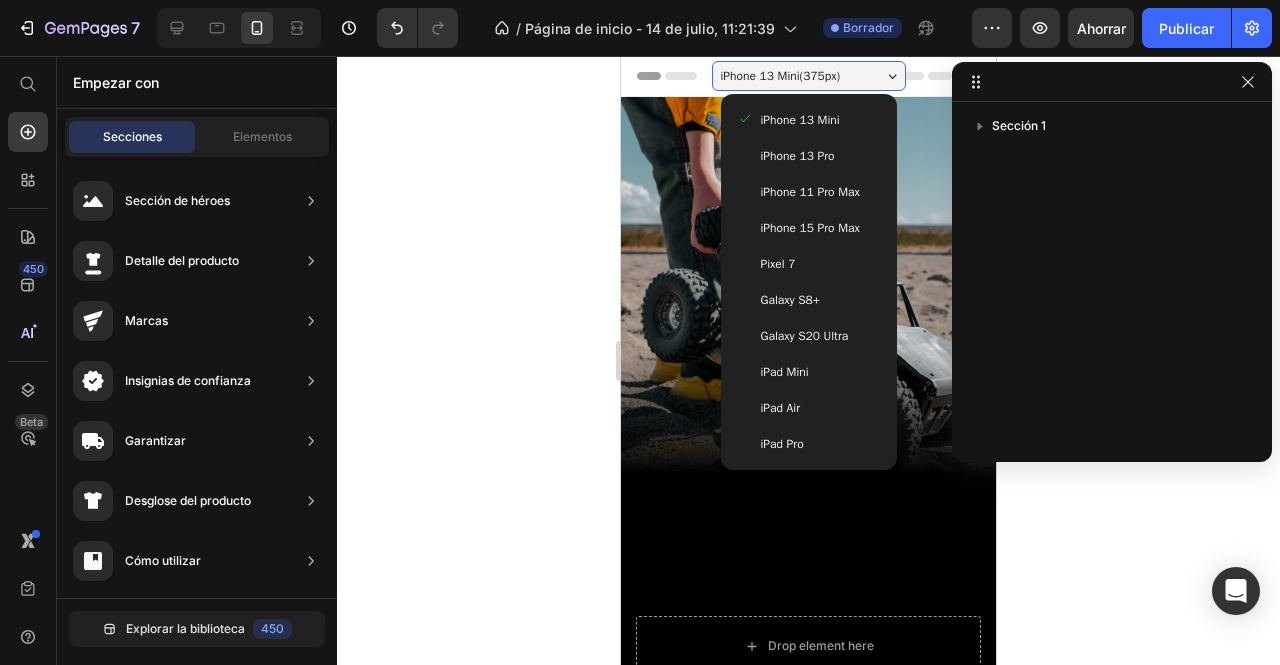 click 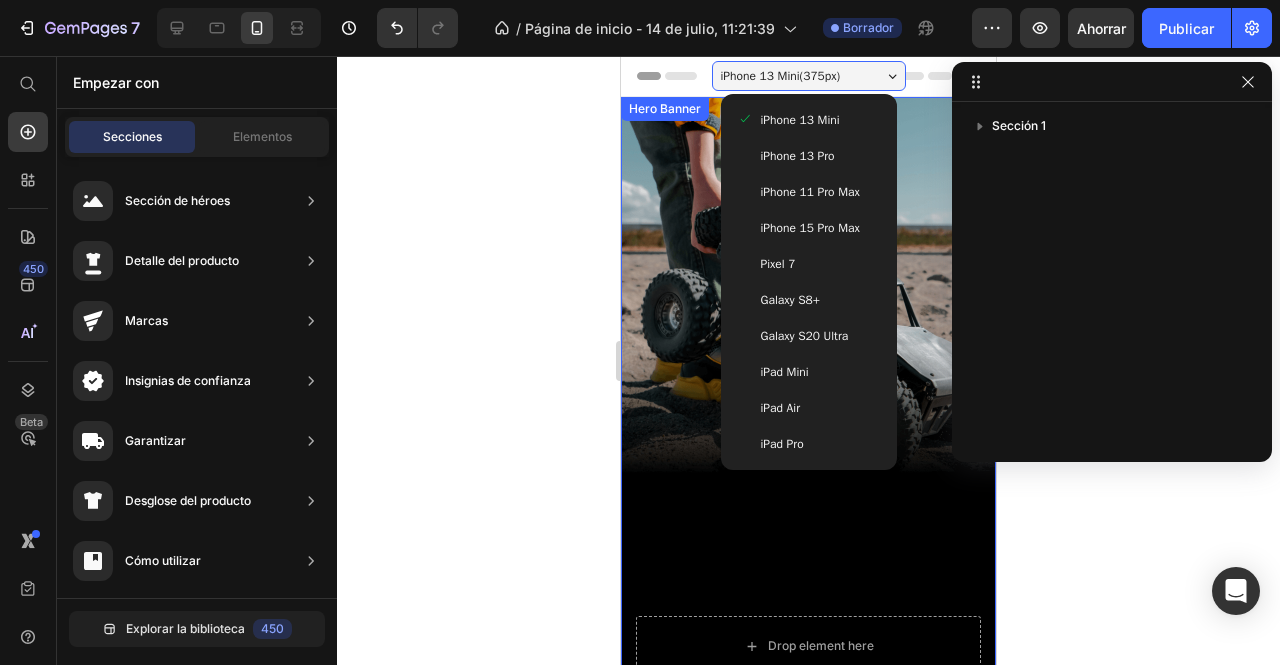 click 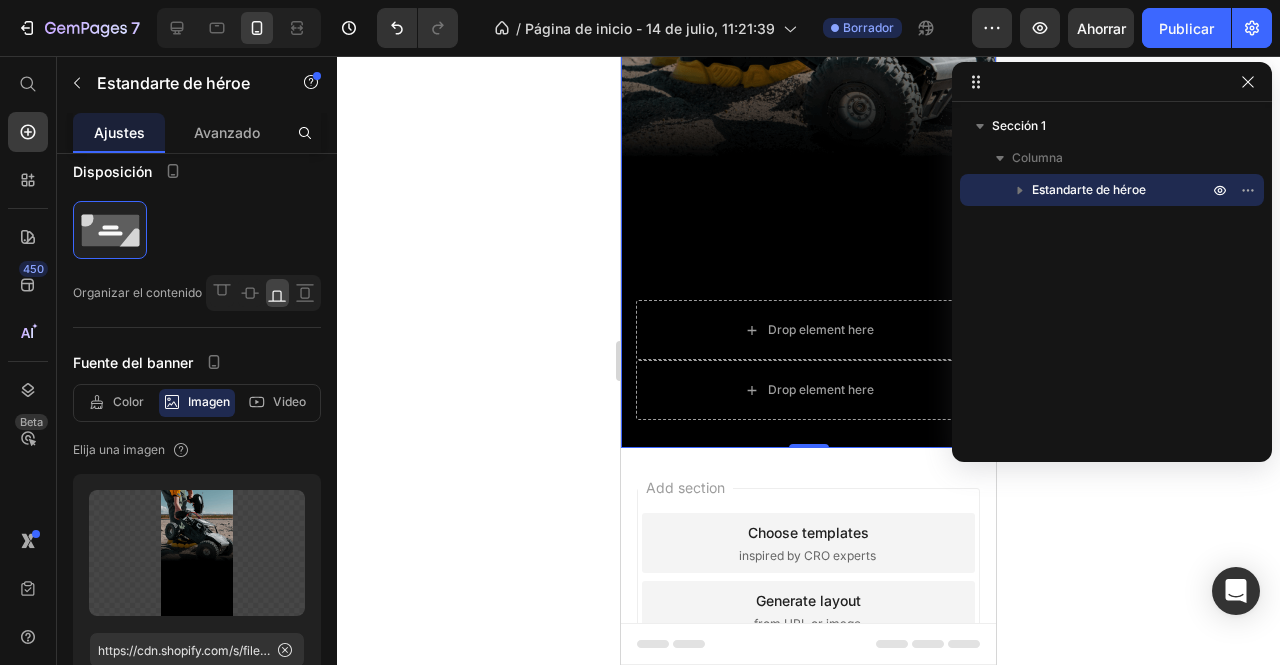 scroll, scrollTop: 0, scrollLeft: 0, axis: both 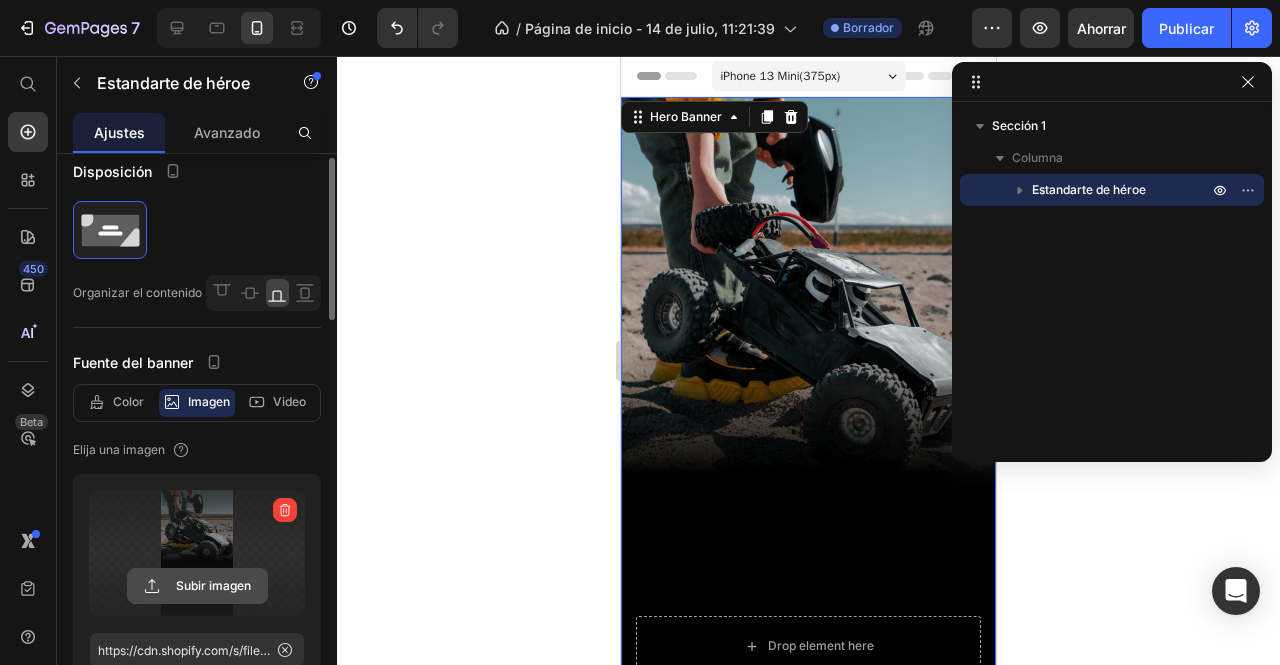 click 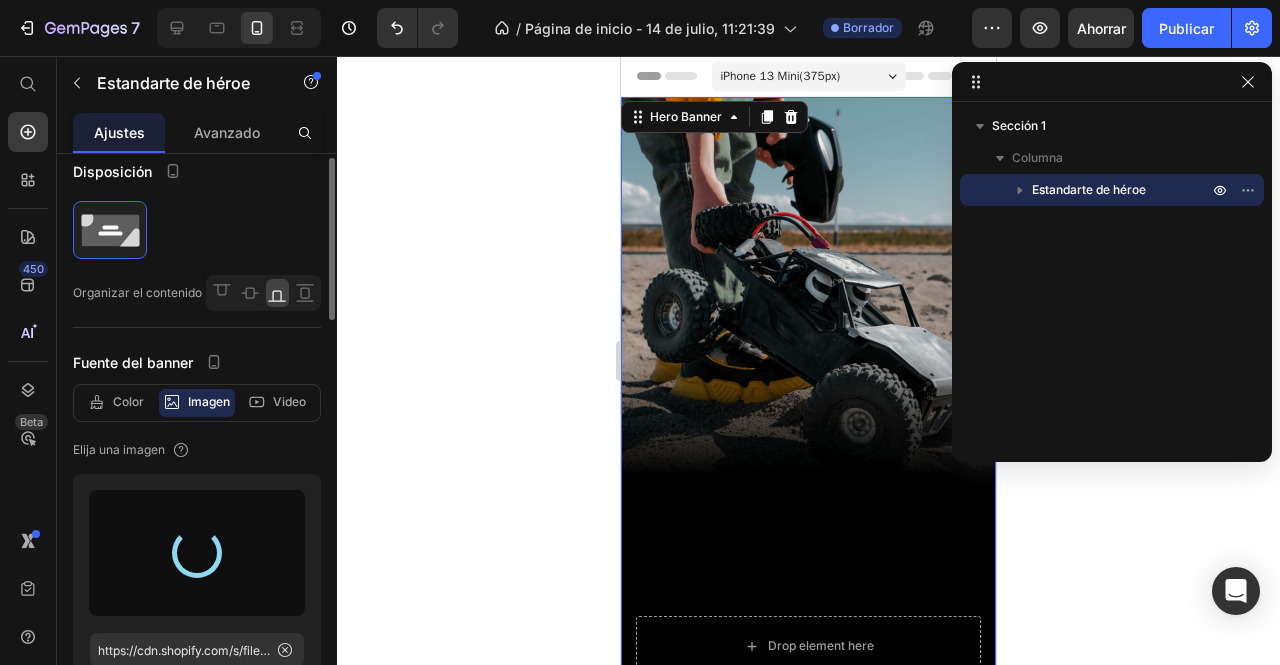 type on "https://cdn.shopify.com/s/files/1/0705/7303/1587/files/gempages_575411680536691274-9eafd3ba-3527-46b5-aa0b-cb8d46c57c16.png" 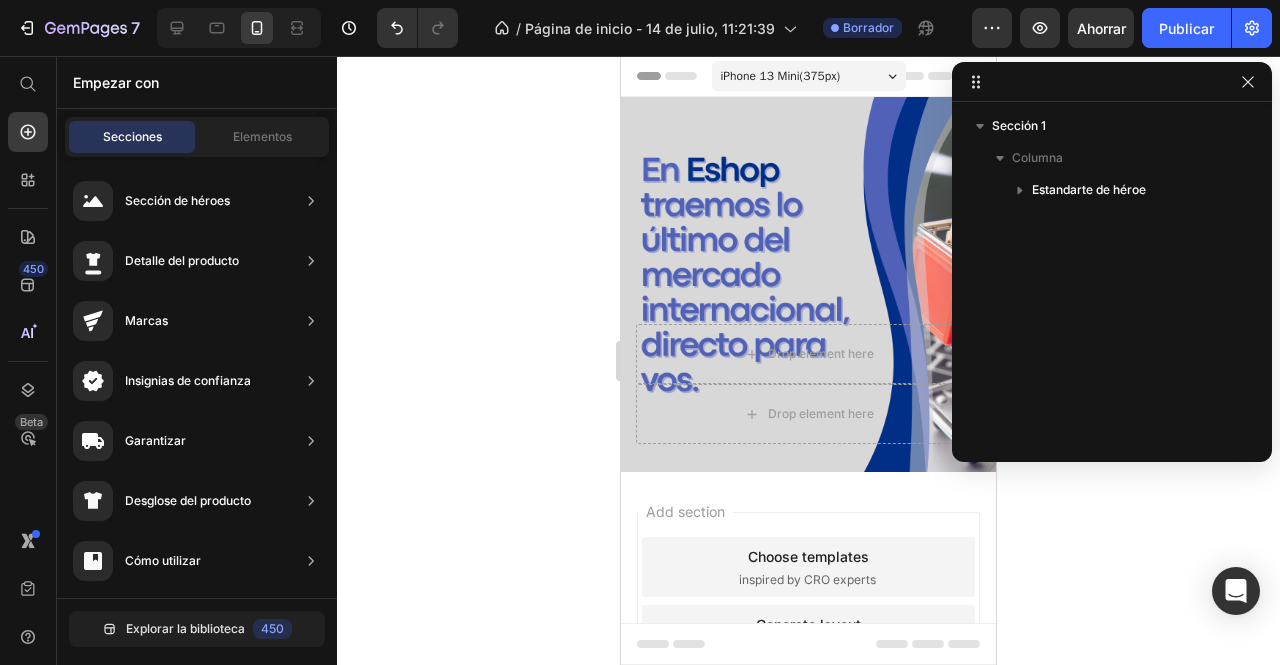 click on "Header" at bounding box center (678, 76) 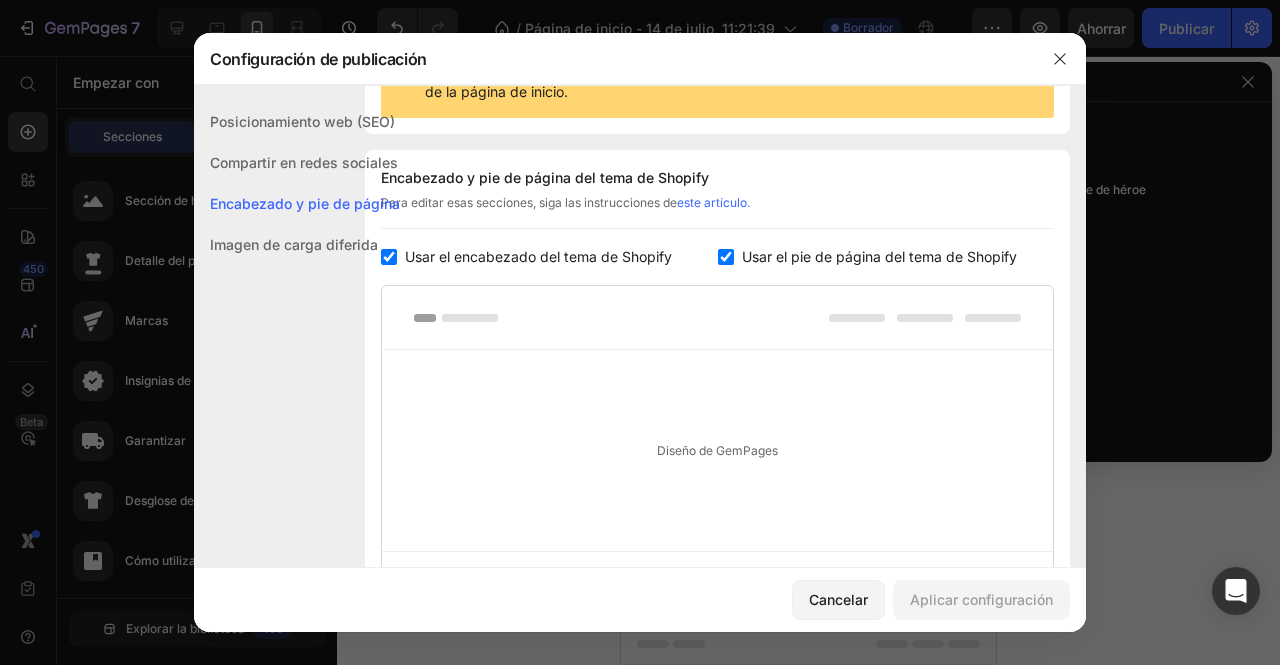 scroll, scrollTop: 270, scrollLeft: 0, axis: vertical 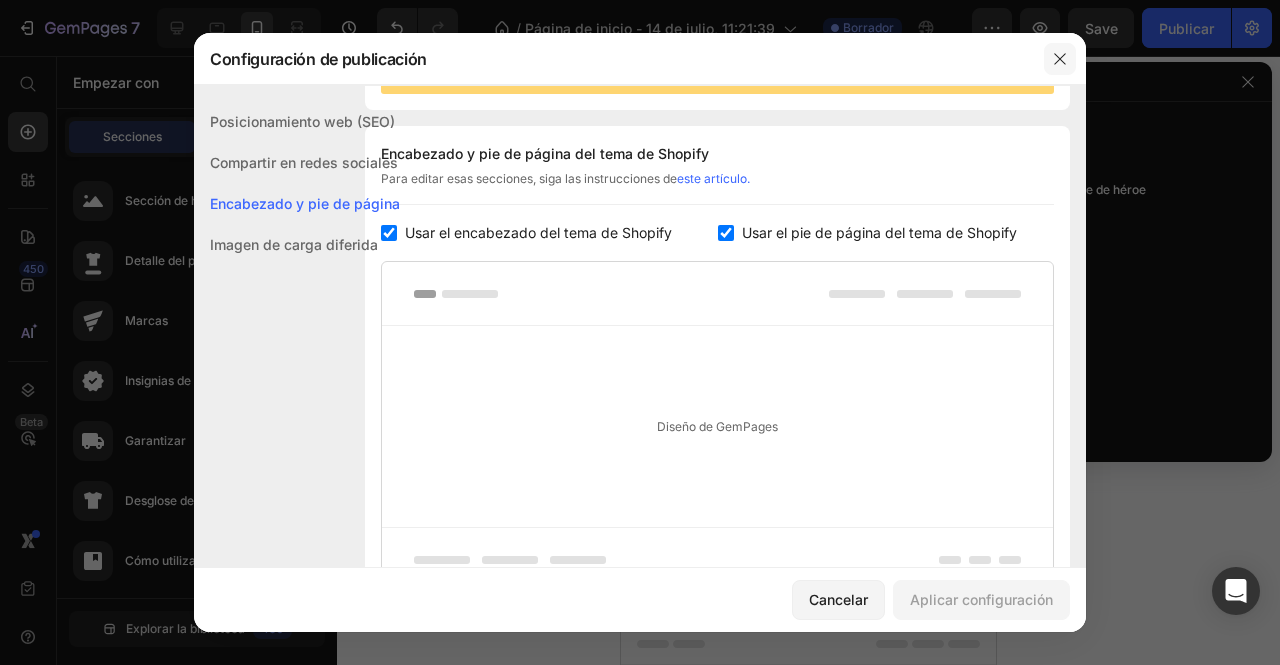 click 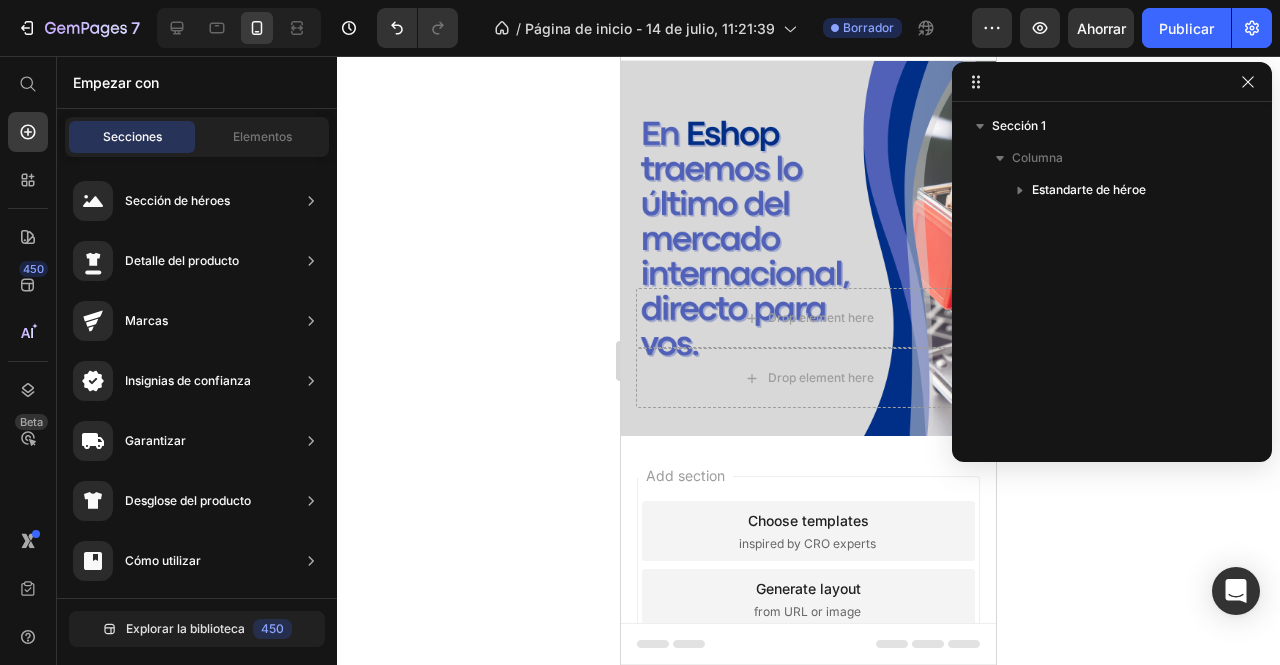 scroll, scrollTop: 0, scrollLeft: 0, axis: both 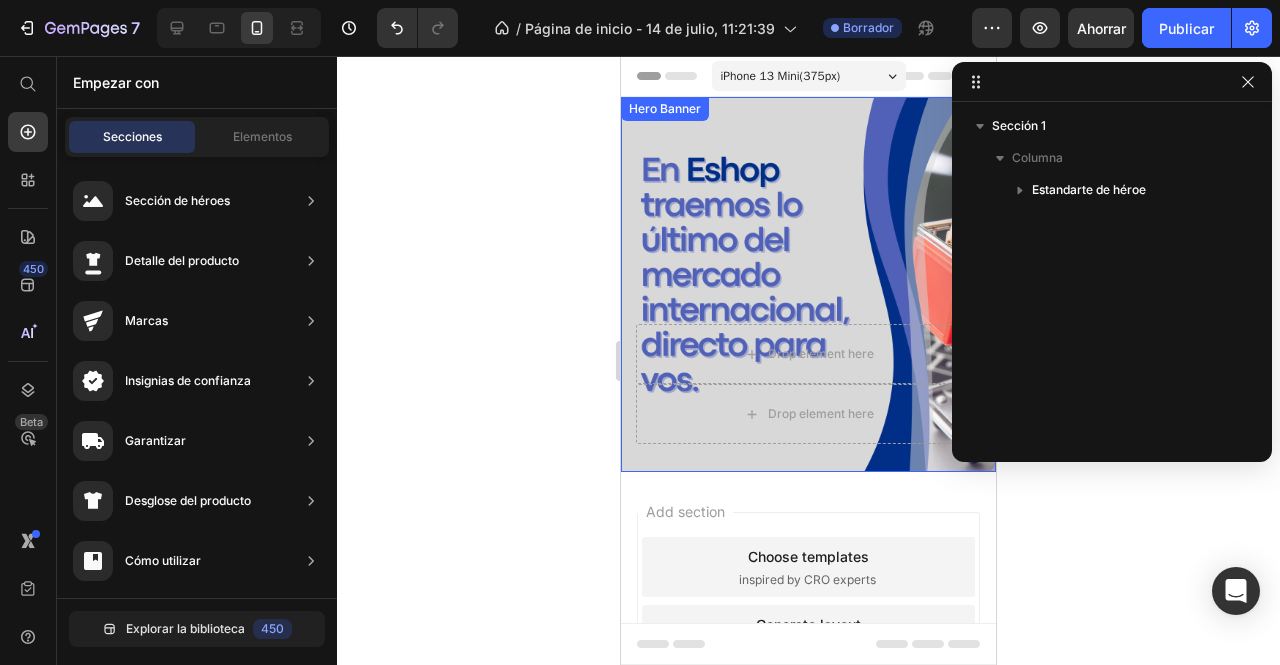 click 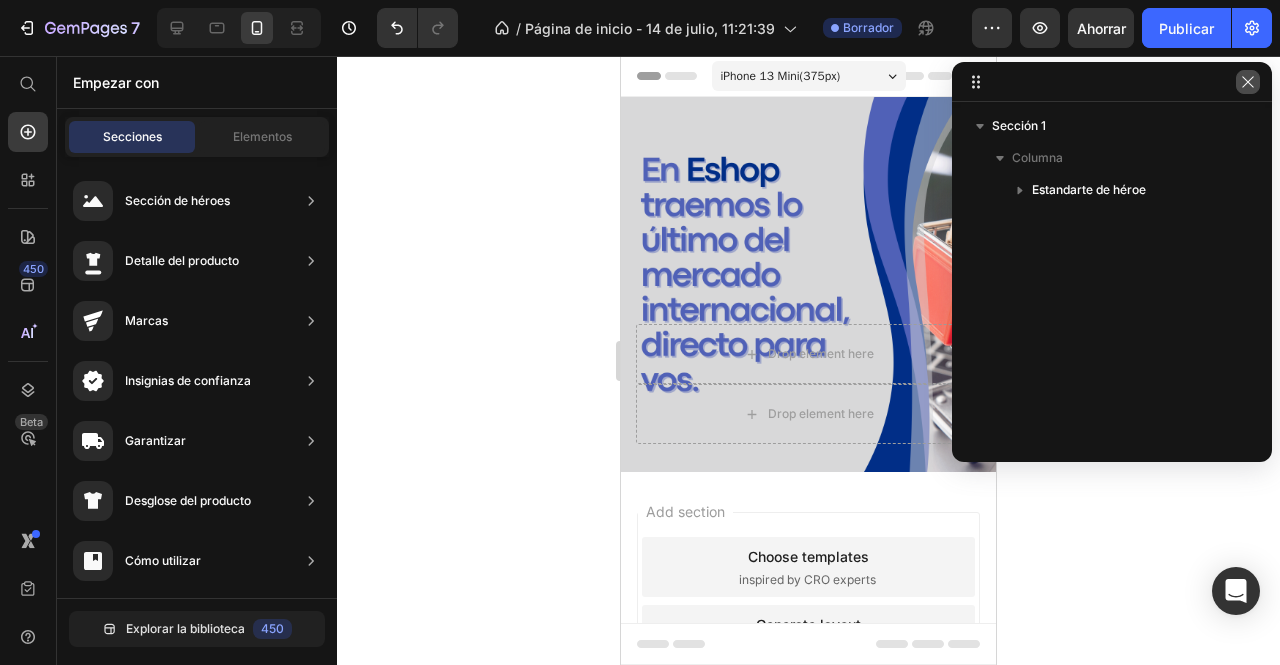 click 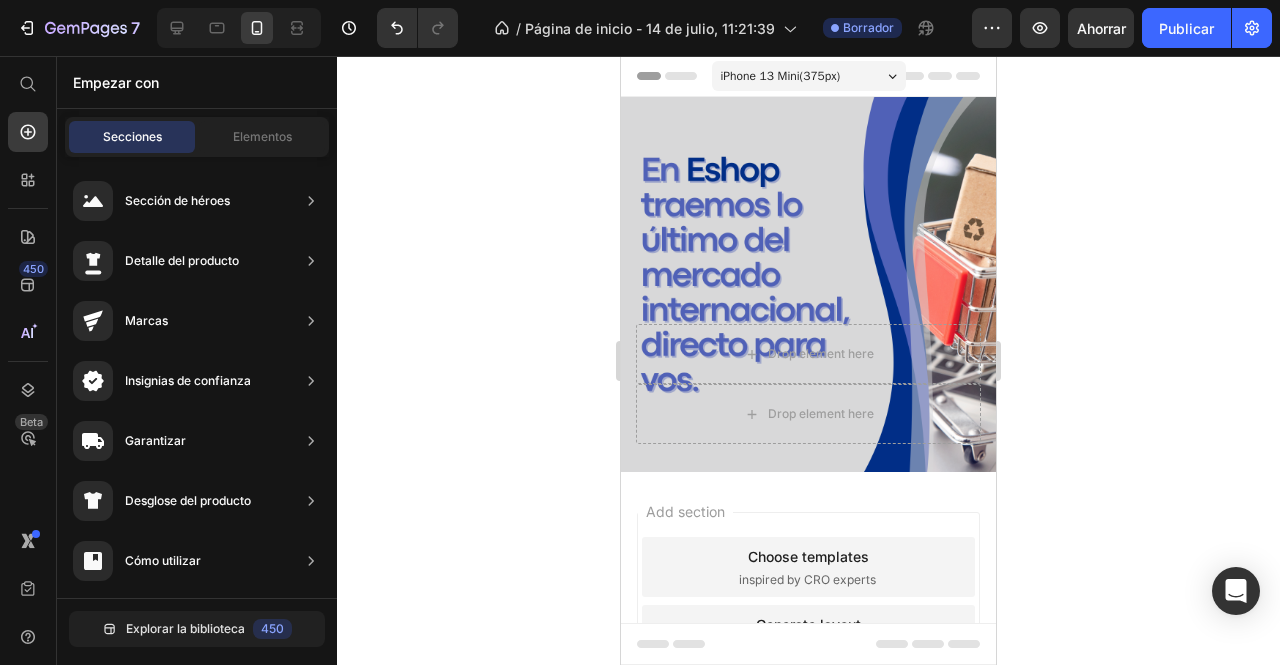 click on "iPhone 13 Mini  ( 375 px)" at bounding box center (781, 76) 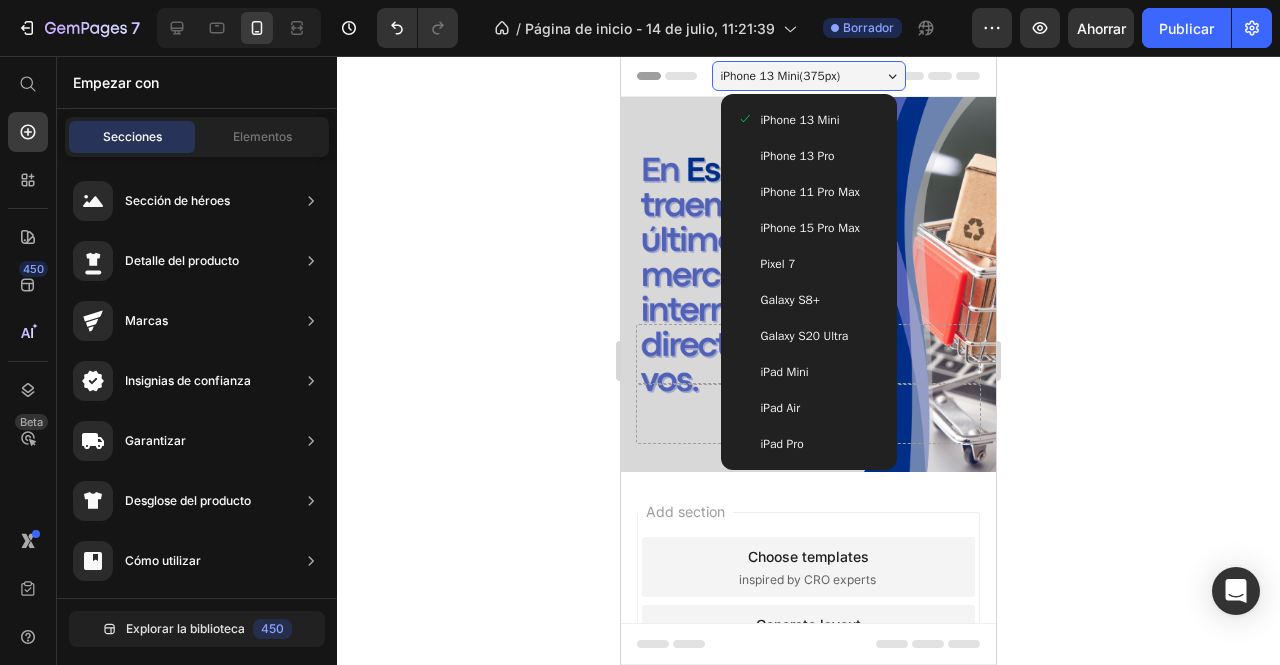 click on "iPhone 13 Mini  ( 375 px)" at bounding box center [781, 76] 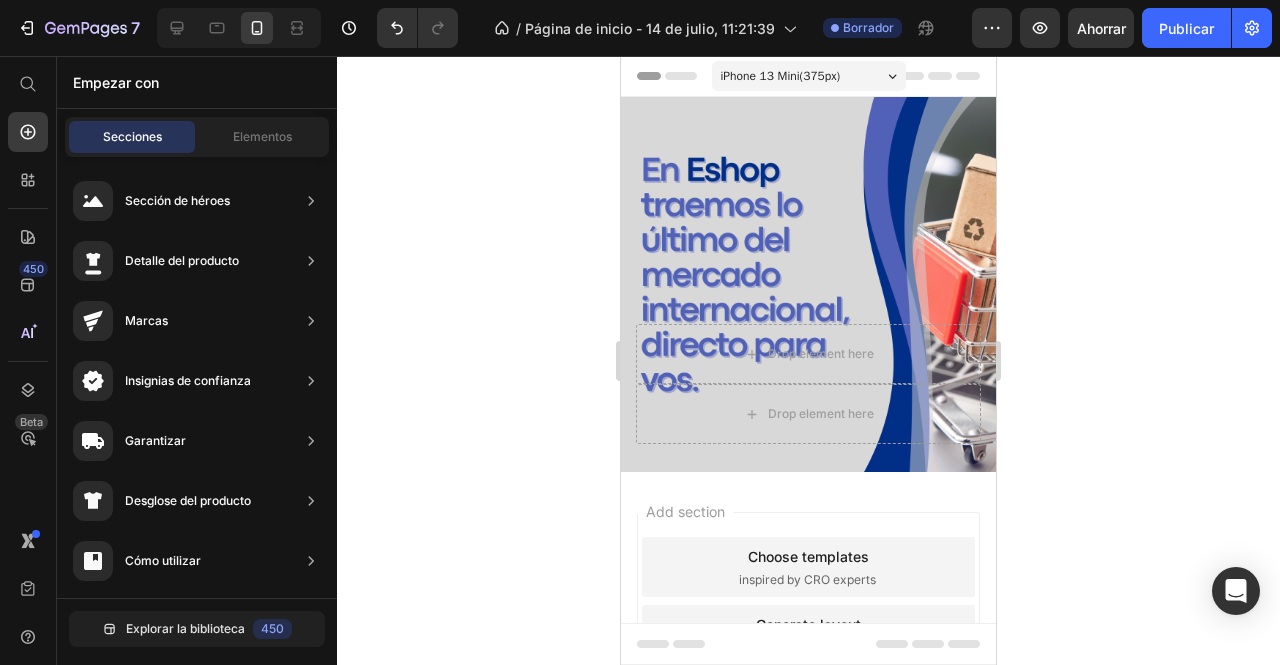 click on "iPhone 13 Mini  ( 375 px)" at bounding box center [781, 76] 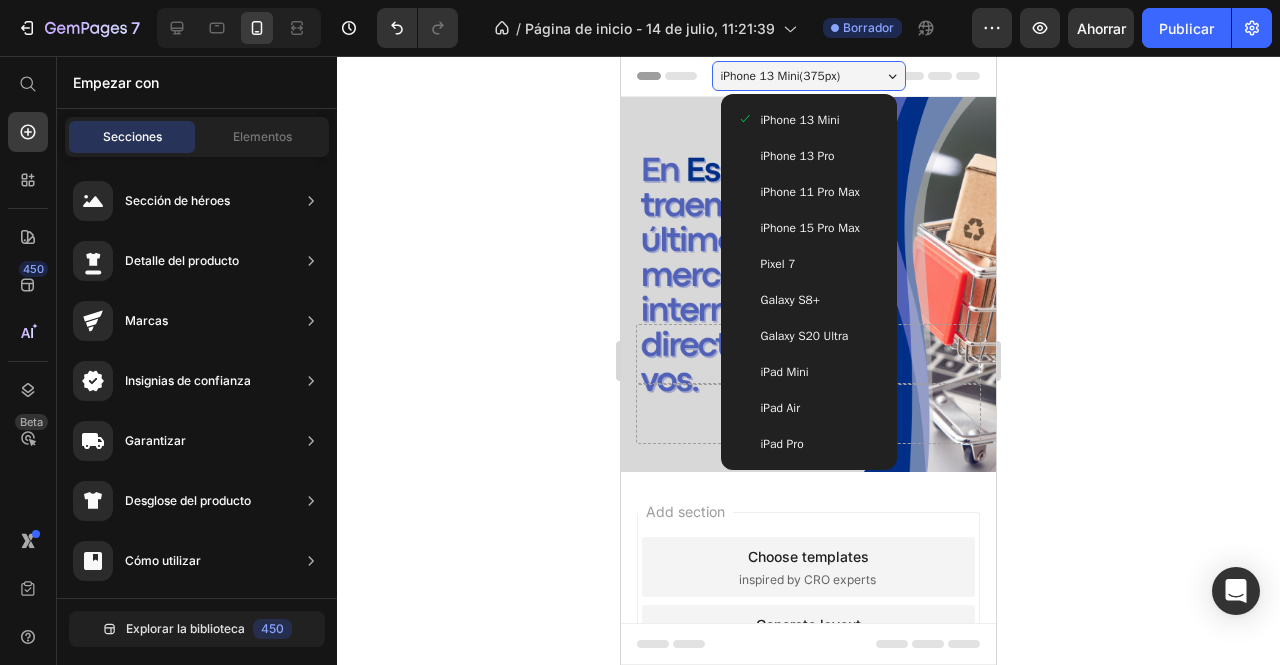 click on "iPhone 13 Mini  ( 375 px)" at bounding box center (781, 76) 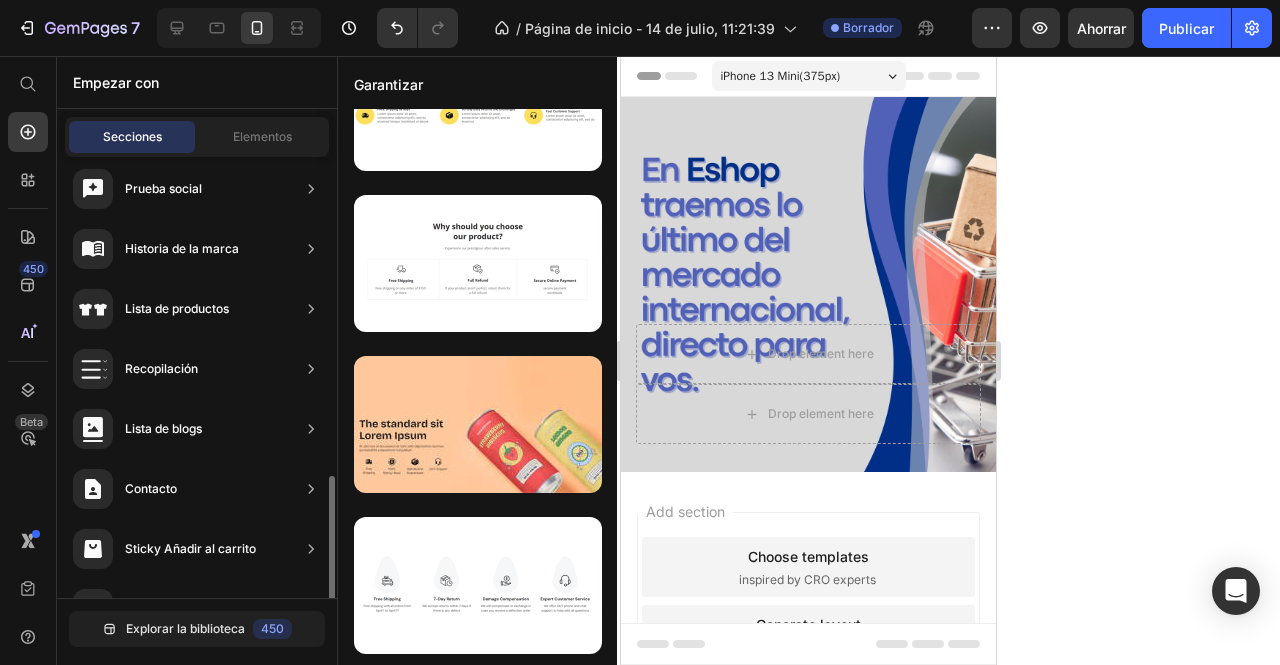 scroll, scrollTop: 718, scrollLeft: 0, axis: vertical 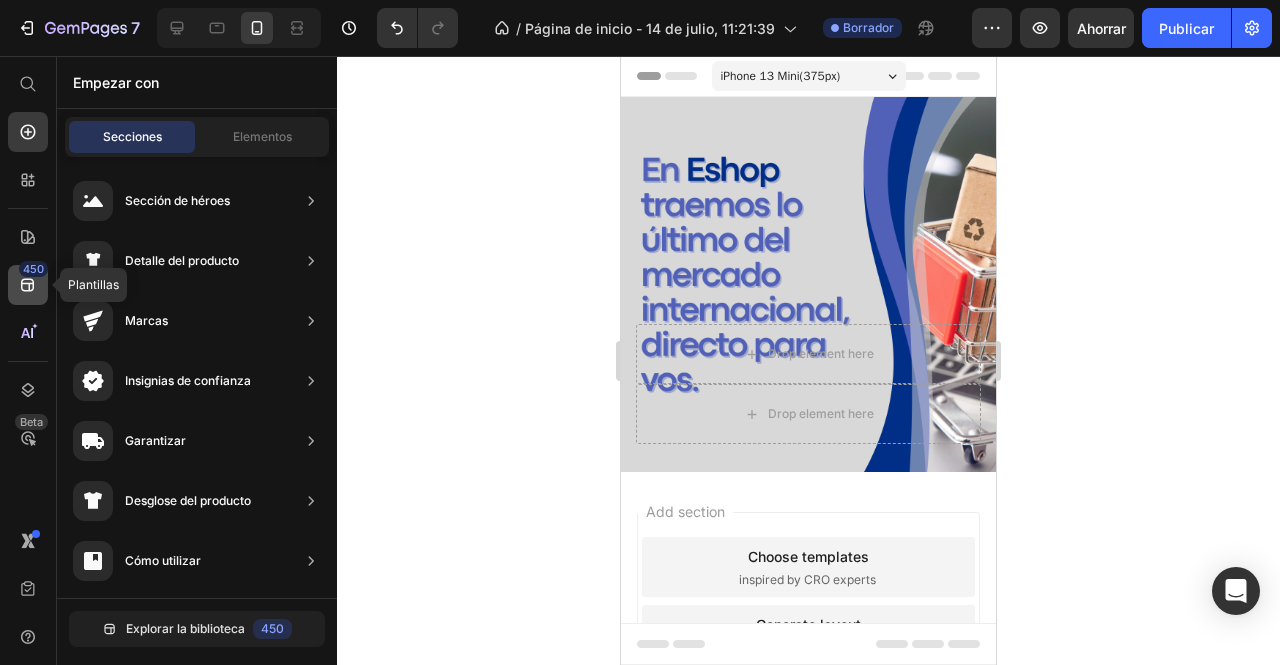 click 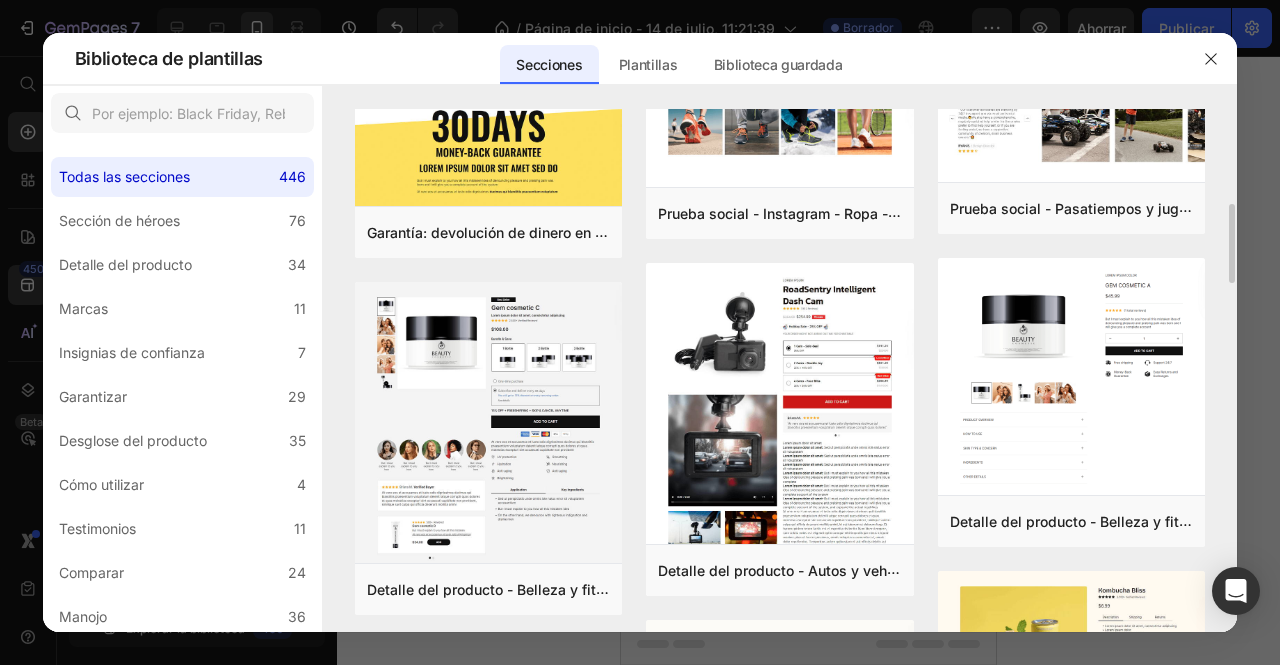 scroll, scrollTop: 0, scrollLeft: 0, axis: both 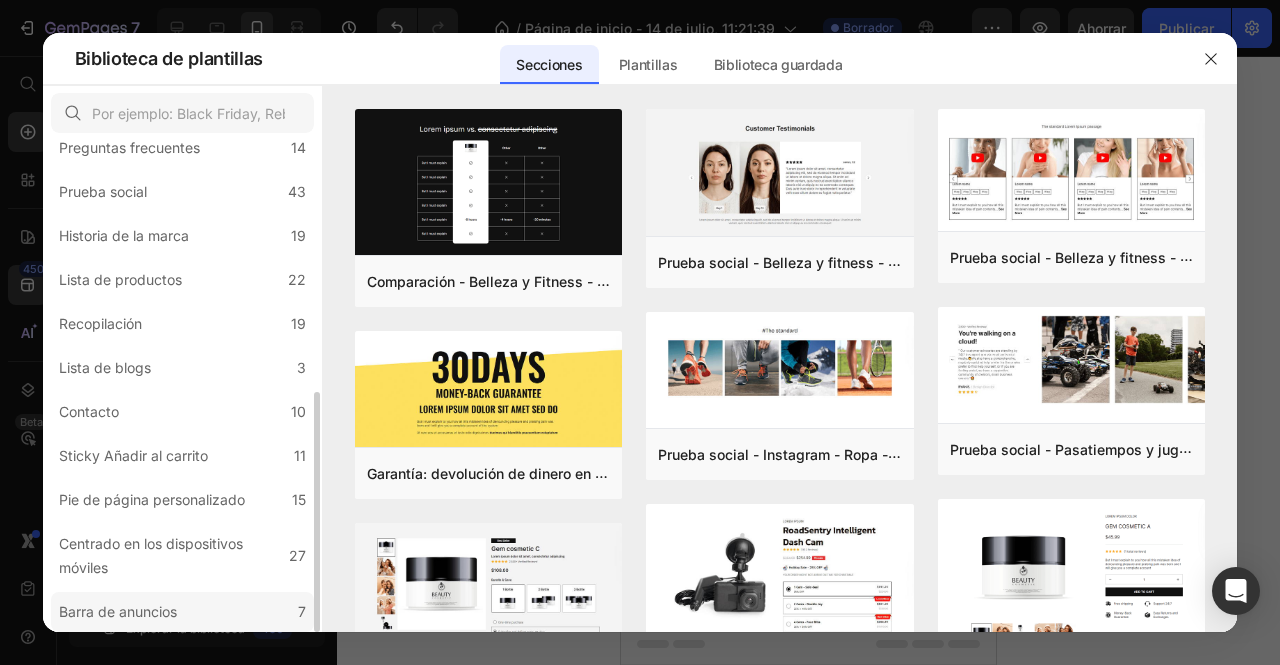 click on "Barra de anuncios" at bounding box center [118, 612] 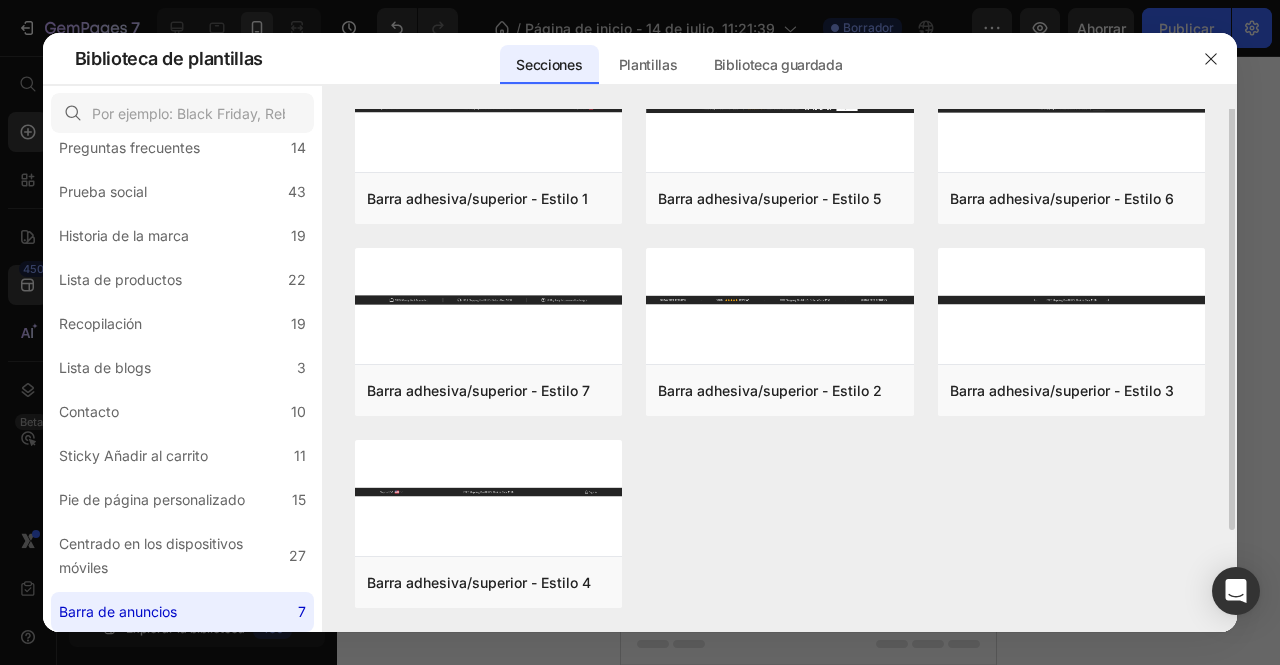 scroll, scrollTop: 0, scrollLeft: 0, axis: both 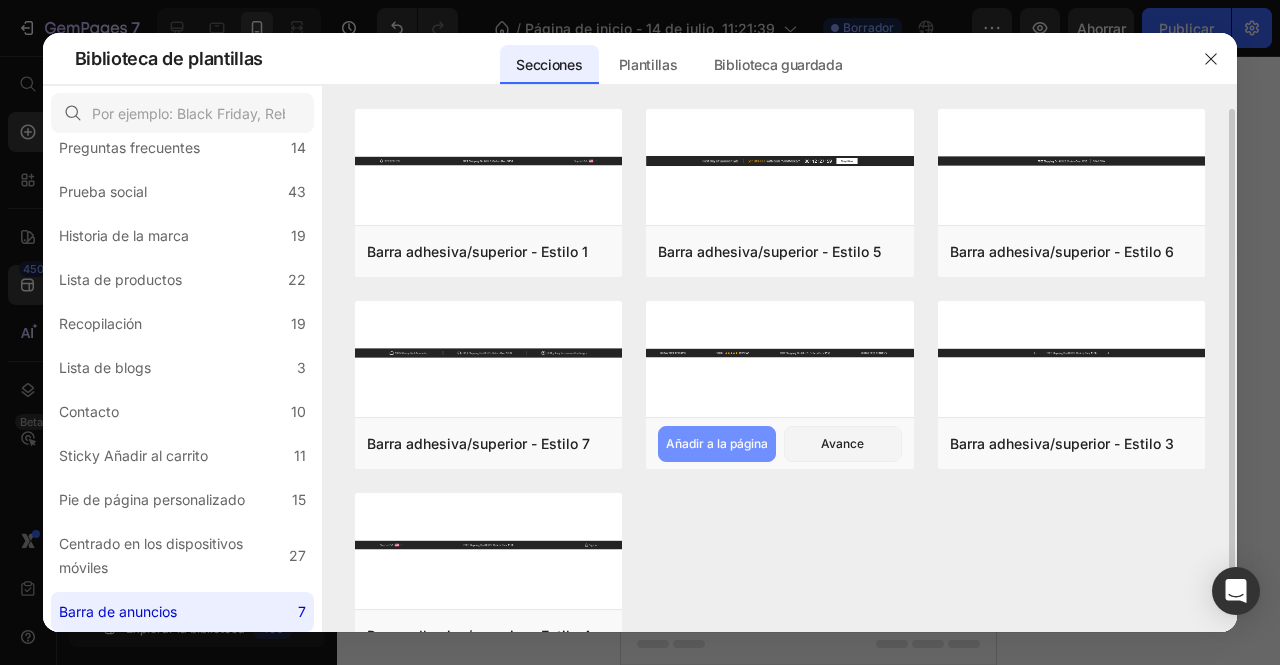 click on "Añadir a la página" at bounding box center (717, 443) 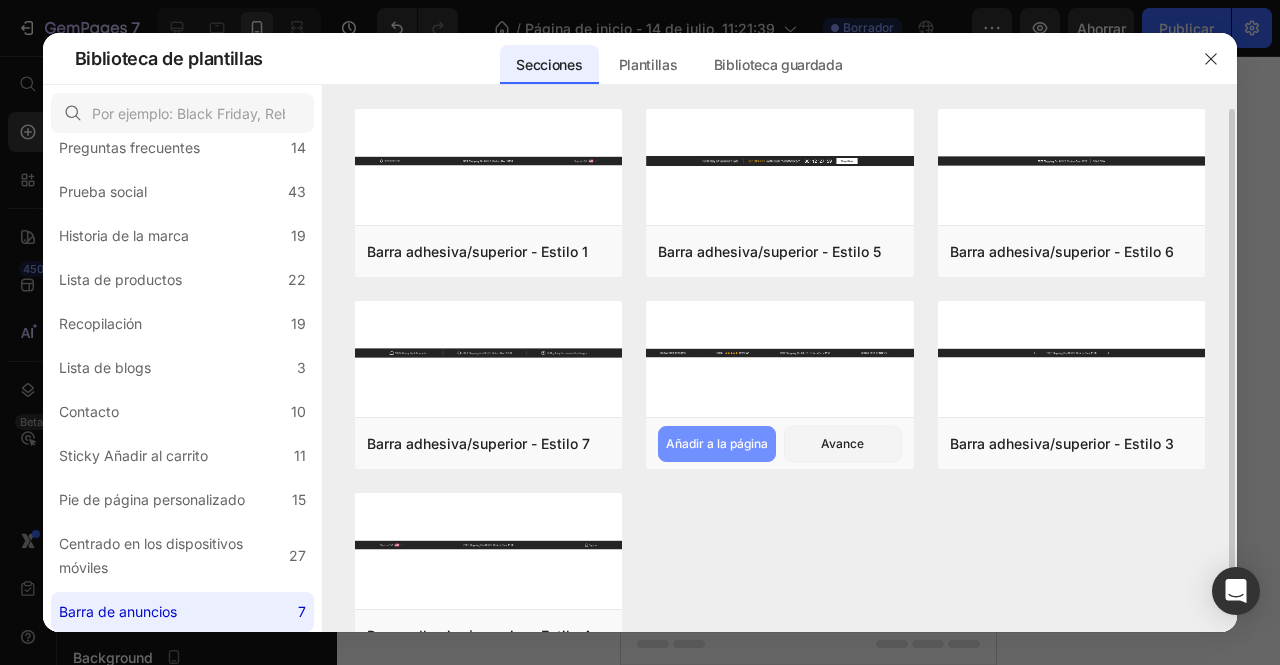scroll, scrollTop: 0, scrollLeft: 0, axis: both 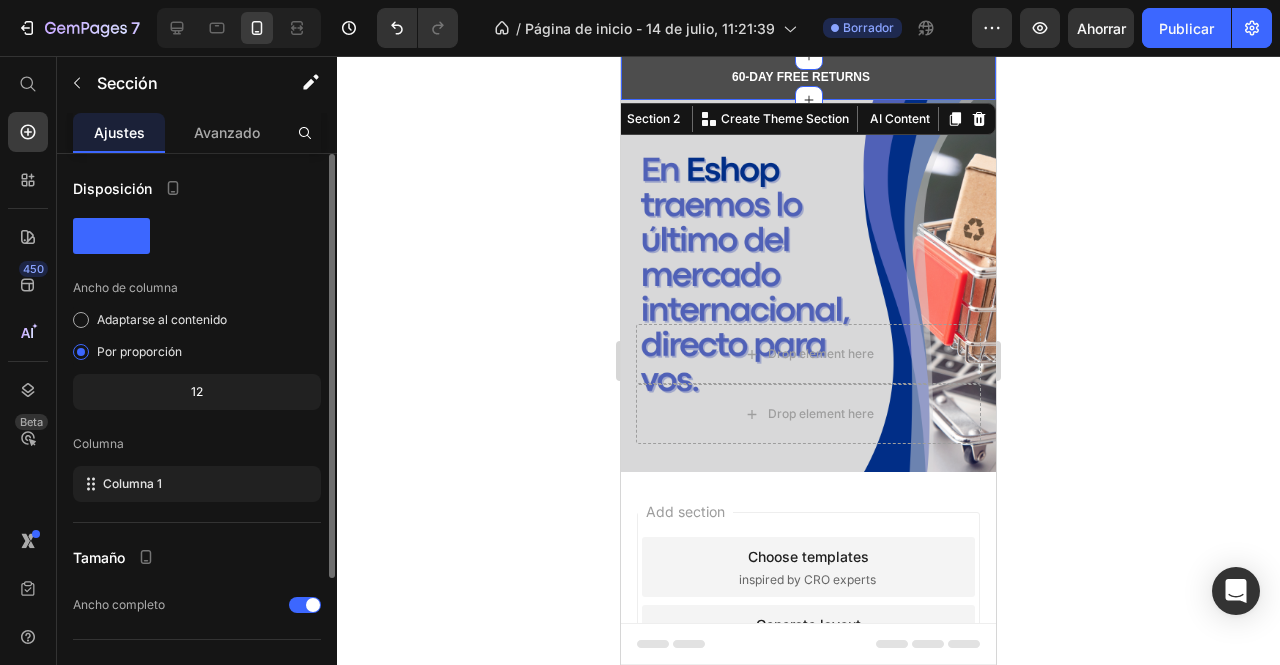 click 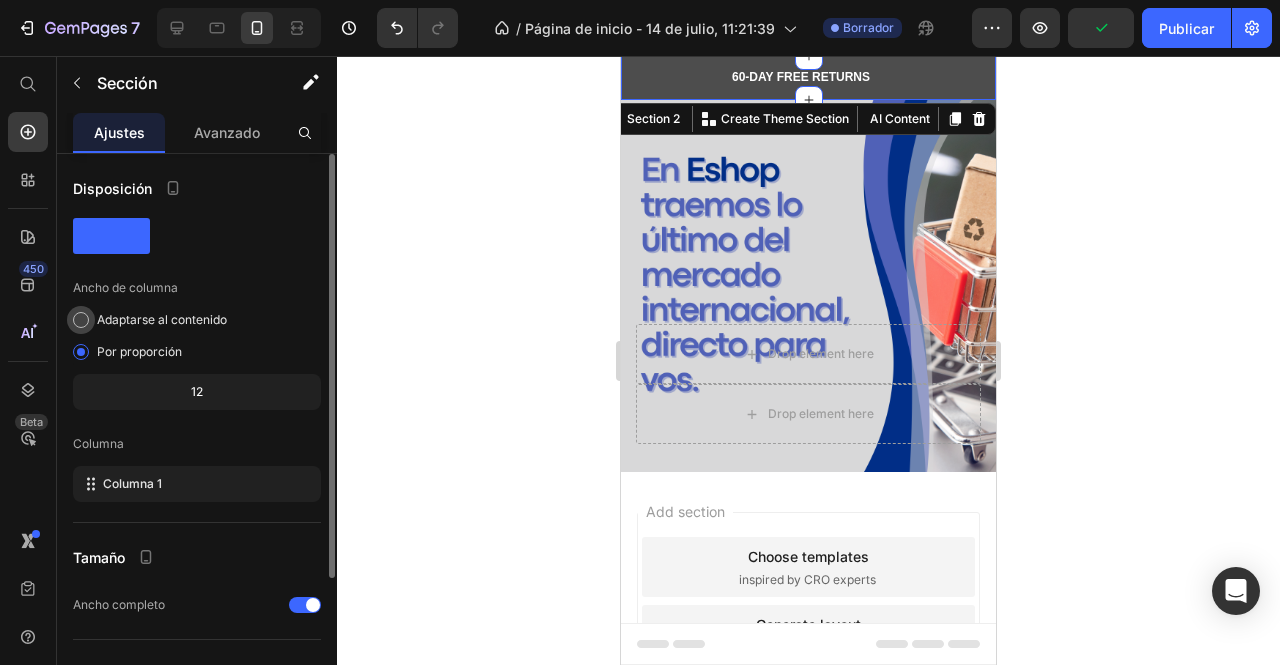 click on "Adaptarse al contenido" at bounding box center [162, 319] 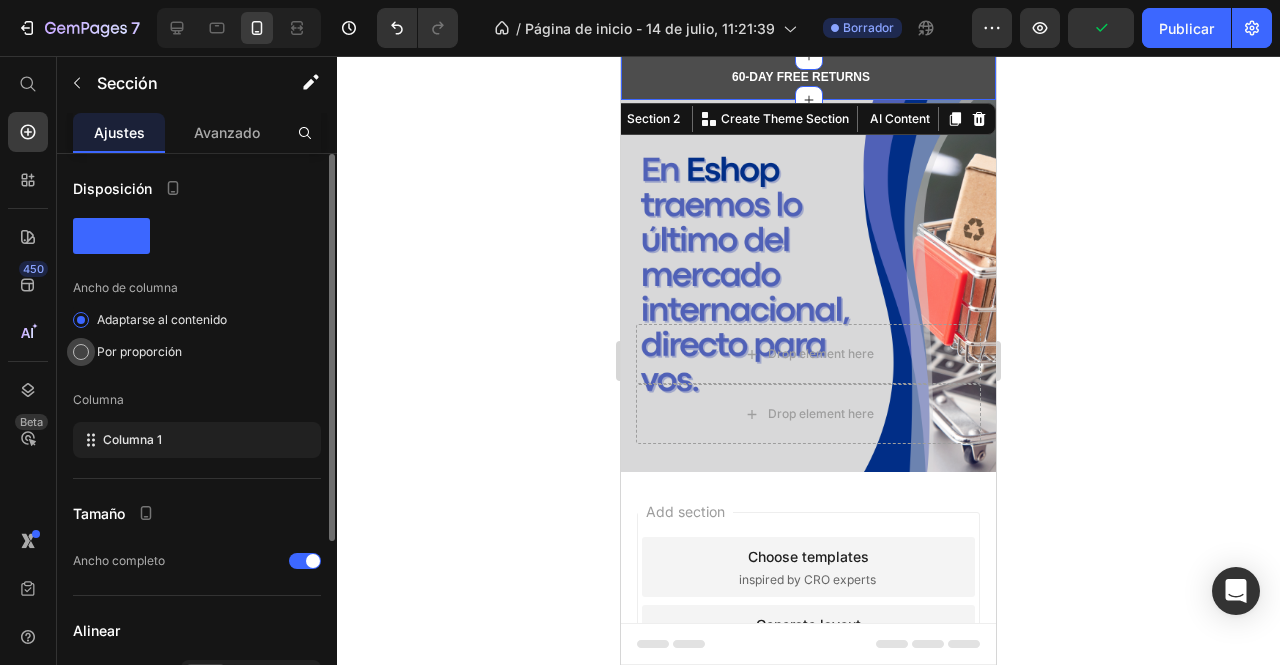 click on "Por proporción" 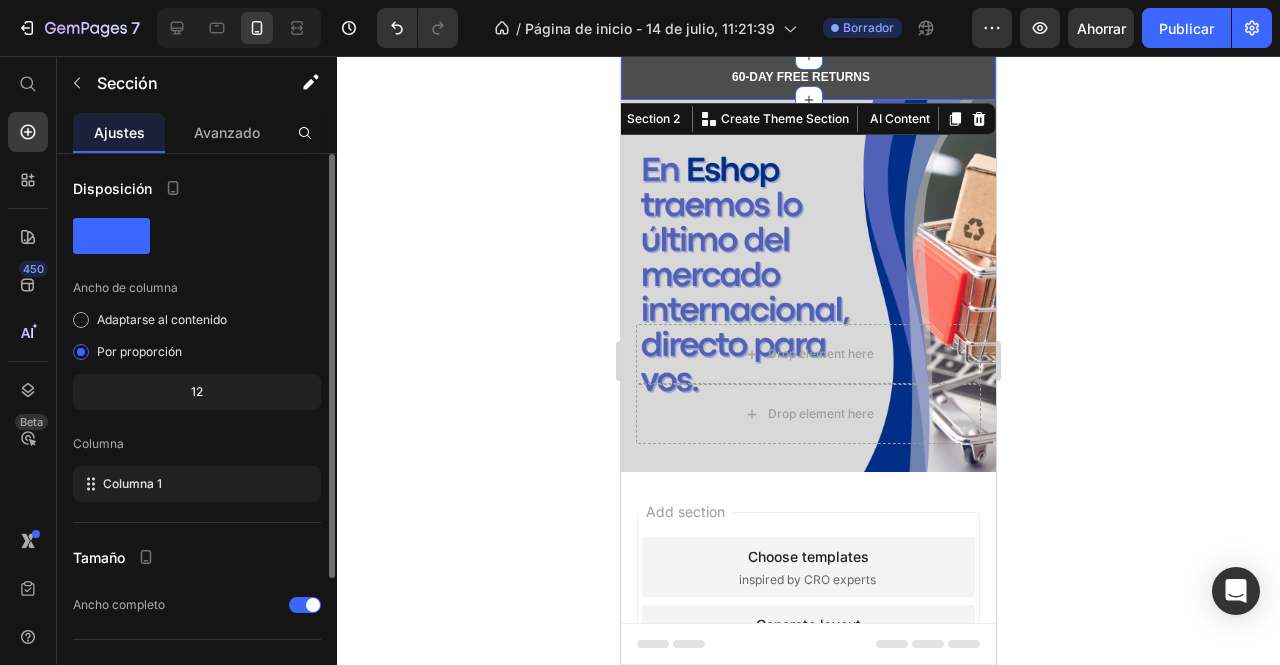 click on "12" 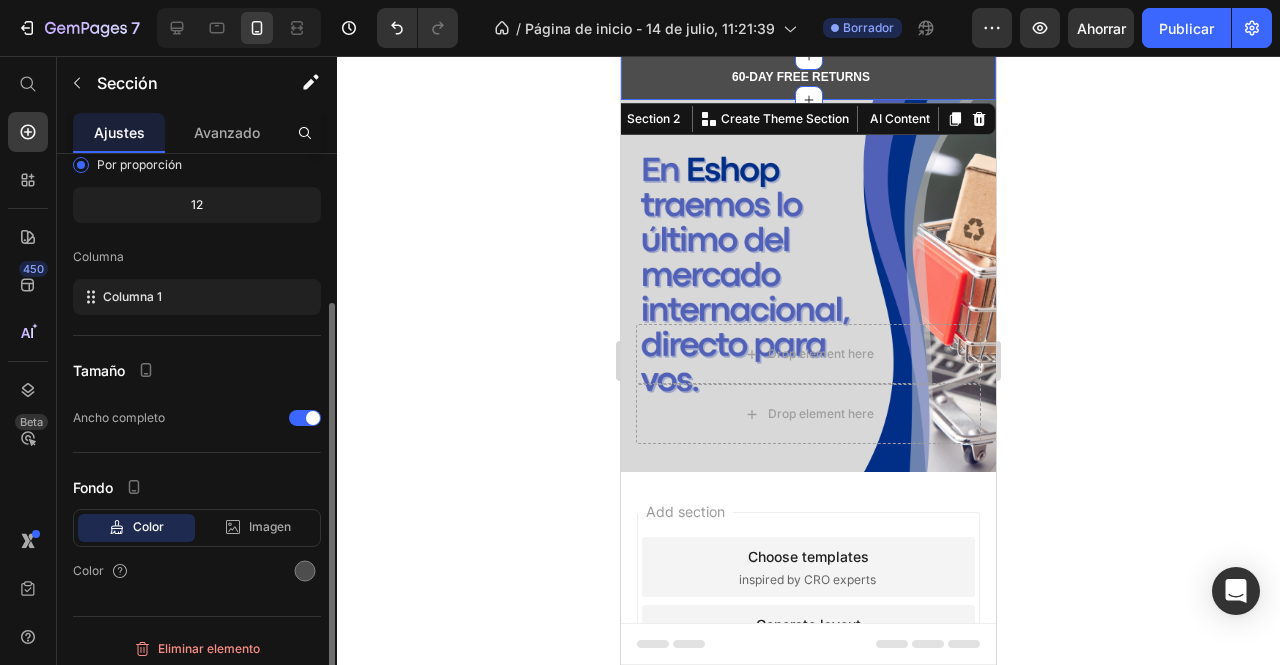 scroll, scrollTop: 194, scrollLeft: 0, axis: vertical 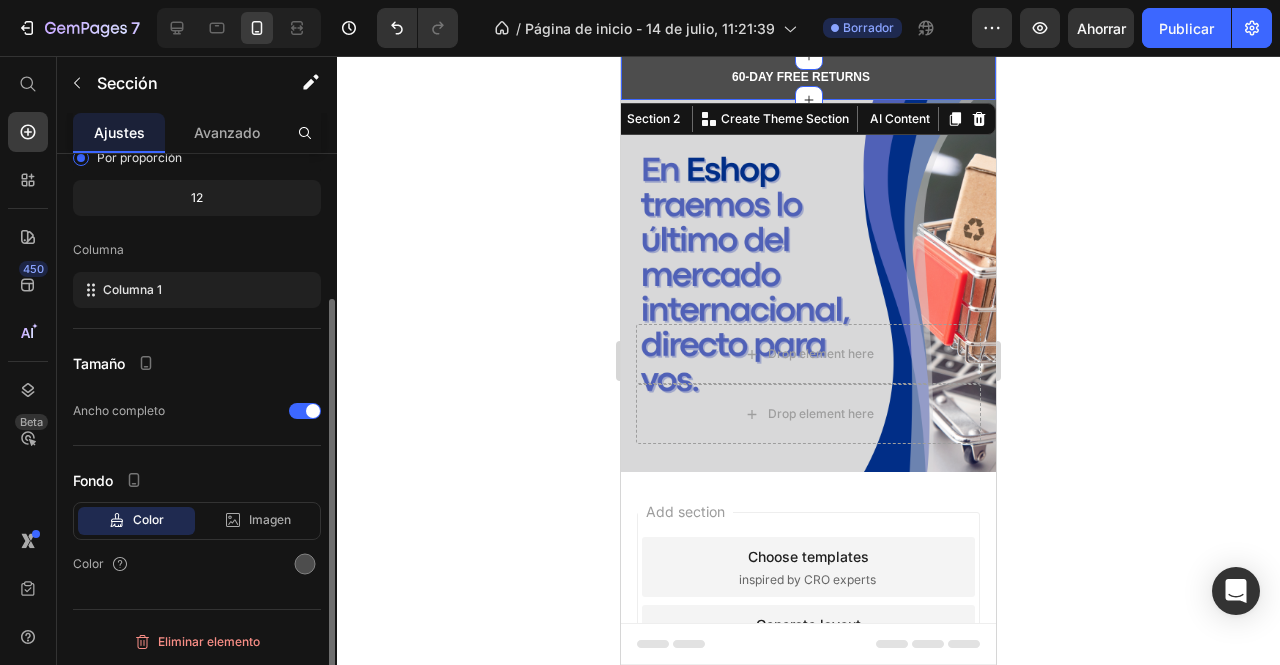 click on "Color" at bounding box center [148, 520] 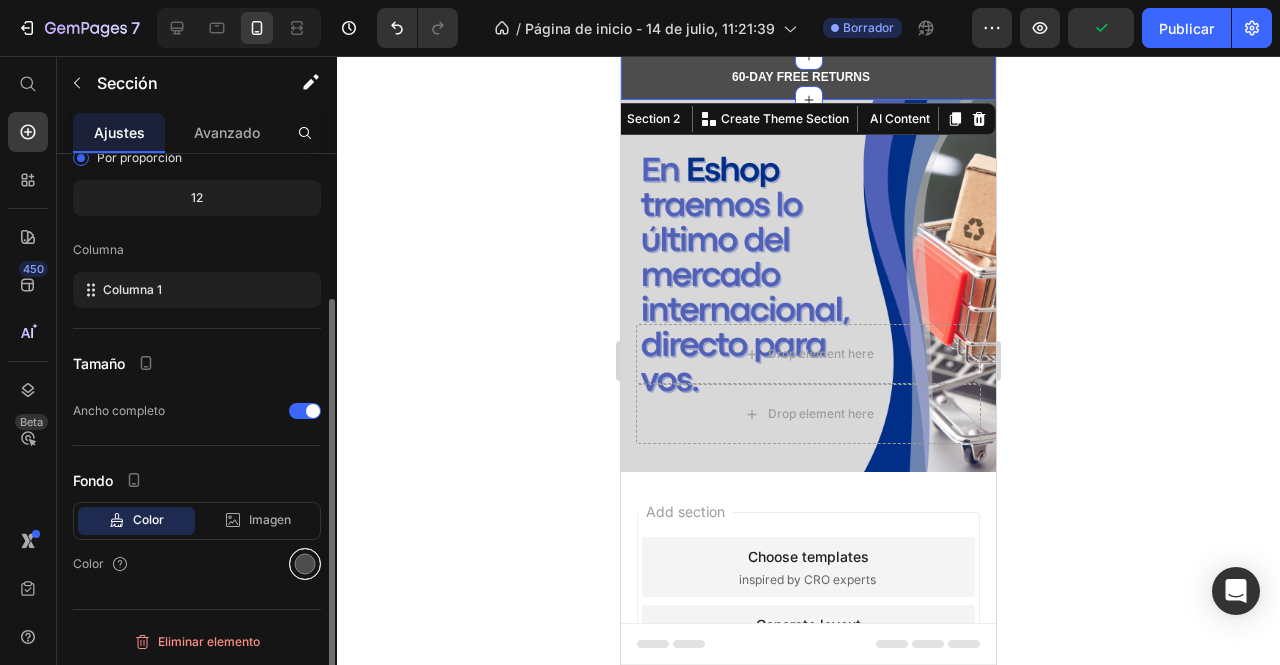 click at bounding box center [305, 564] 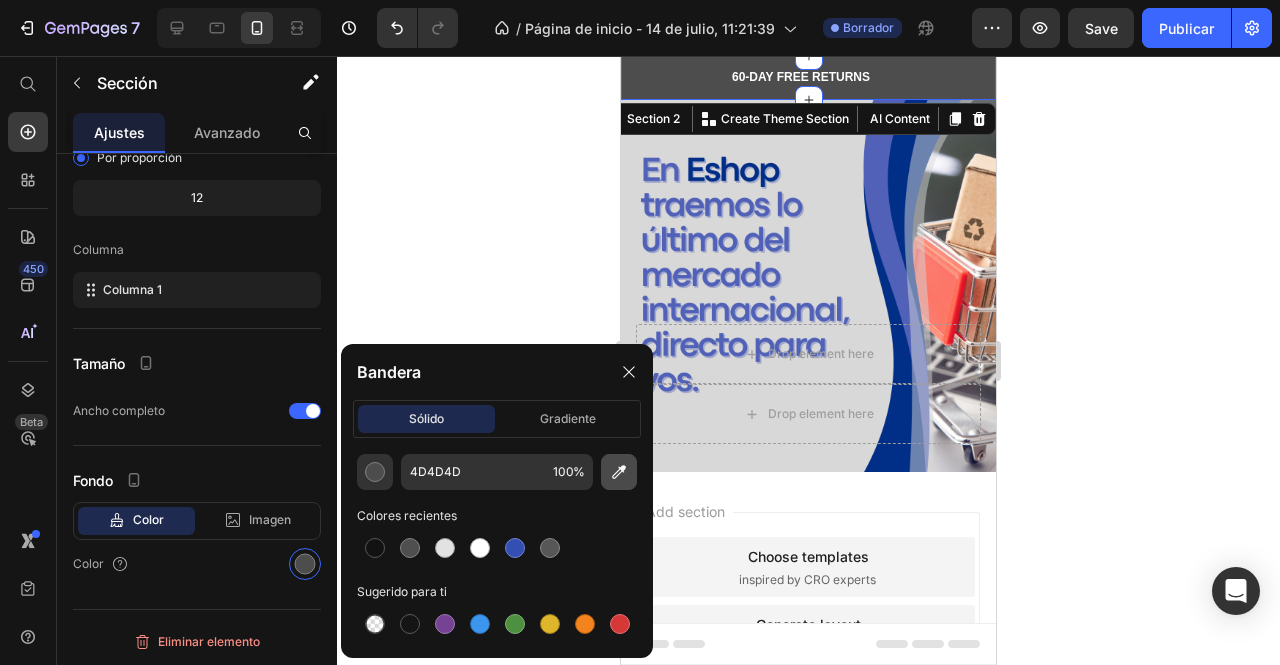 click 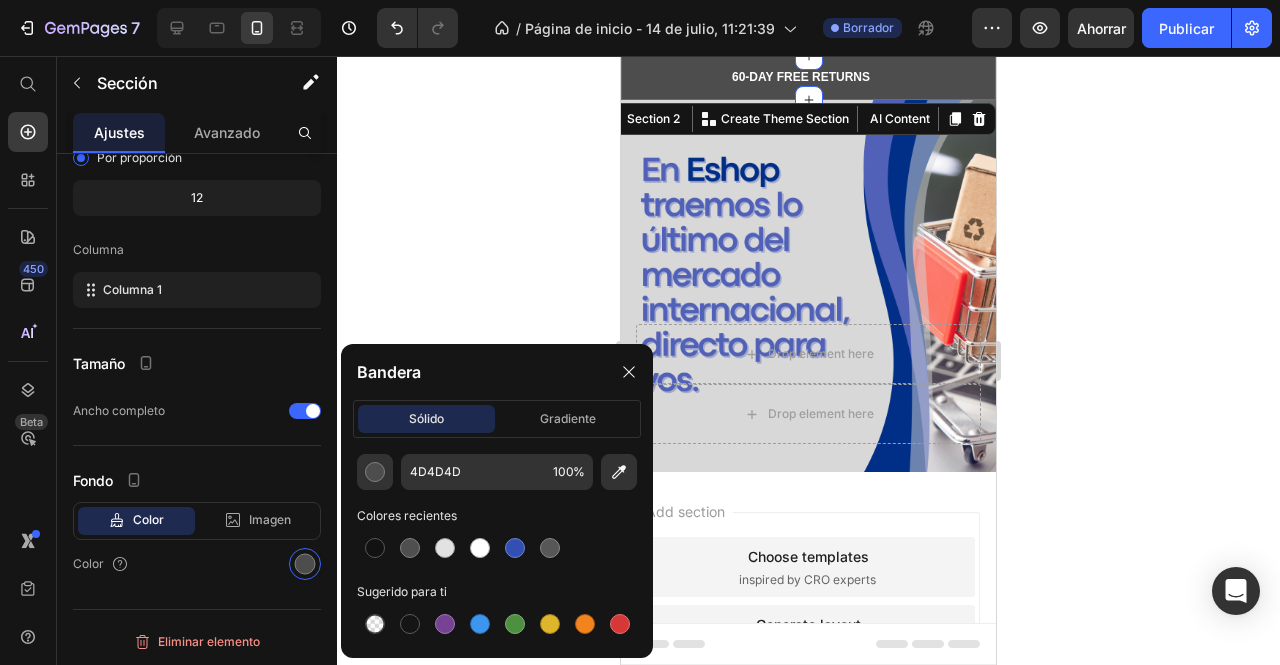type on "[ALPHANUMERIC]" 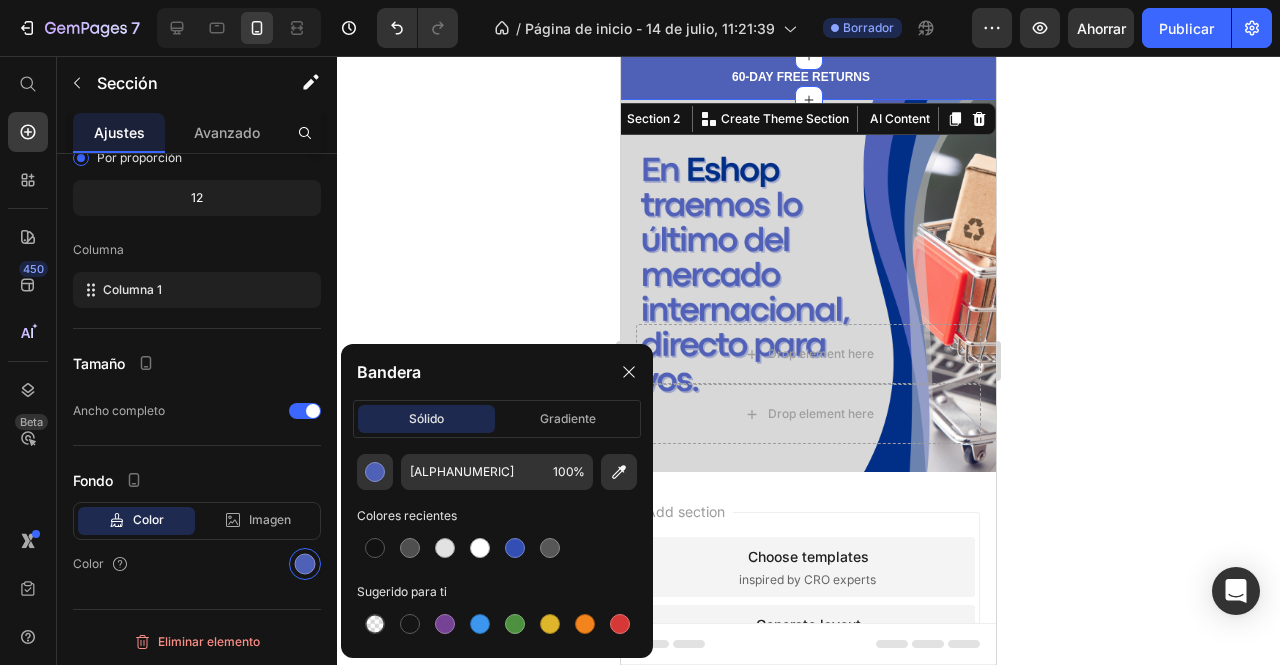 click 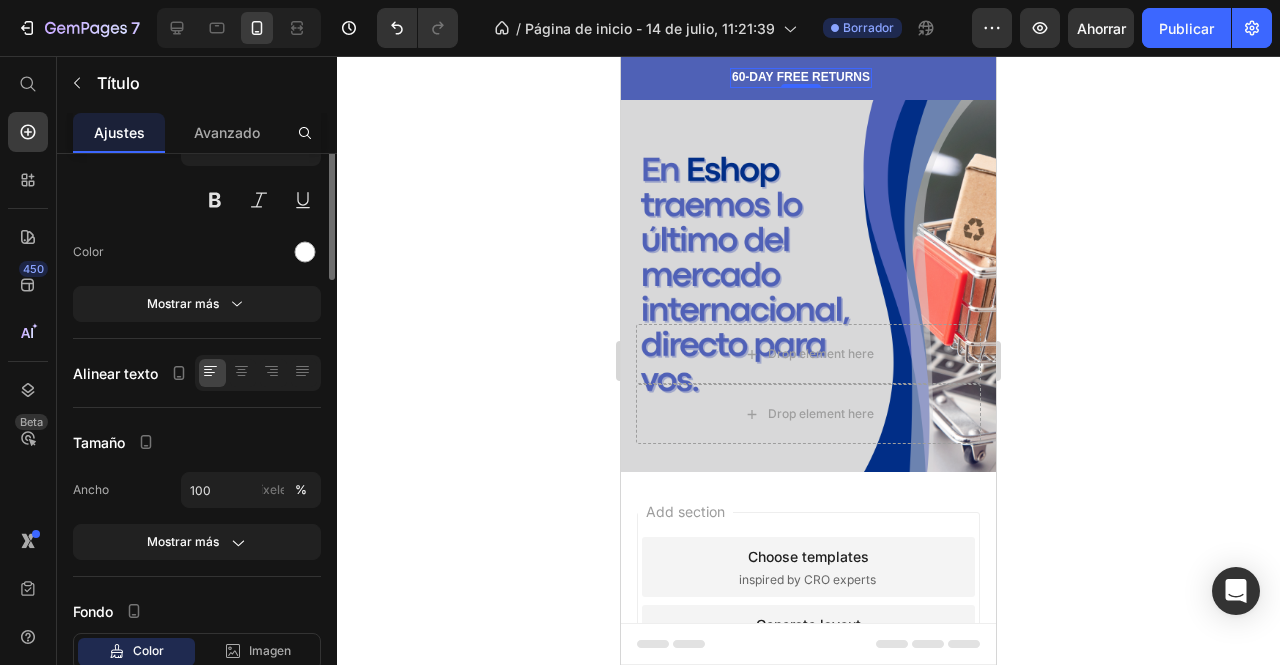 scroll, scrollTop: 0, scrollLeft: 0, axis: both 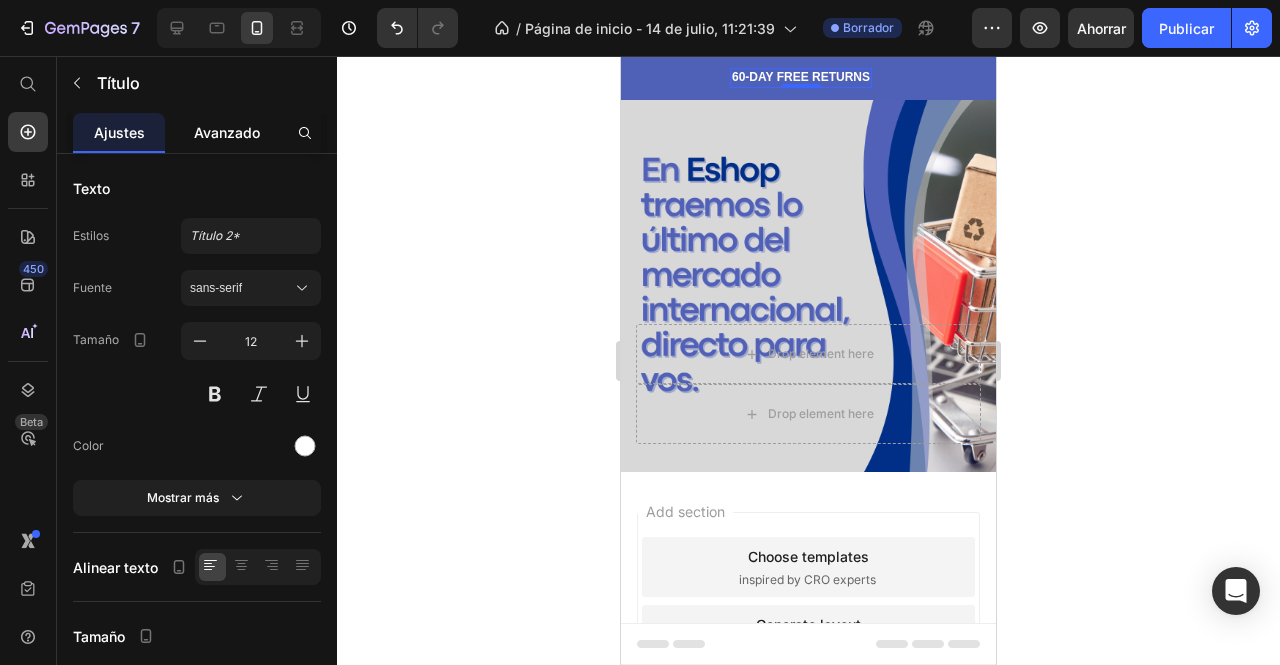 click on "Avanzado" at bounding box center [227, 132] 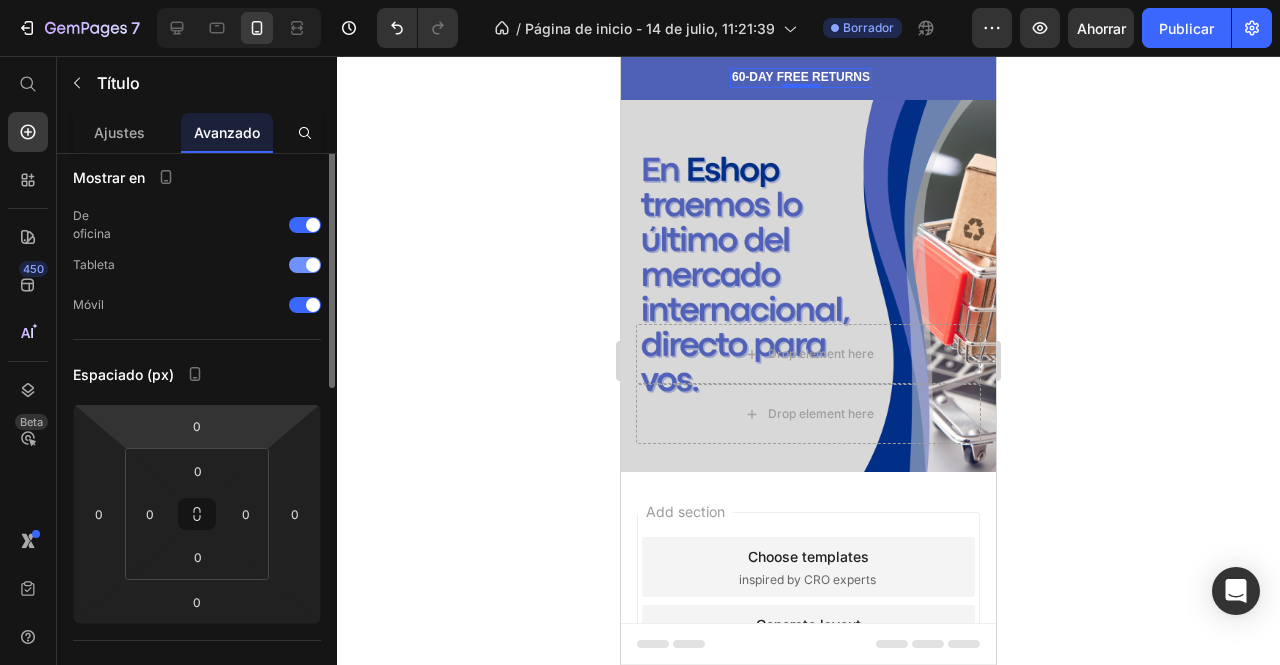 scroll, scrollTop: 0, scrollLeft: 0, axis: both 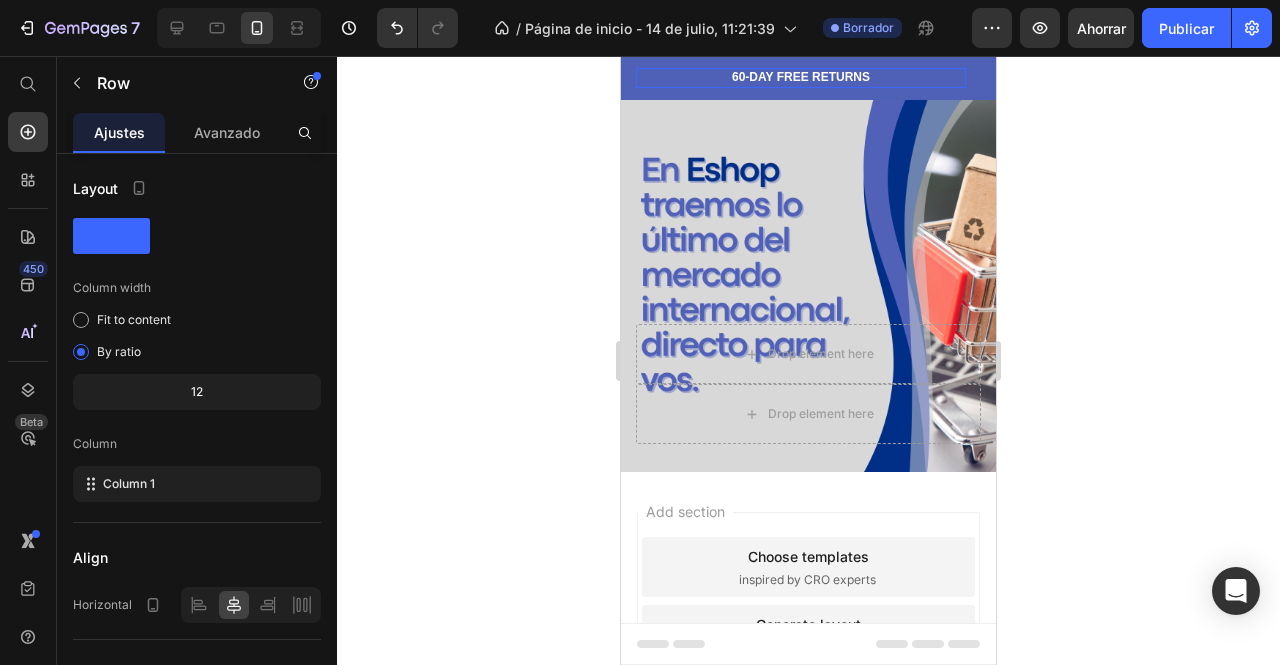 click on "60-DAY FREE RETURNS Heading Row   0" at bounding box center (801, 78) 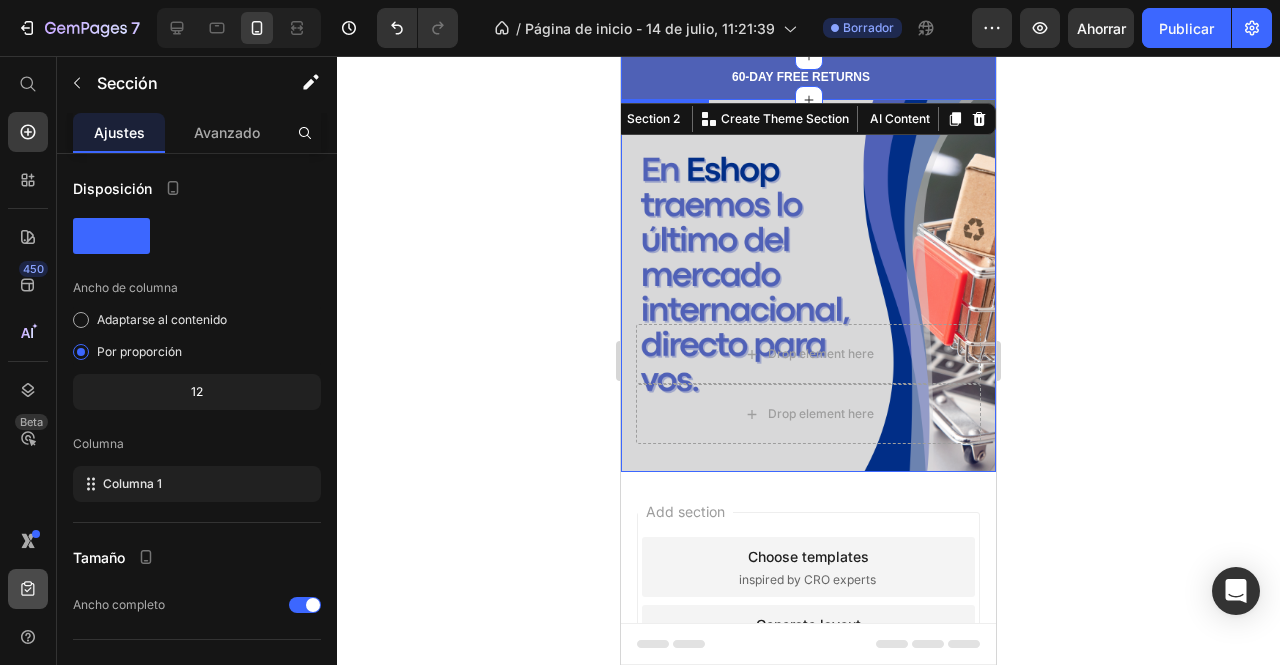click 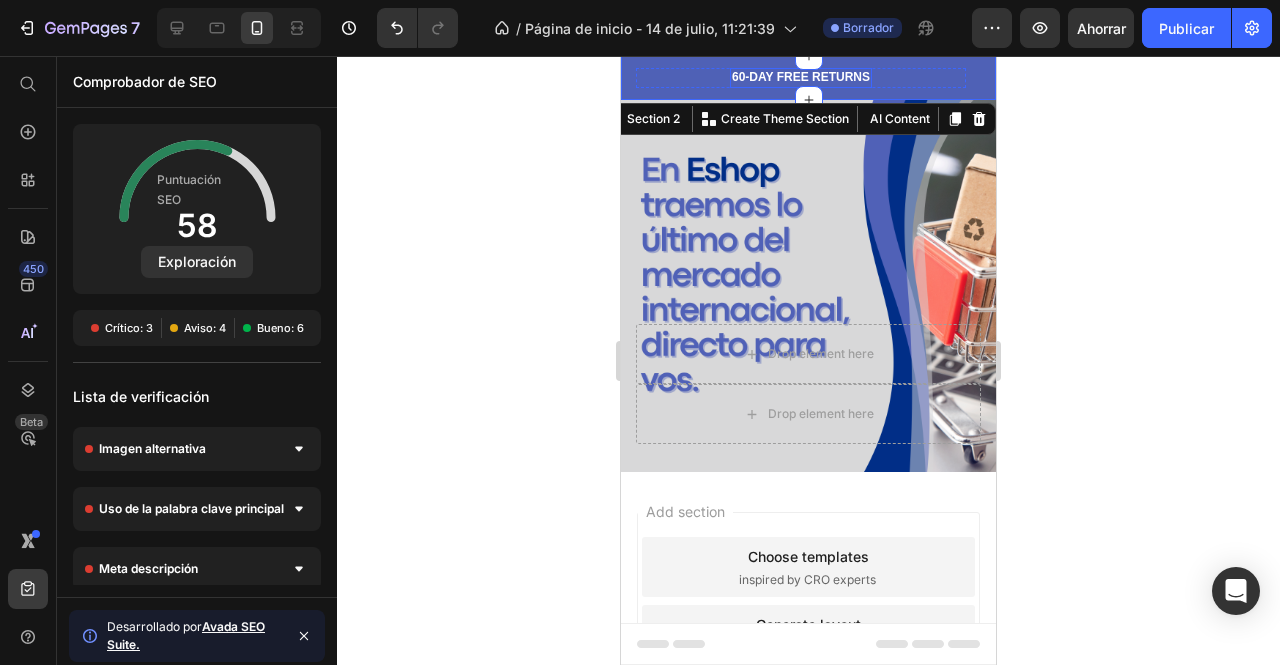 click on "60-DAY FREE RETURNS" at bounding box center (801, 78) 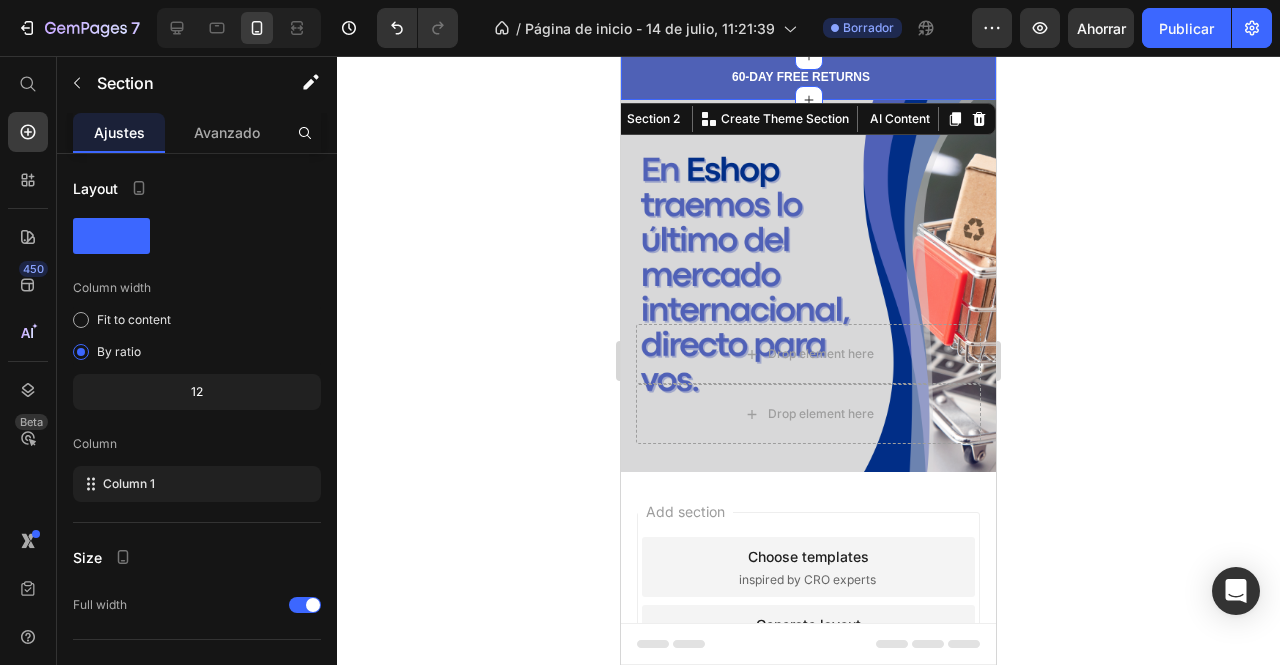click on "60-DAY FREE RETURNS Heading Row 5000+ Heading                Icon                Icon                Icon                Icon                Icon Icon List Hoz REVIEWS Heading Row Row FREE Shipping On All U.S. Orders Over  $150 Heading Row FREE Shipping On All U.S. Orders Over  $150 Heading Row Carousel Row Section 2   You can create reusable sections Create Theme Section AI Content Write with GemAI What would you like to describe here? Tone and Voice Persuasive Product Show more Generate" at bounding box center [808, 78] 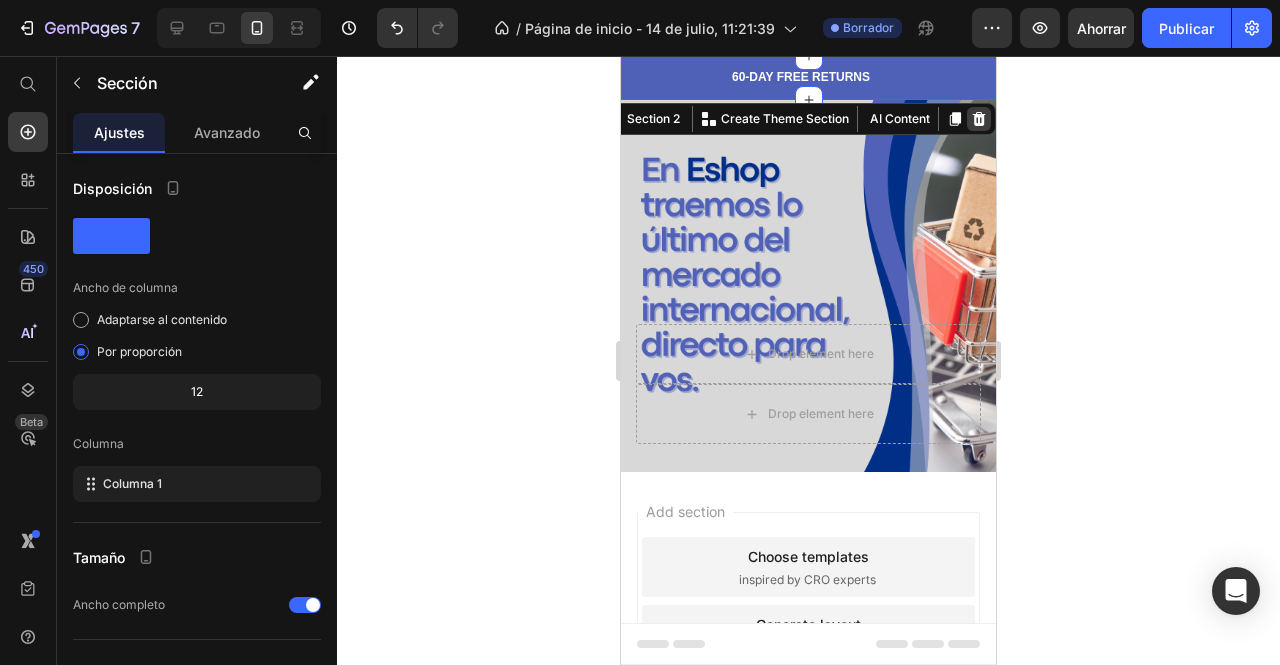 click 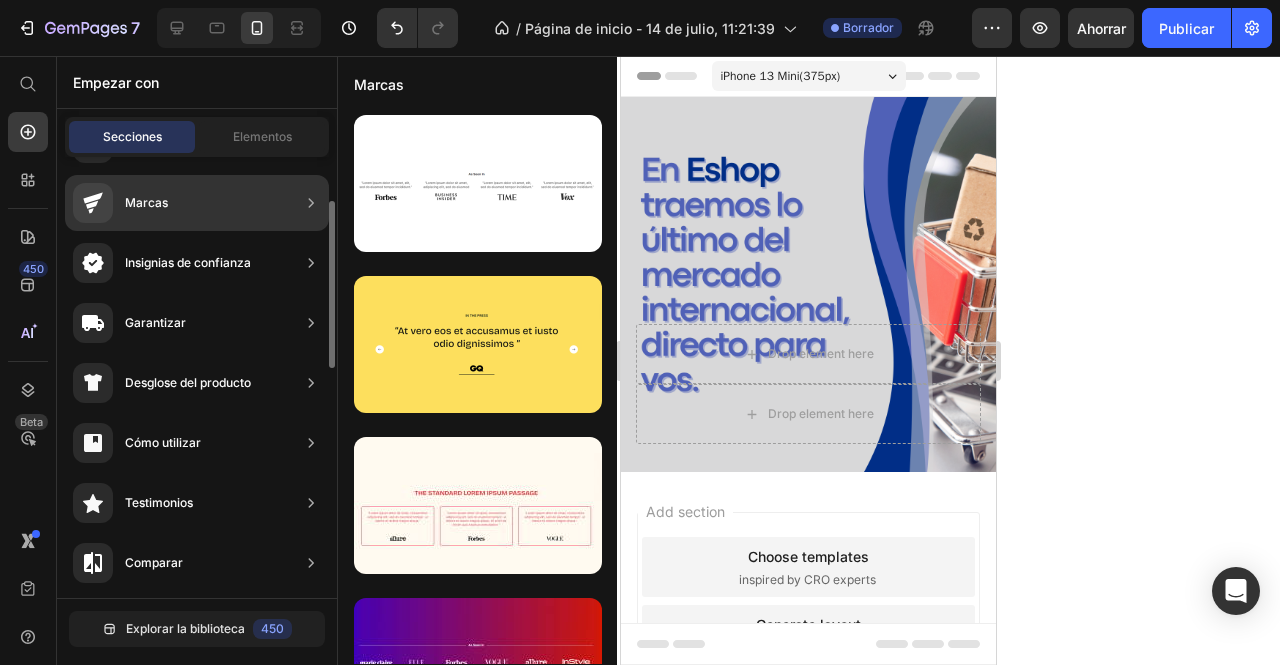 scroll, scrollTop: 0, scrollLeft: 0, axis: both 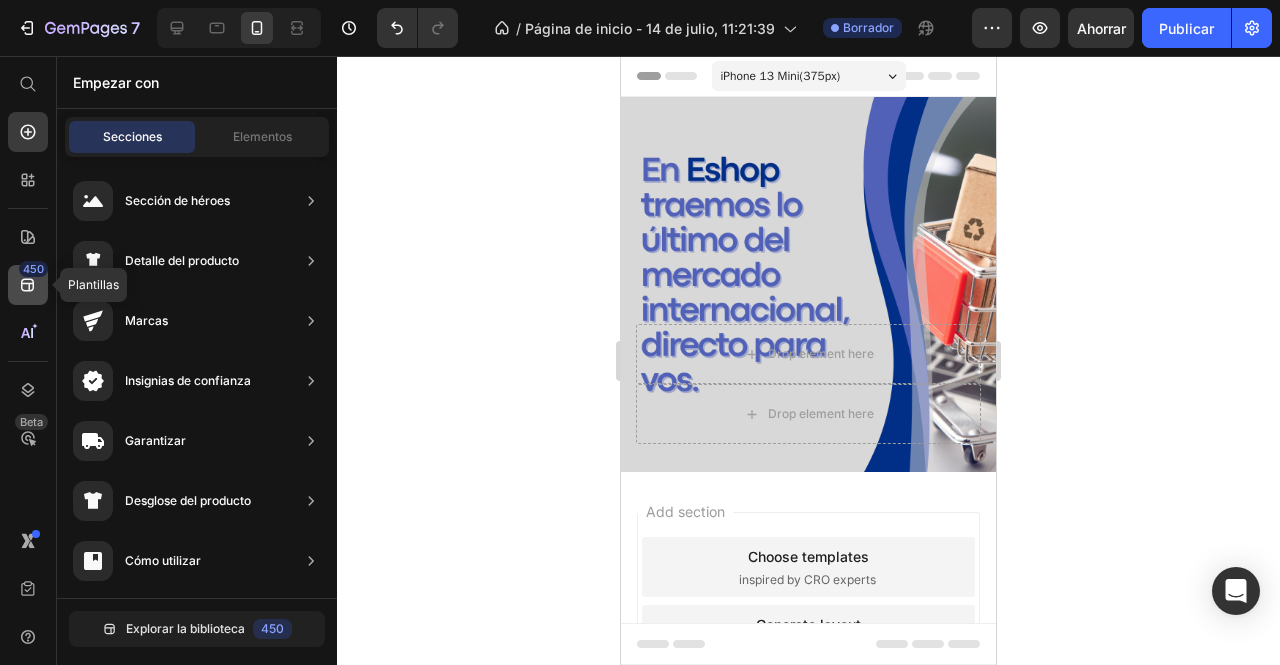 click 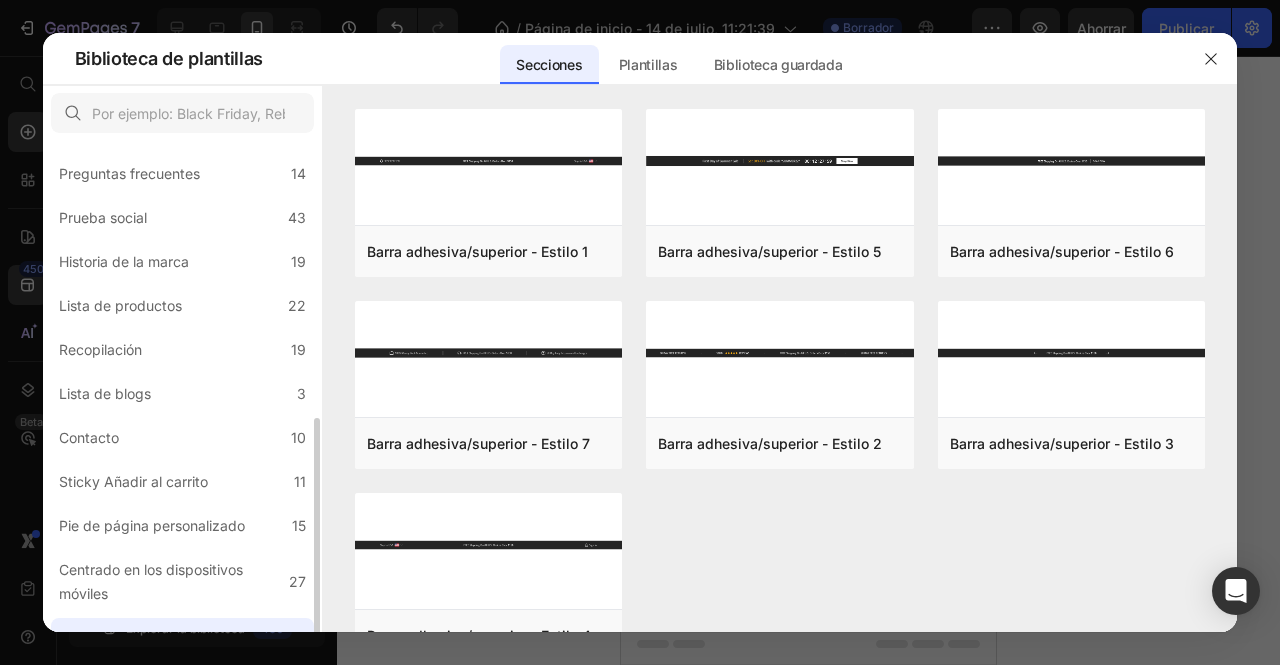 scroll, scrollTop: 513, scrollLeft: 0, axis: vertical 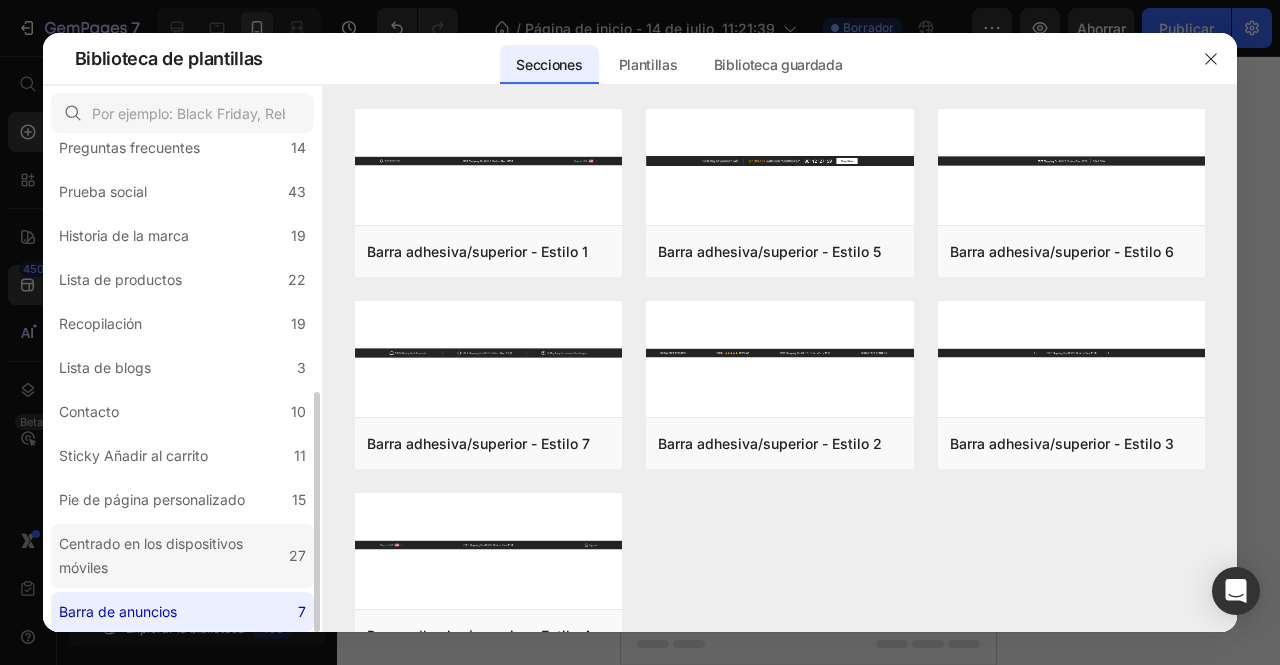 click on "Centrado en los dispositivos móviles" at bounding box center [151, 555] 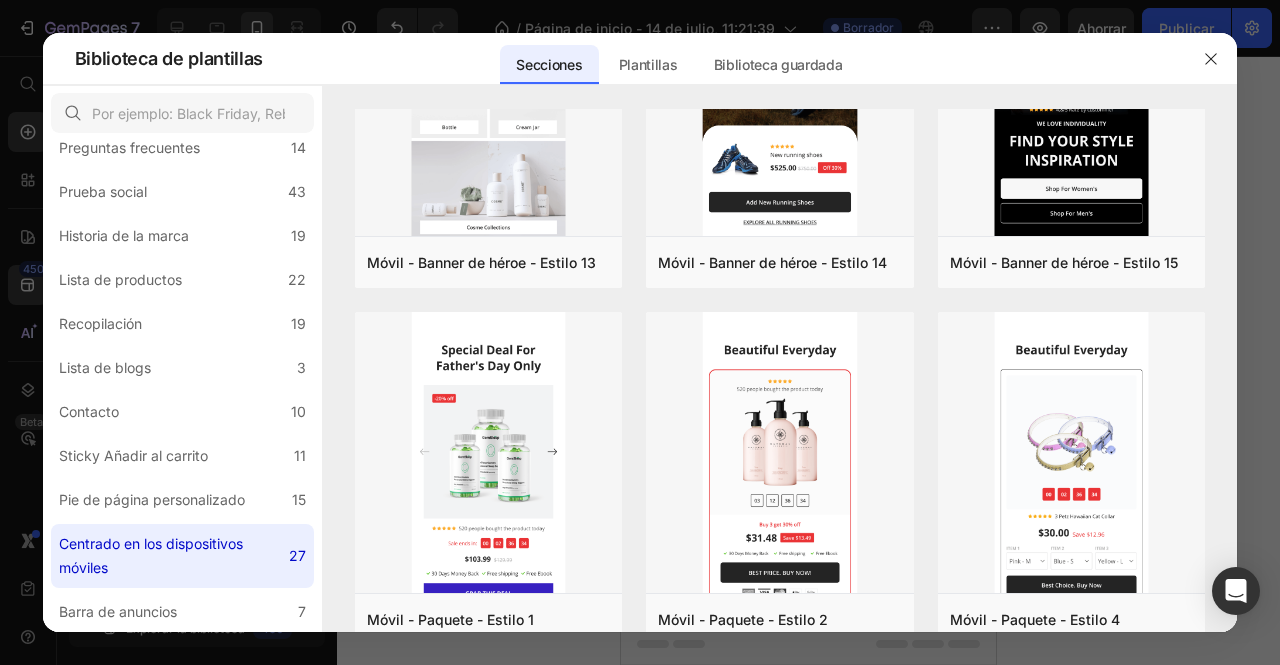 scroll, scrollTop: 0, scrollLeft: 0, axis: both 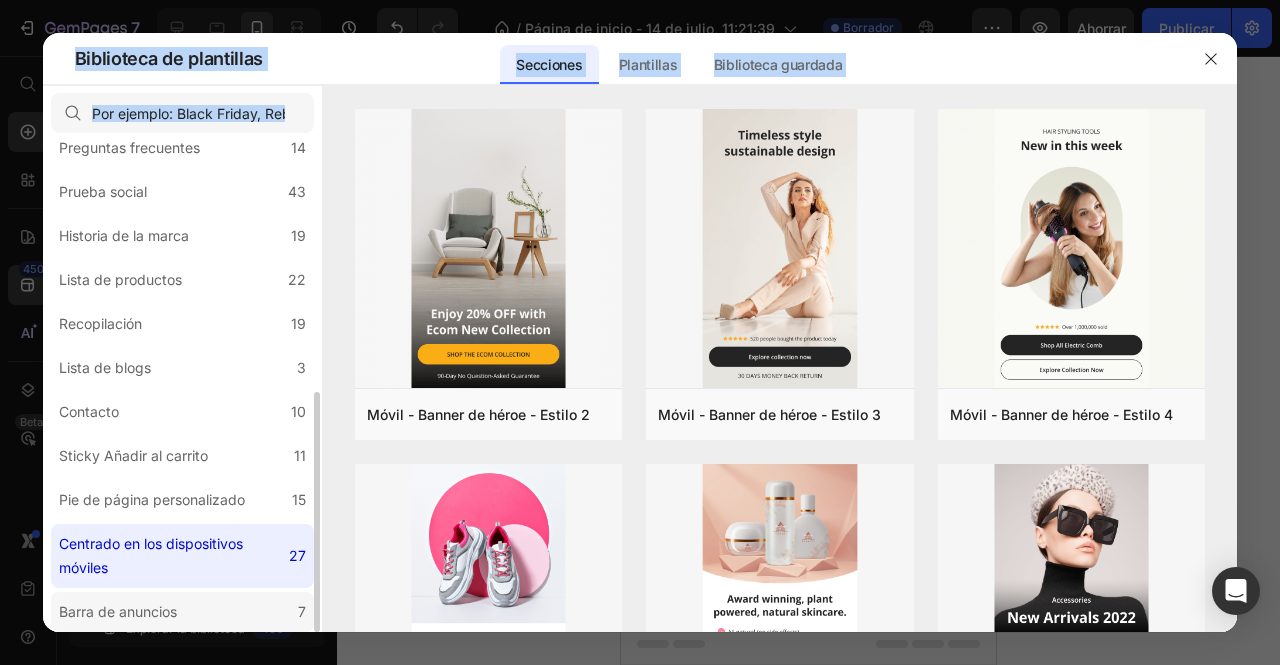 drag, startPoint x: 105, startPoint y: 634, endPoint x: 150, endPoint y: 595, distance: 59.548298 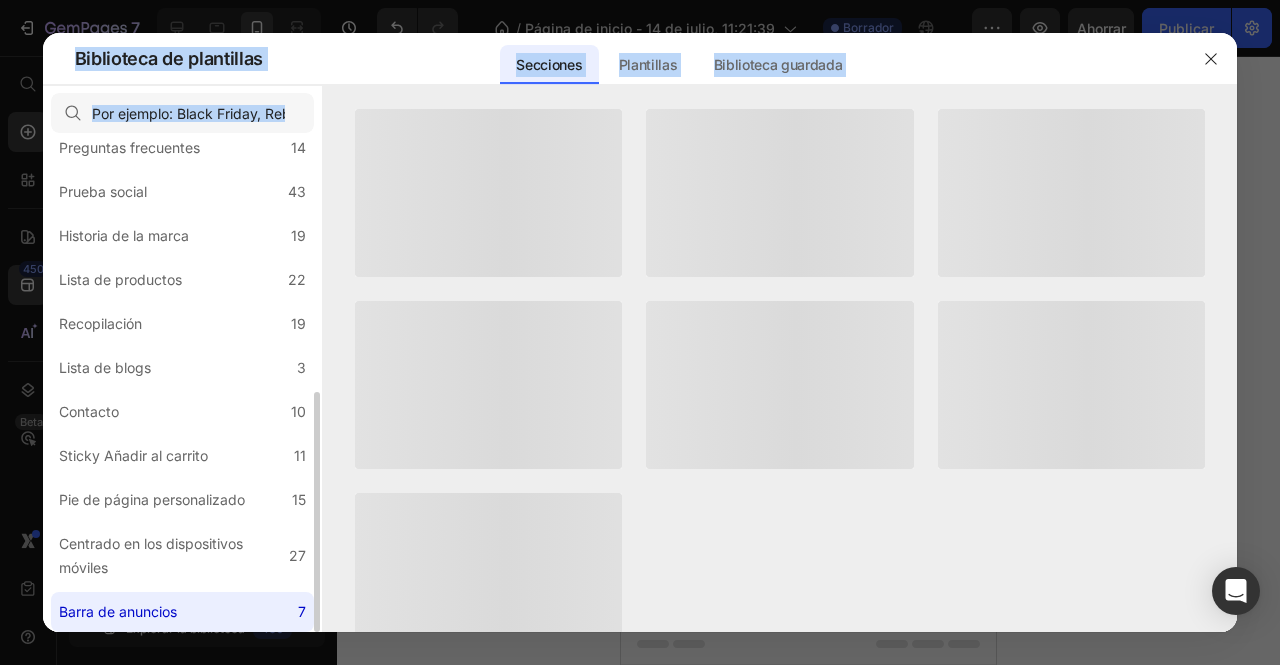click on "Barra de anuncios 7" 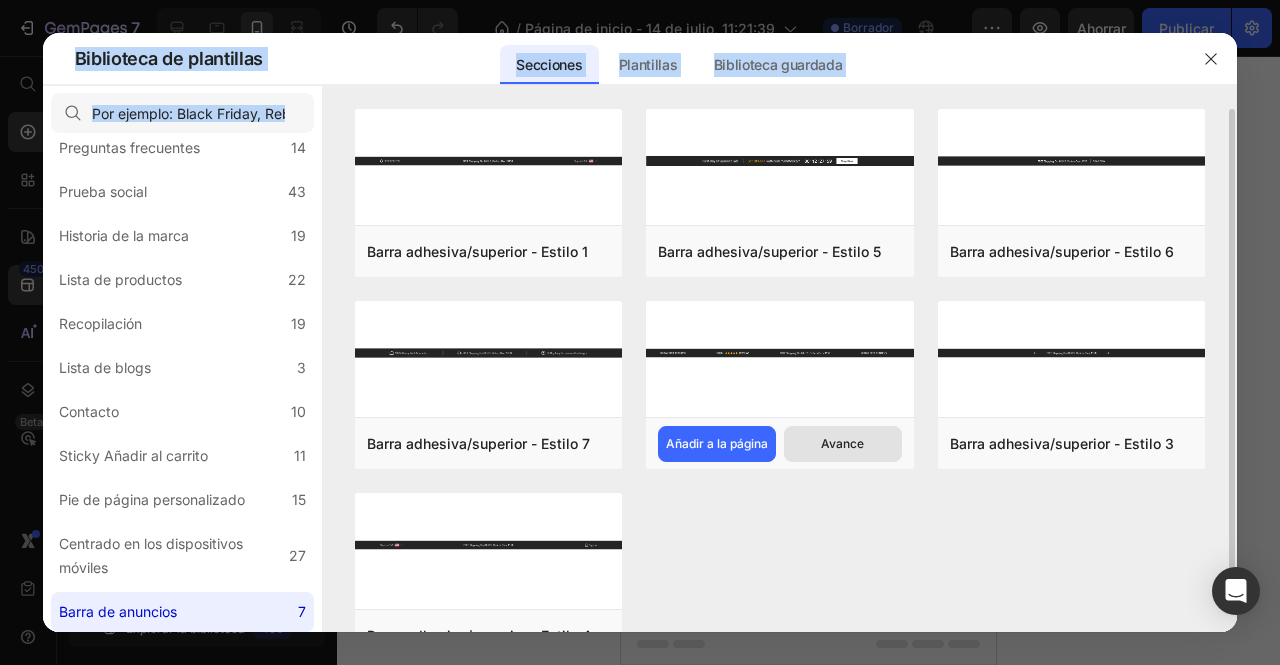 click on "Avance" at bounding box center (843, 444) 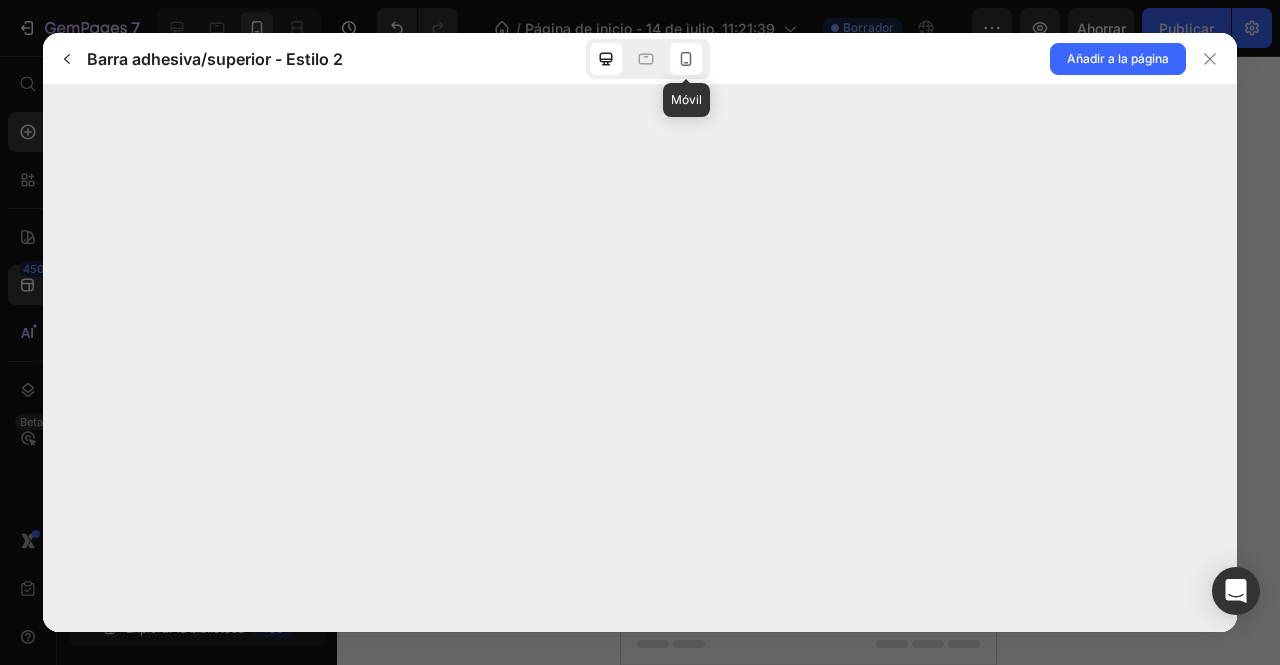click 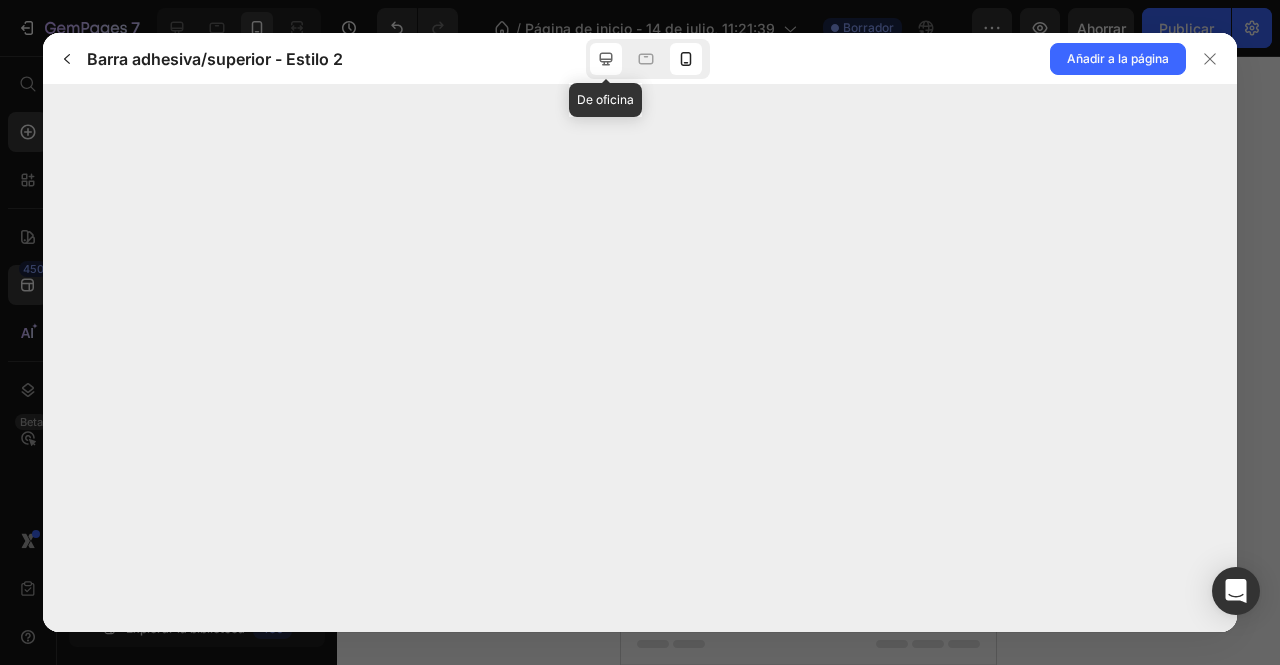 click 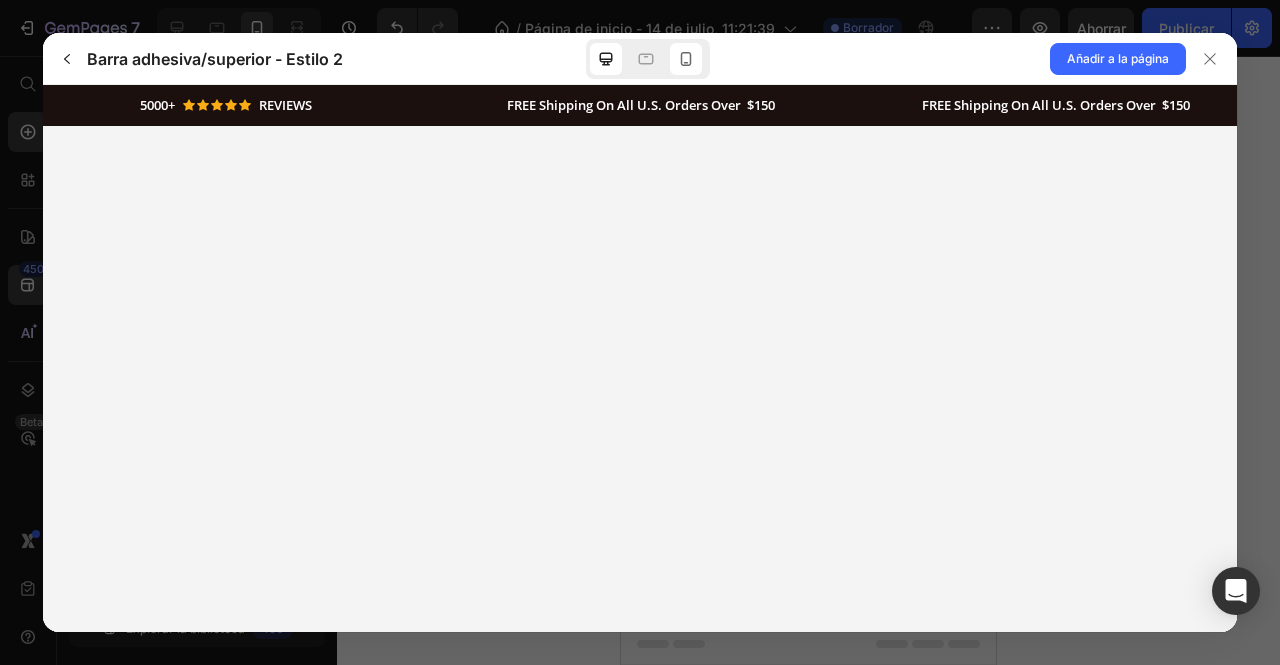 scroll, scrollTop: 0, scrollLeft: 0, axis: both 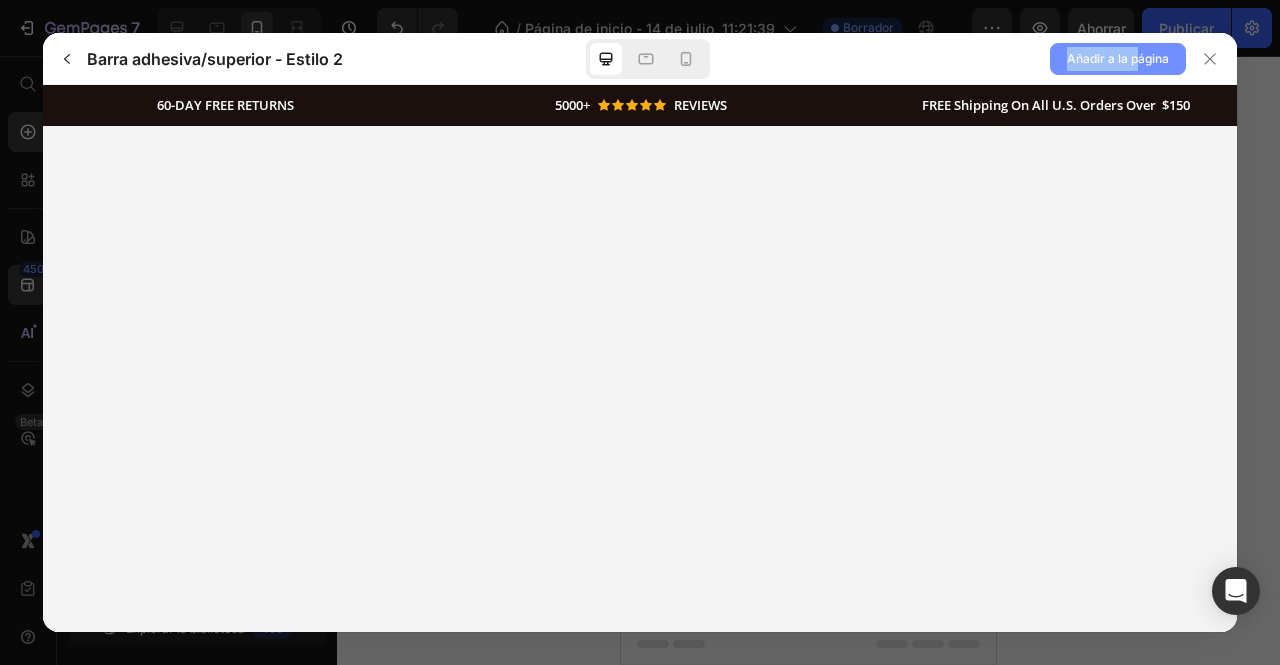 drag, startPoint x: 990, startPoint y: 52, endPoint x: 1132, endPoint y: 69, distance: 143.01399 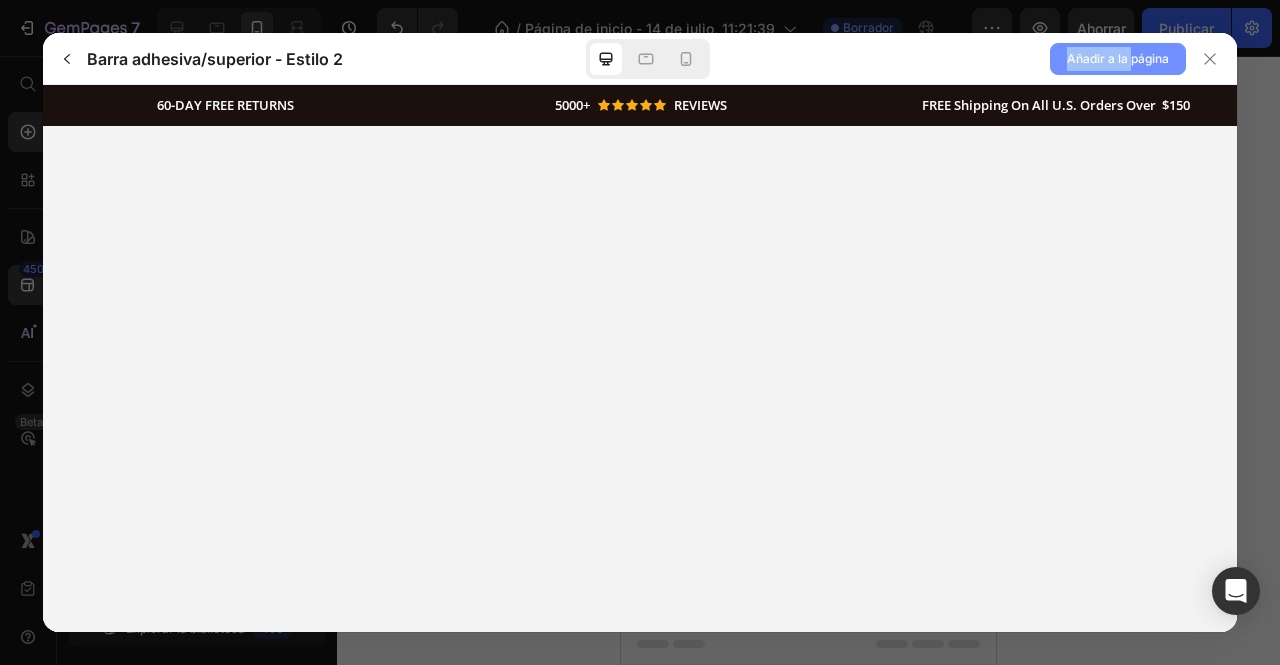 click on "Añadir a la página" 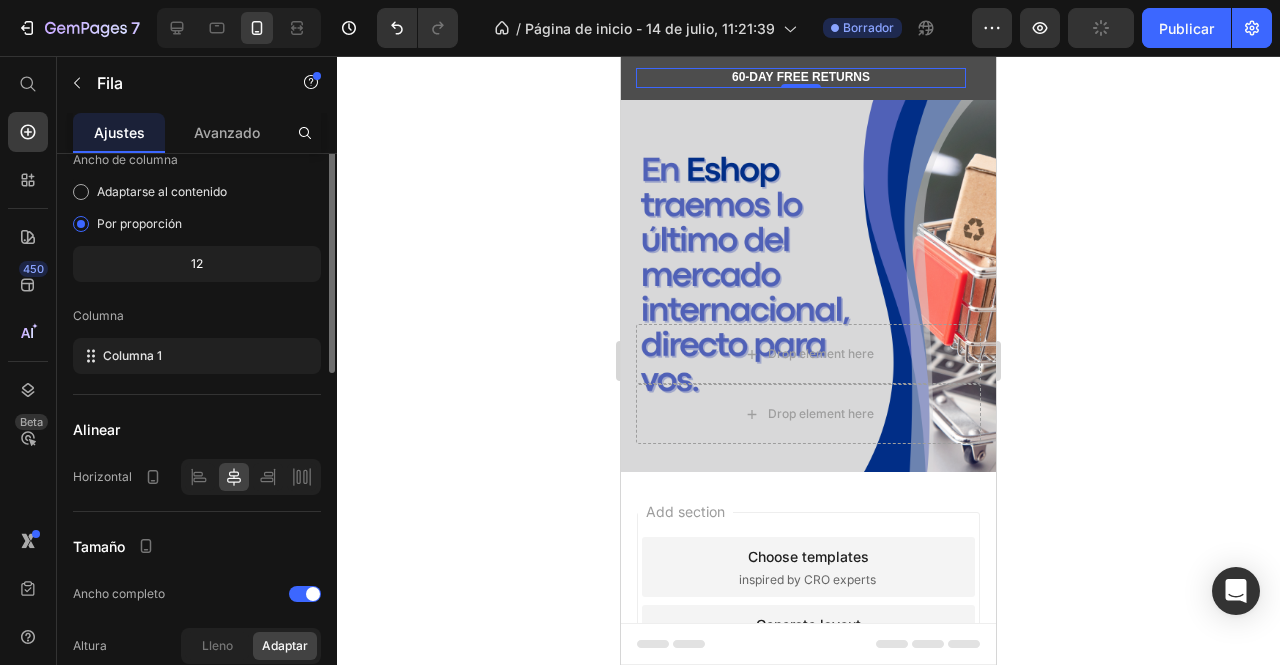 scroll, scrollTop: 0, scrollLeft: 0, axis: both 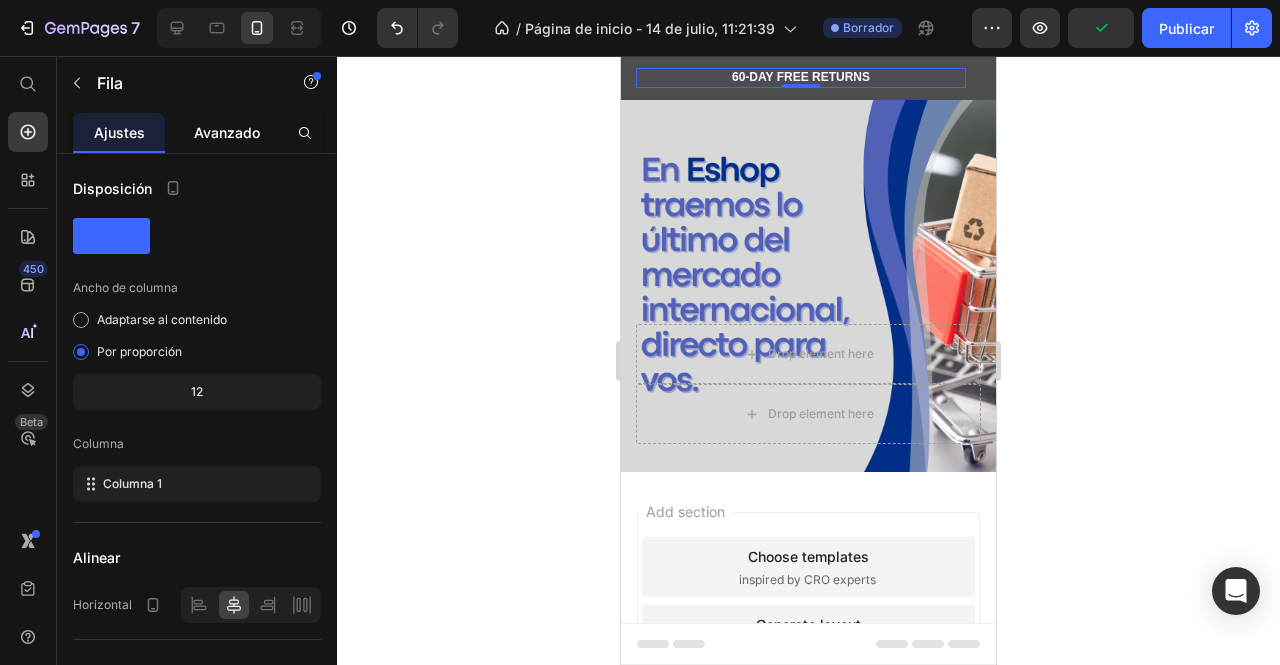 click on "Avanzado" at bounding box center [227, 132] 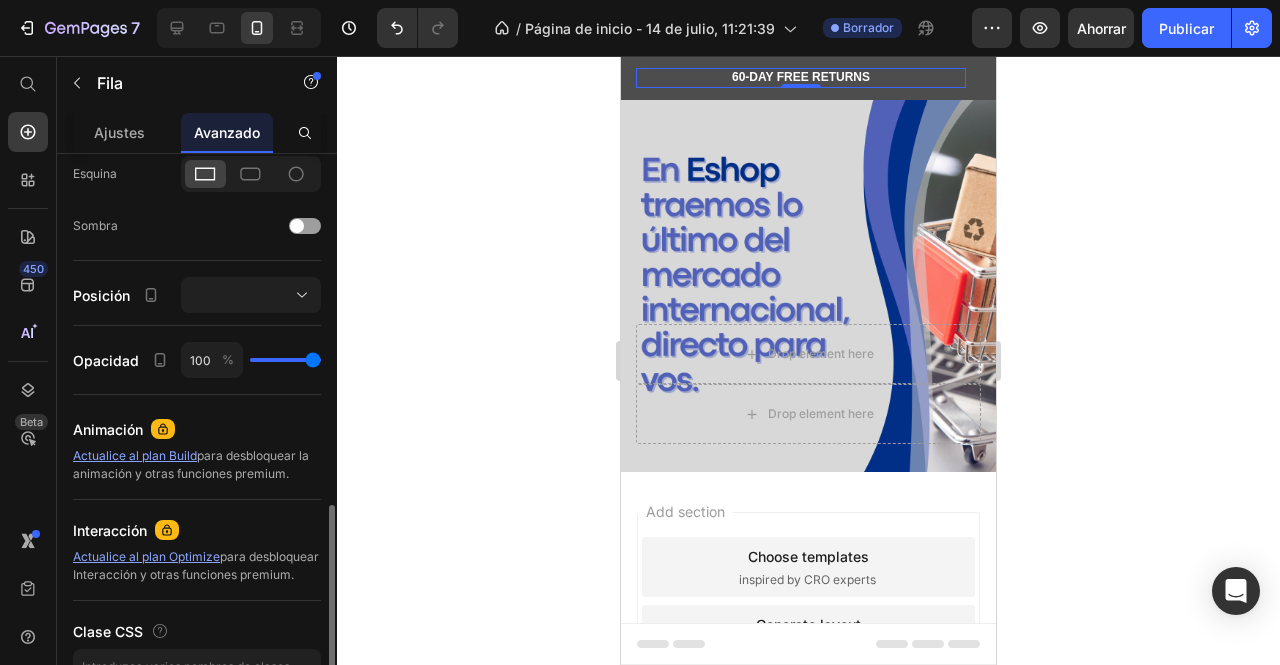 scroll, scrollTop: 673, scrollLeft: 0, axis: vertical 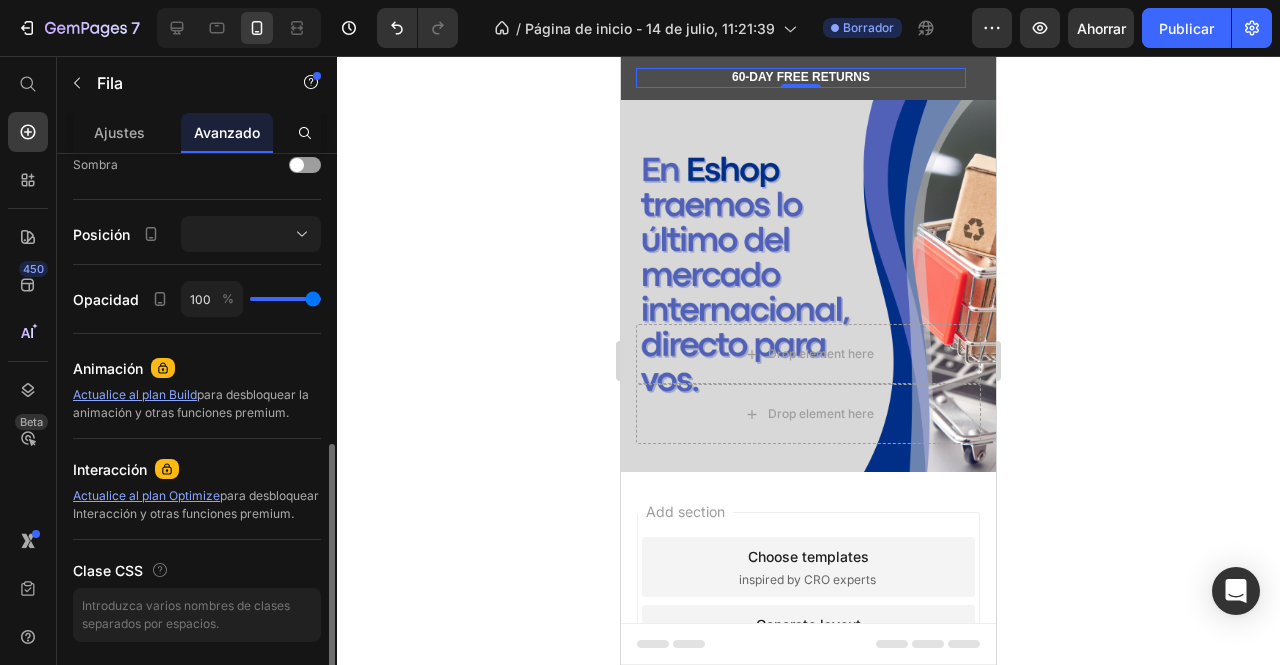 click on "Posición" 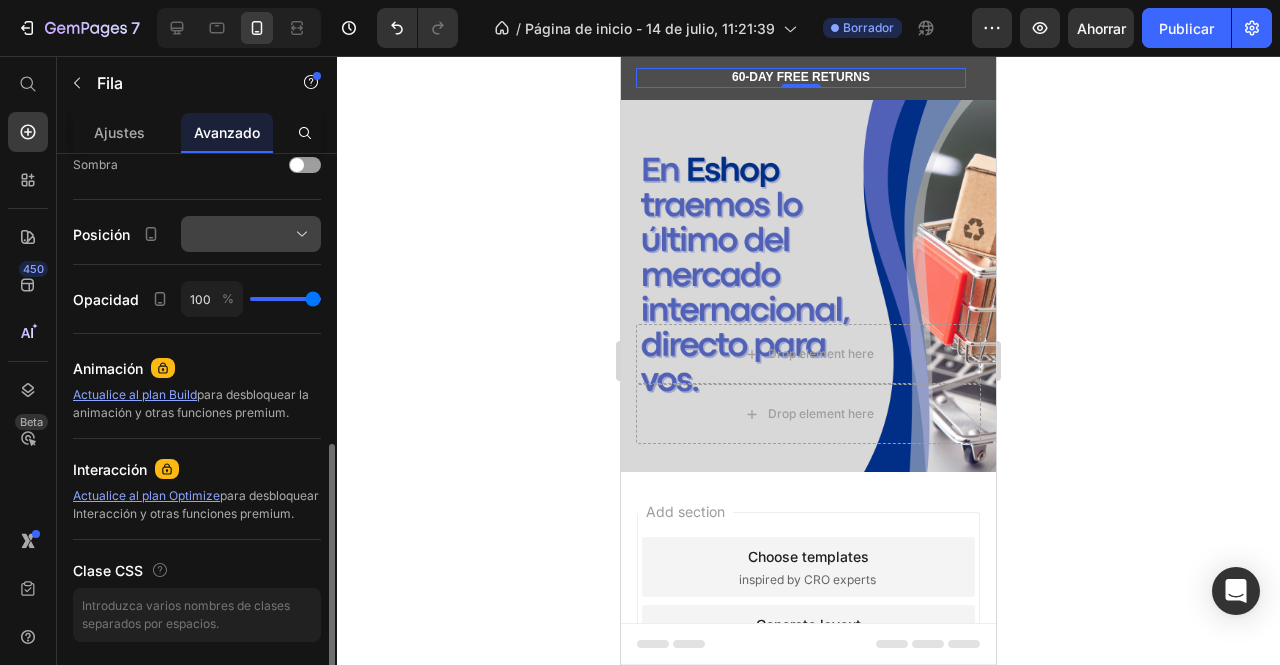 click at bounding box center (251, 234) 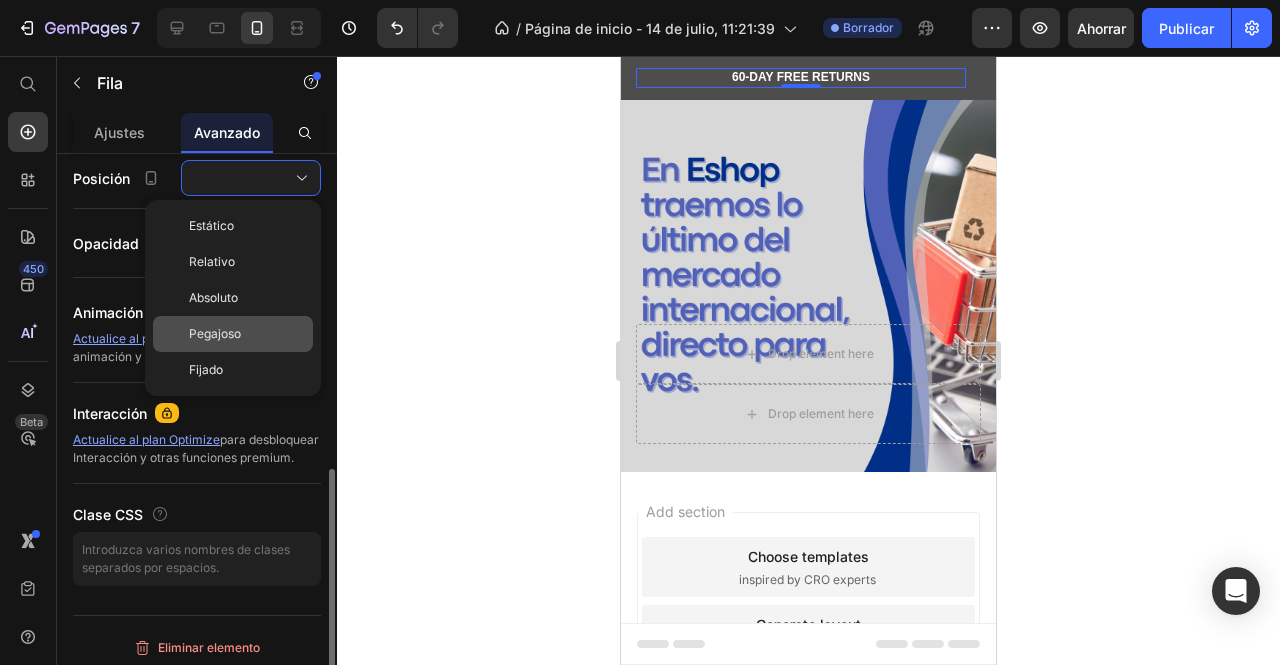 scroll, scrollTop: 730, scrollLeft: 0, axis: vertical 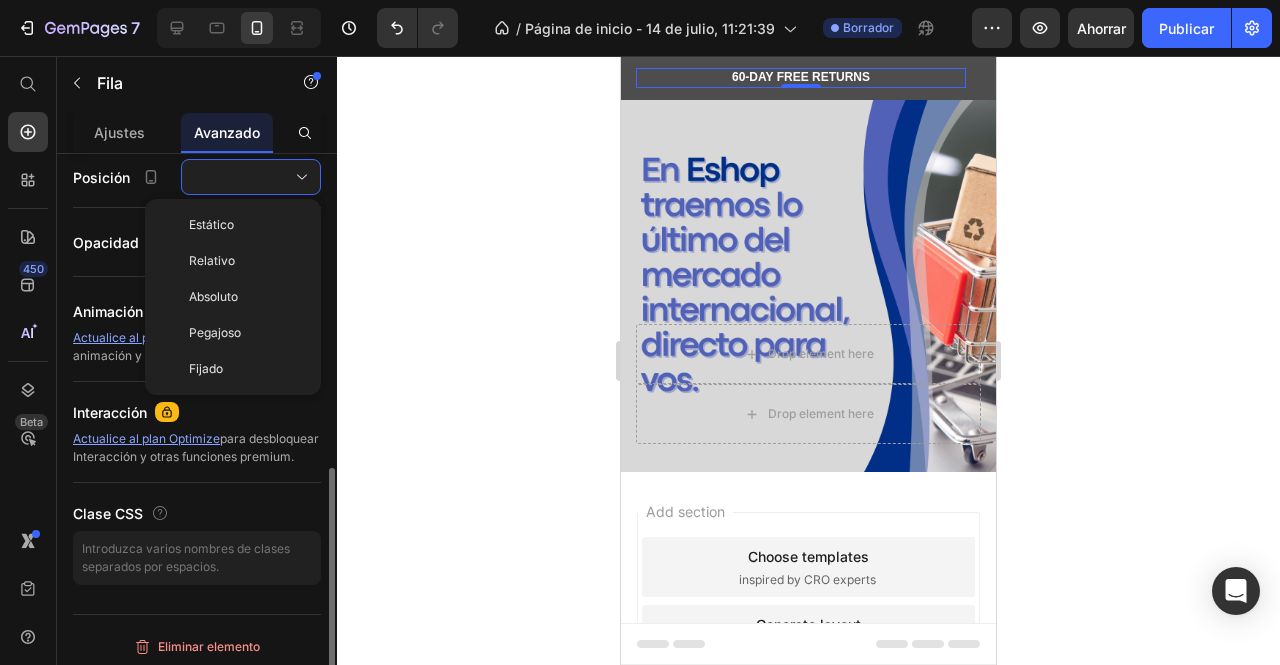 click on "Posición Estático Relativo Absoluto Pegajoso Fijado" 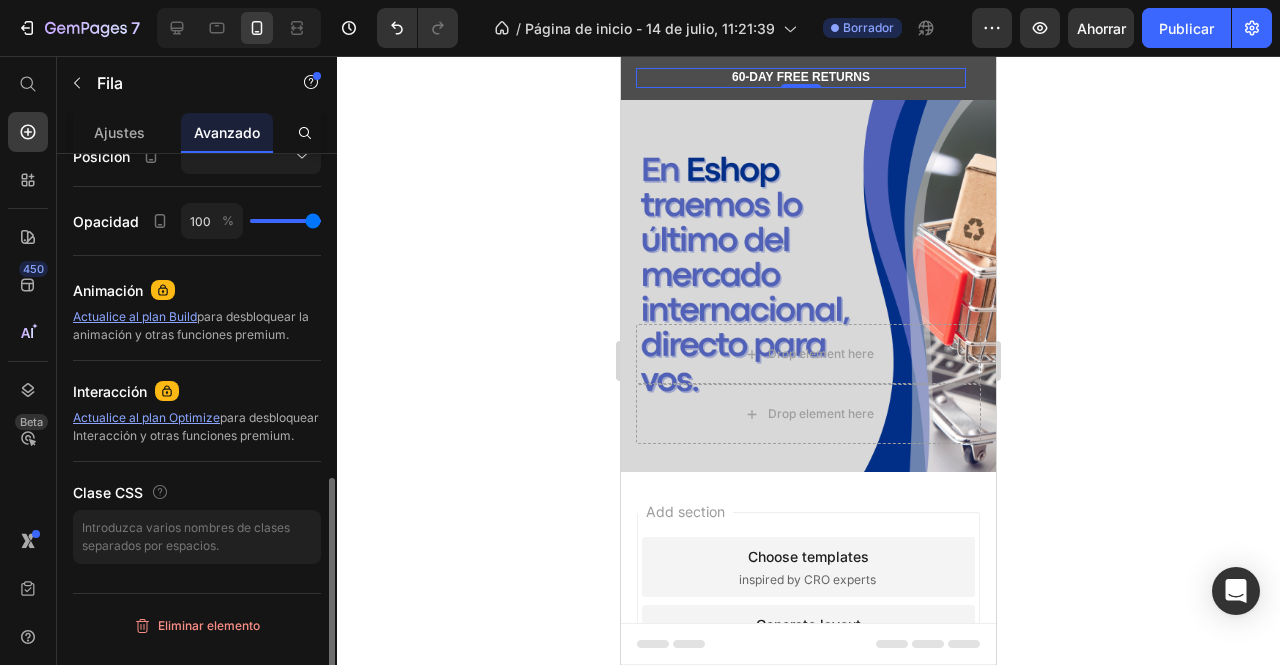 scroll, scrollTop: 0, scrollLeft: 0, axis: both 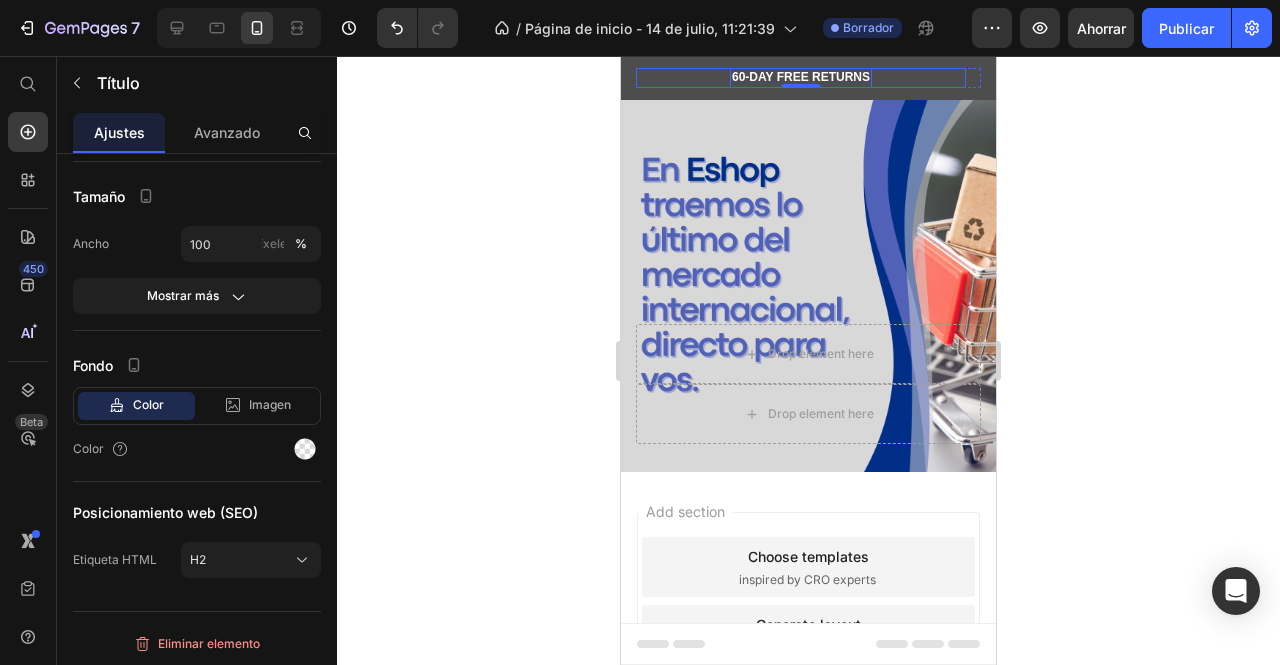 click on "60-DAY FREE RETURNS Heading   0 Row" at bounding box center (801, 78) 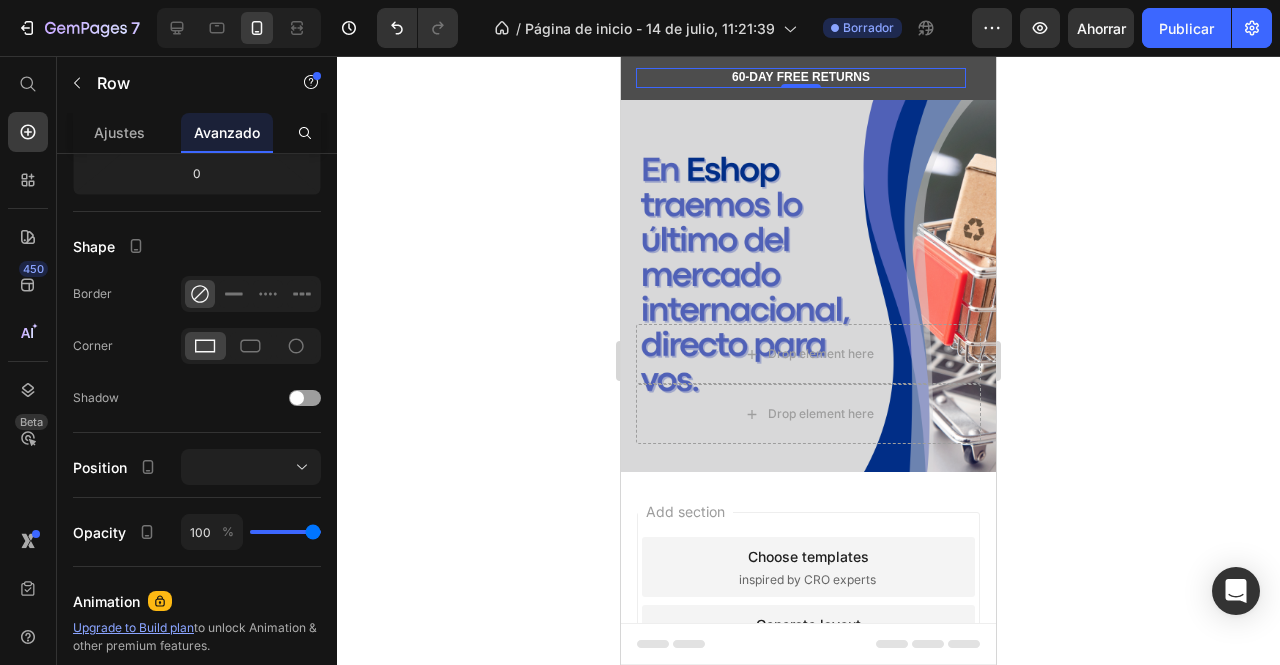 scroll, scrollTop: 0, scrollLeft: 0, axis: both 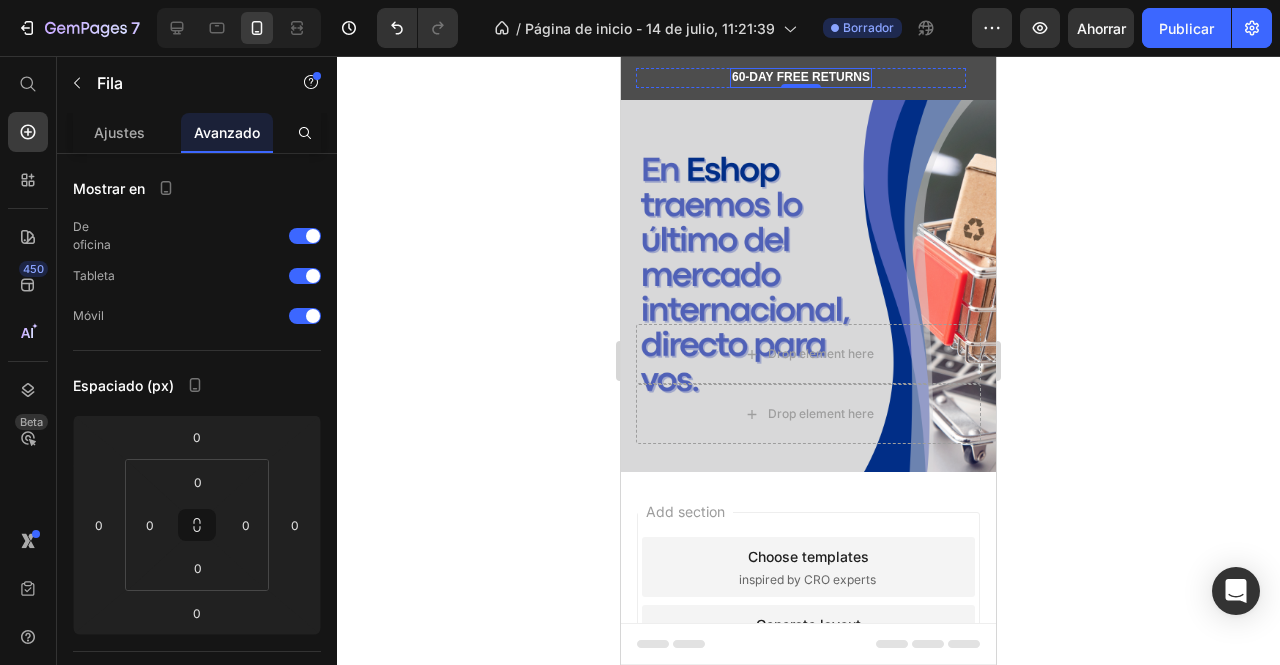 click on "60-DAY FREE RETURNS" at bounding box center (801, 78) 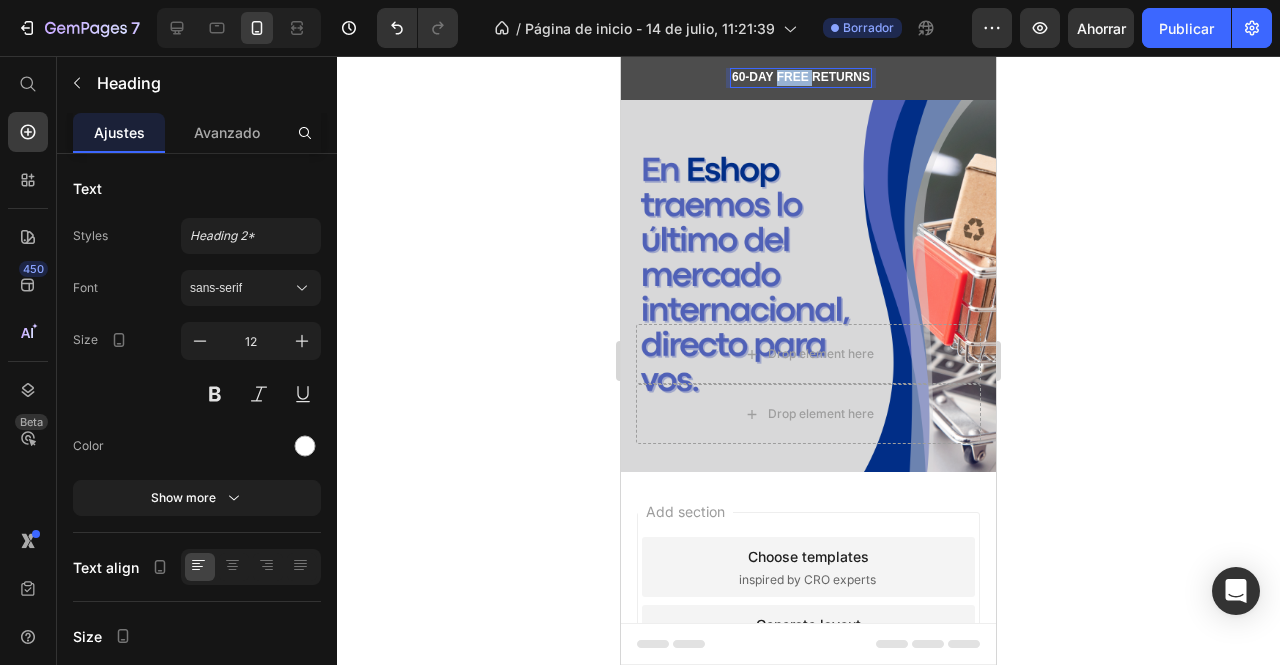 click on "60-DAY FREE RETURNS" at bounding box center (801, 78) 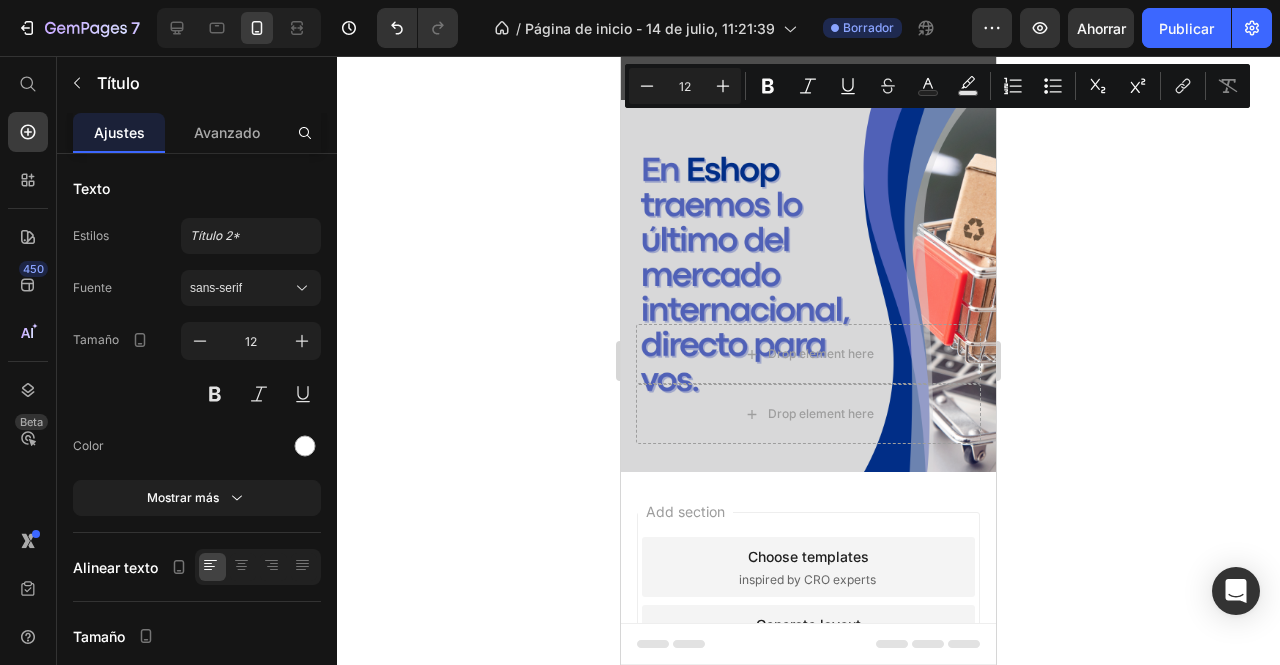 click 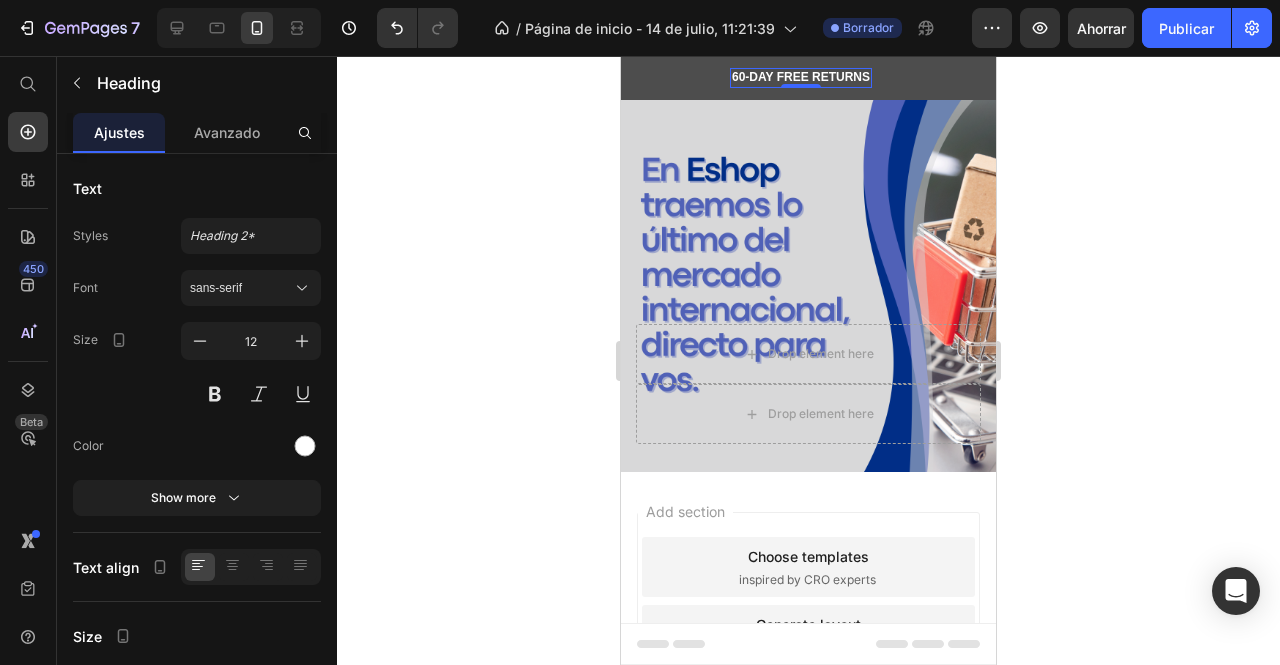 click on "60-DAY FREE RETURNS" at bounding box center (801, 78) 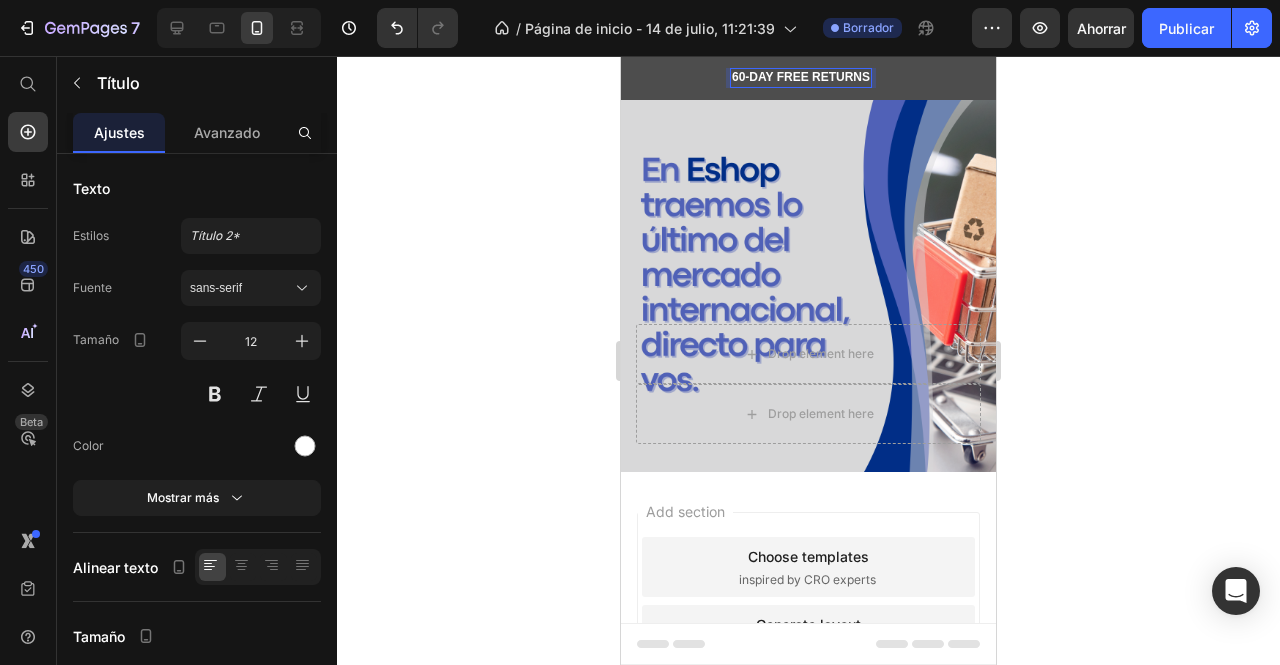 click on "60-DAY FREE RETURNS" at bounding box center (801, 78) 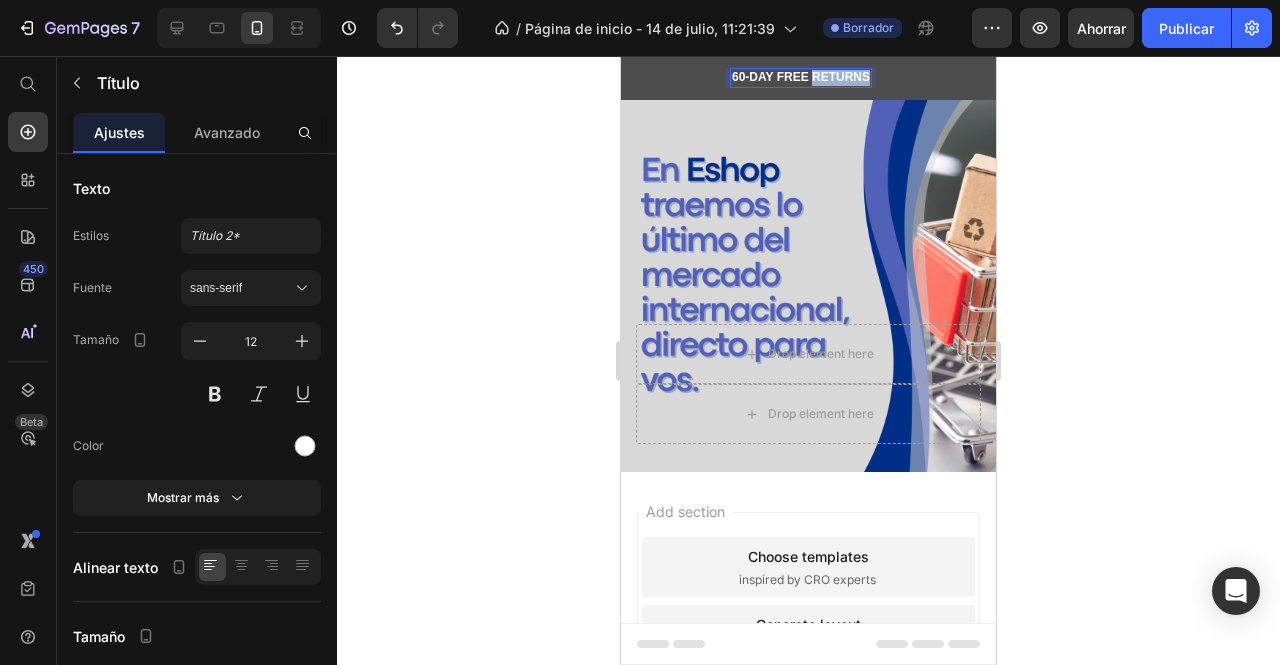 click on "60-DAY FREE RETURNS" at bounding box center (801, 78) 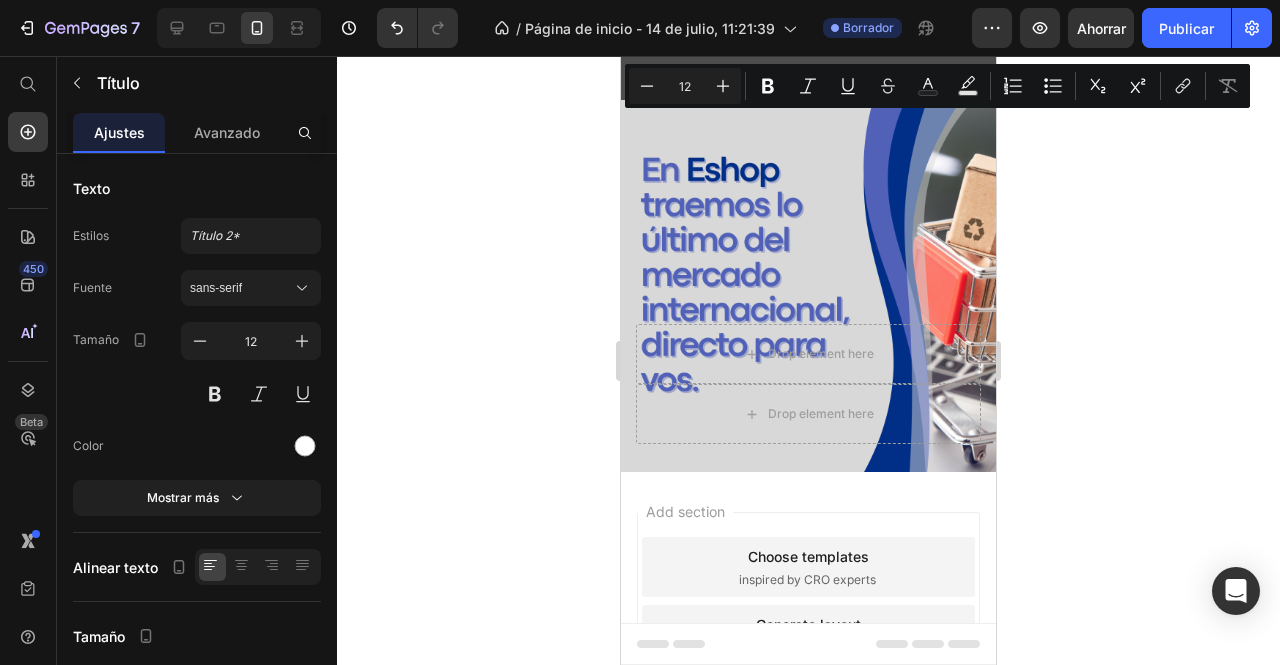 click on "60-DAY FREE RETURNS" at bounding box center [801, 78] 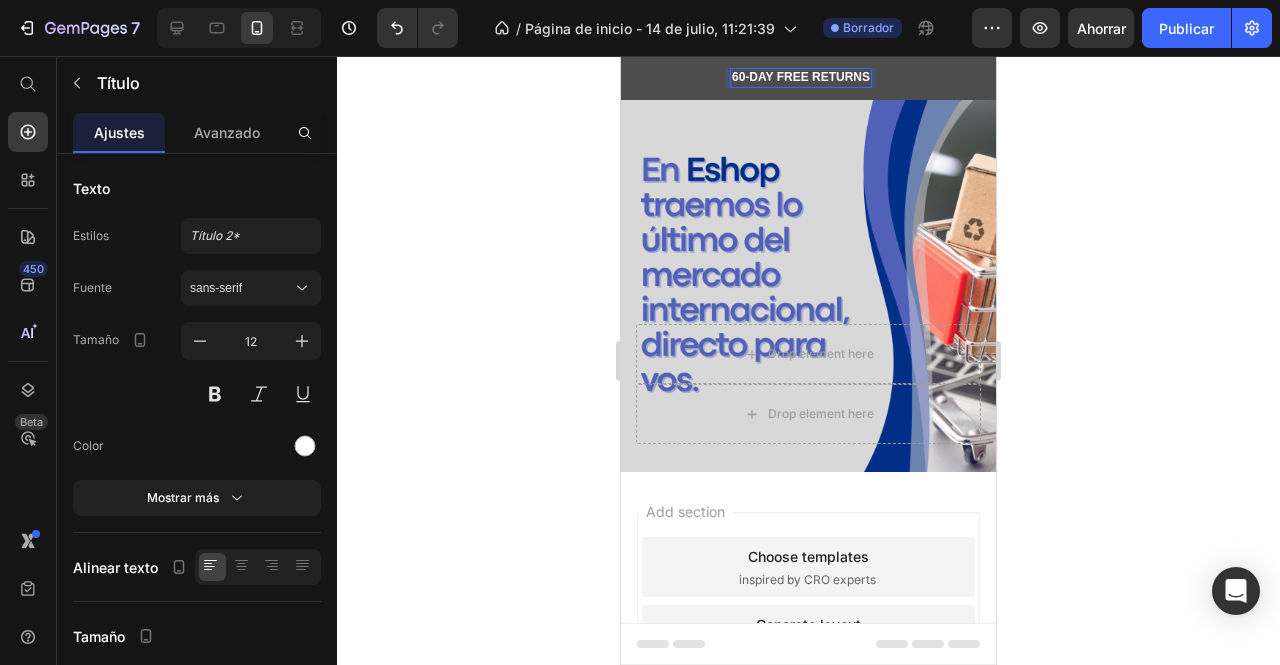 click on "60-DAY FREE RETURNS" at bounding box center (801, 78) 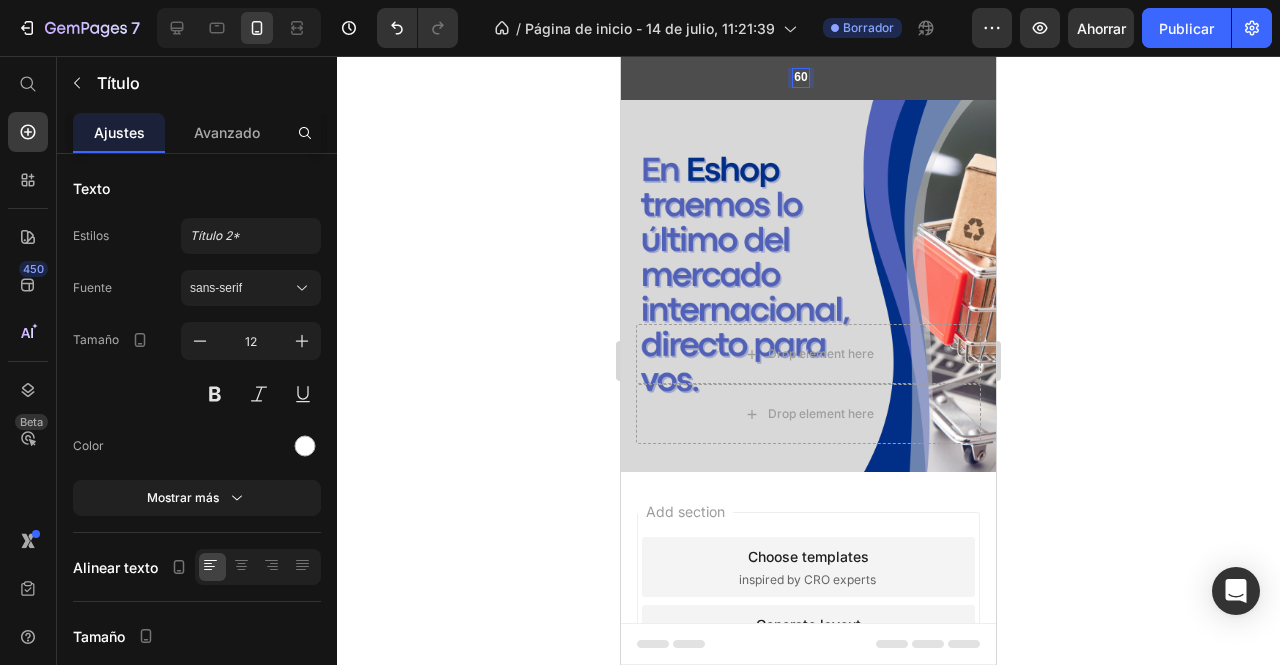 click on "60" at bounding box center [800, 78] 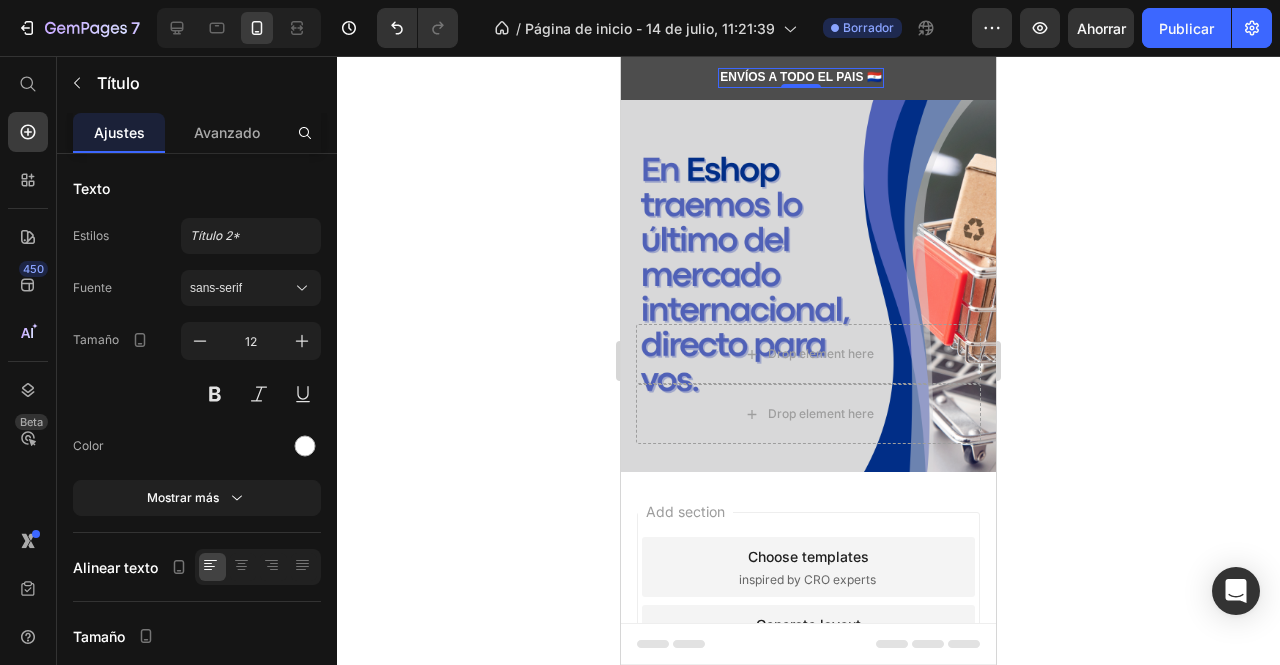 click 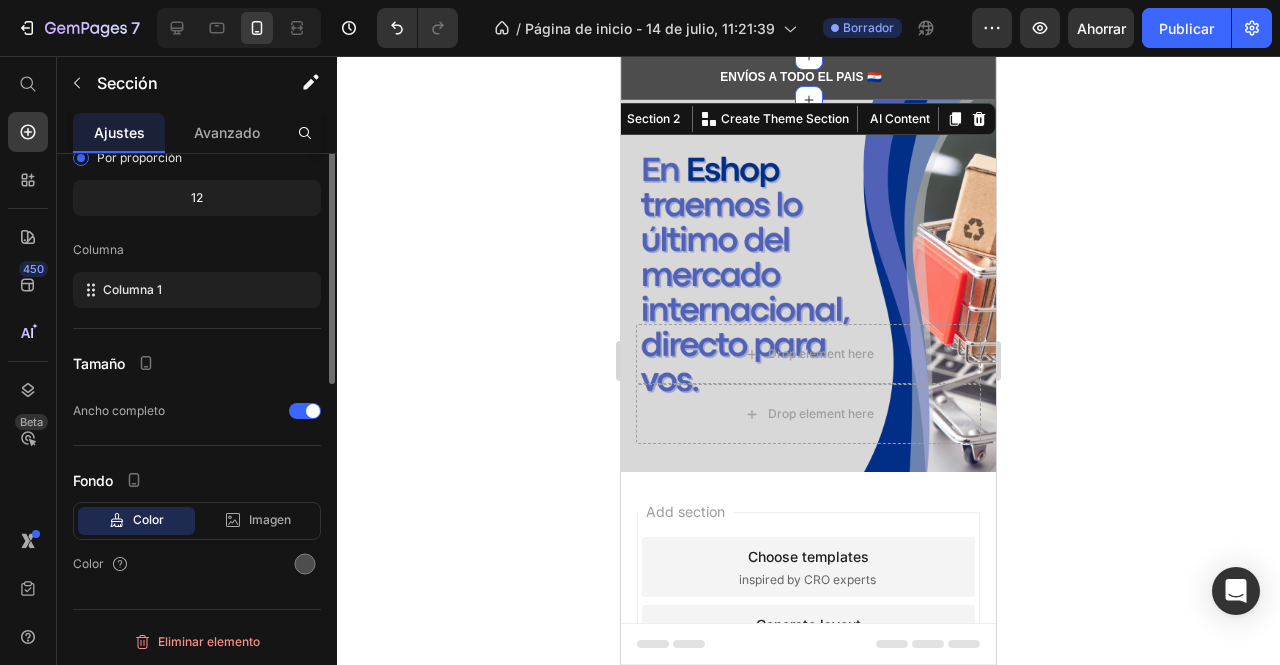 scroll, scrollTop: 0, scrollLeft: 0, axis: both 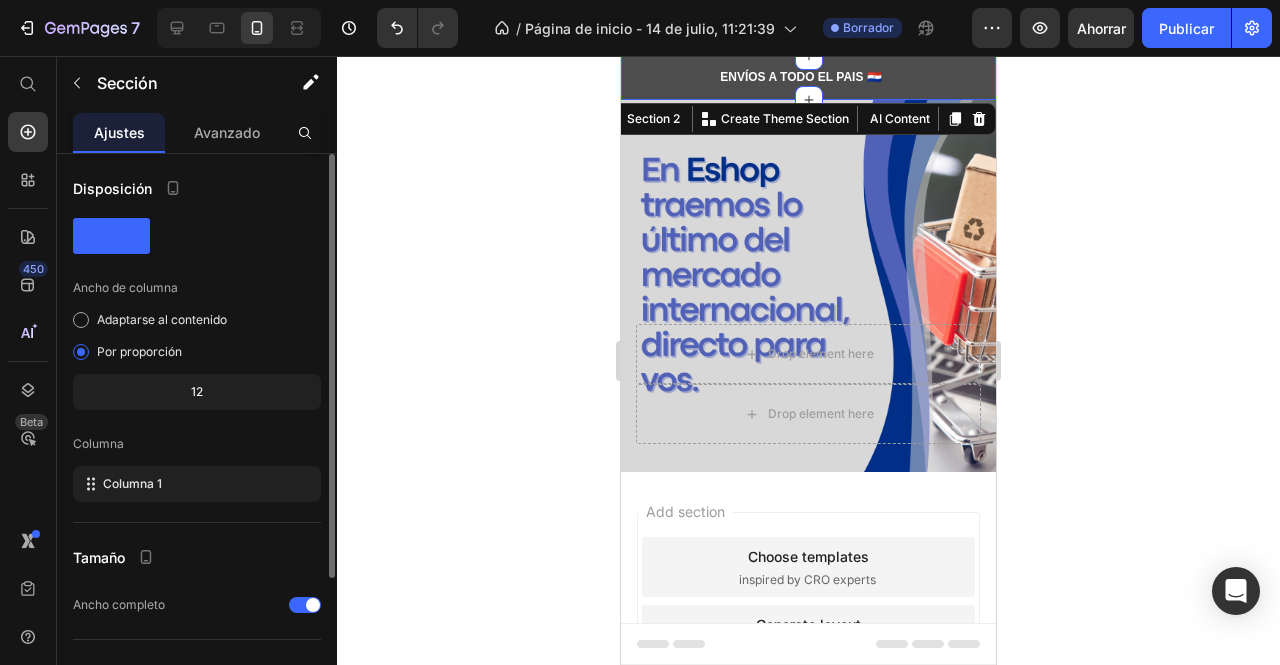 click 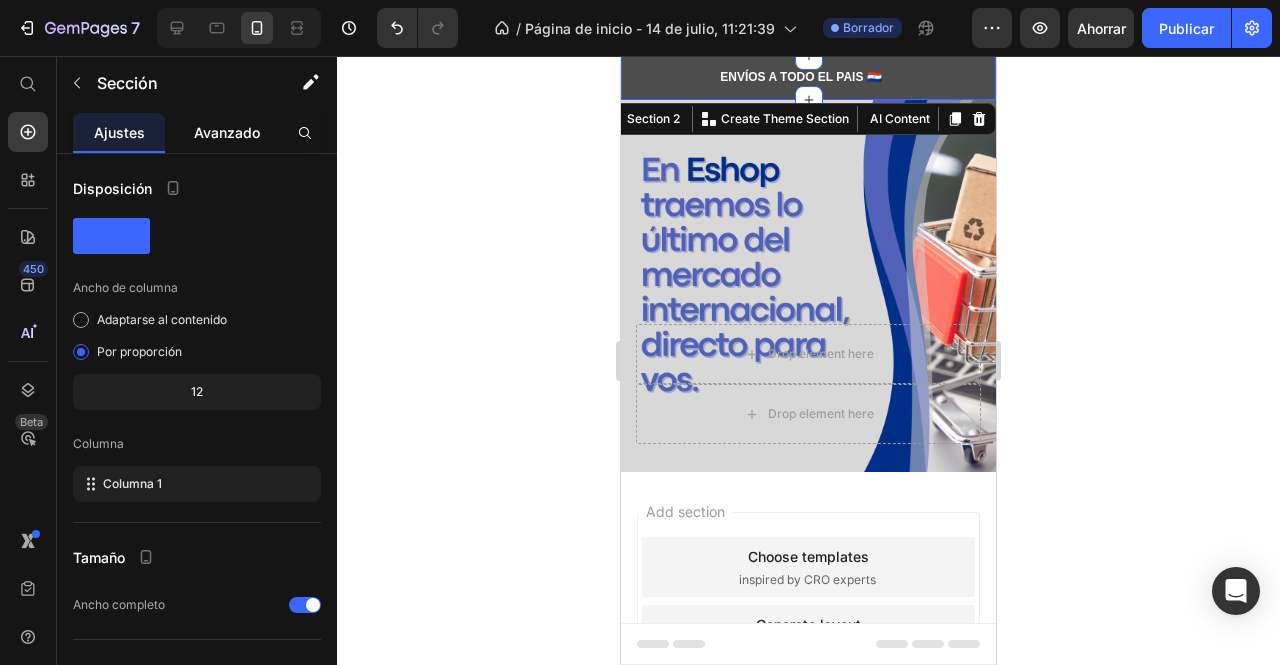 click on "Avanzado" at bounding box center [227, 132] 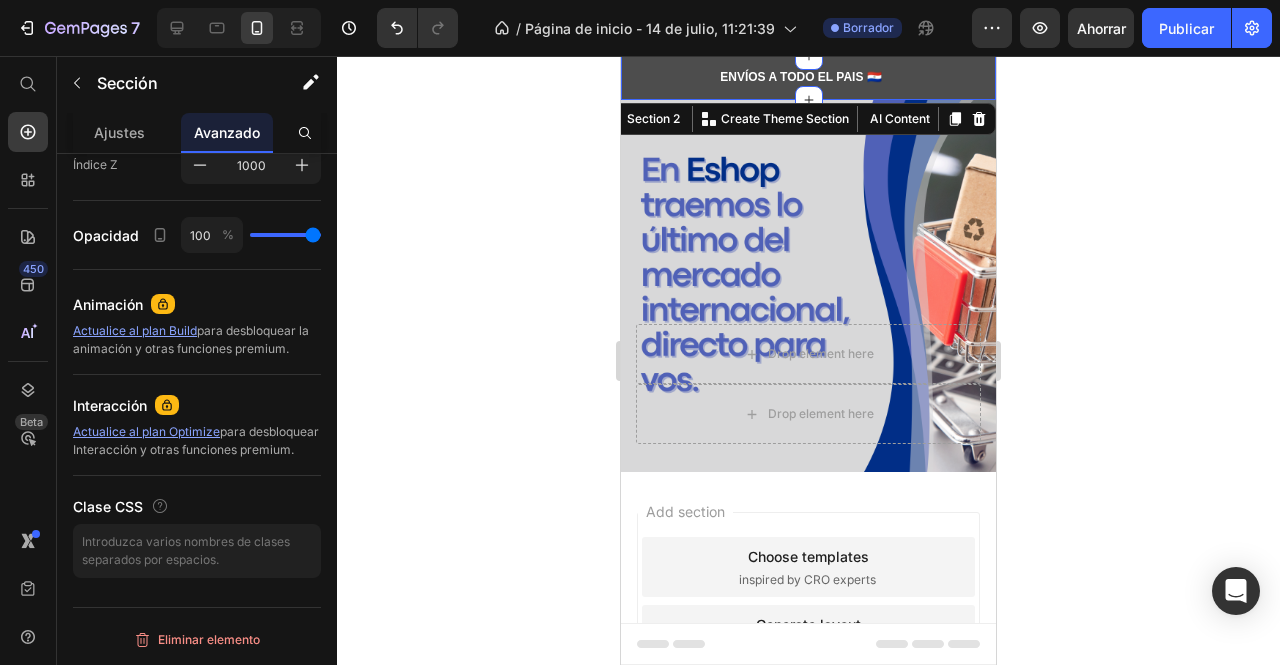 scroll, scrollTop: 0, scrollLeft: 0, axis: both 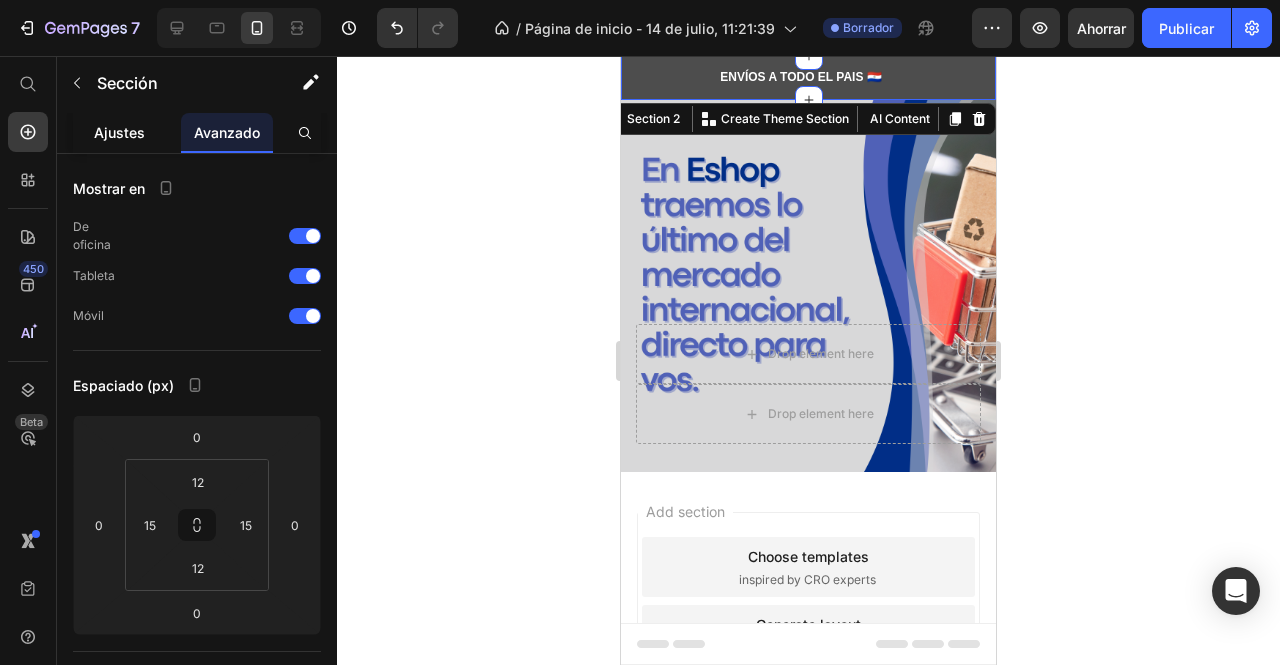 click on "Ajustes" at bounding box center (119, 132) 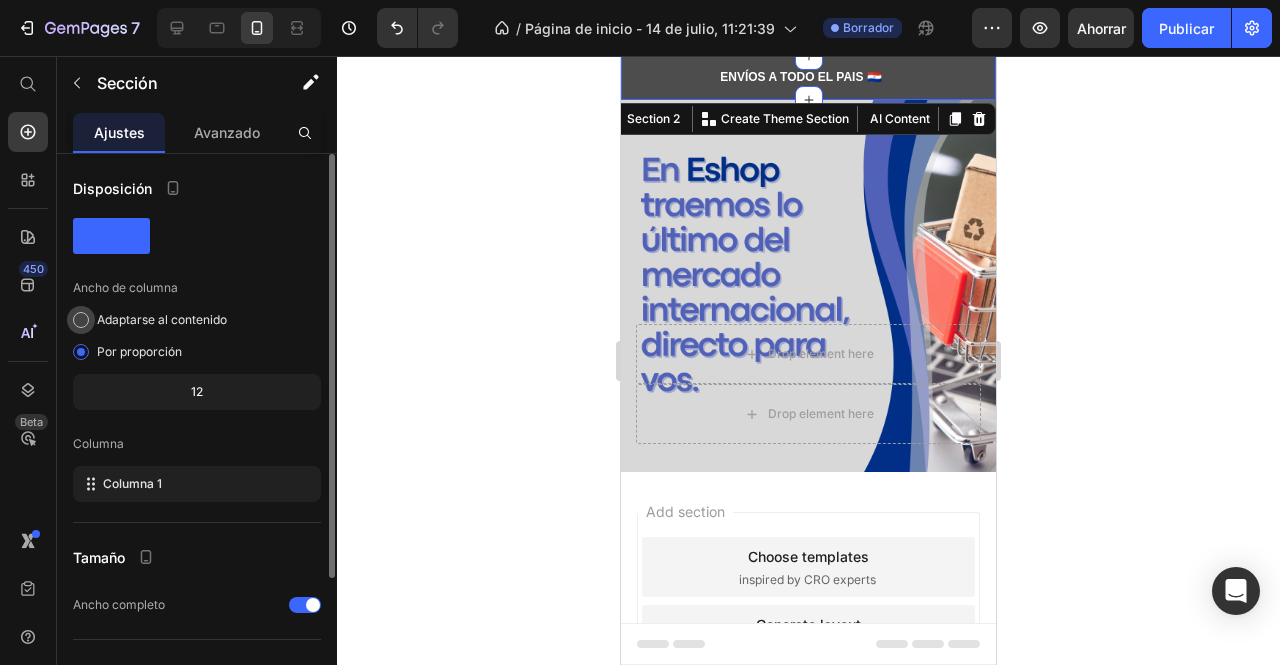 click on "Adaptarse al contenido" at bounding box center (162, 319) 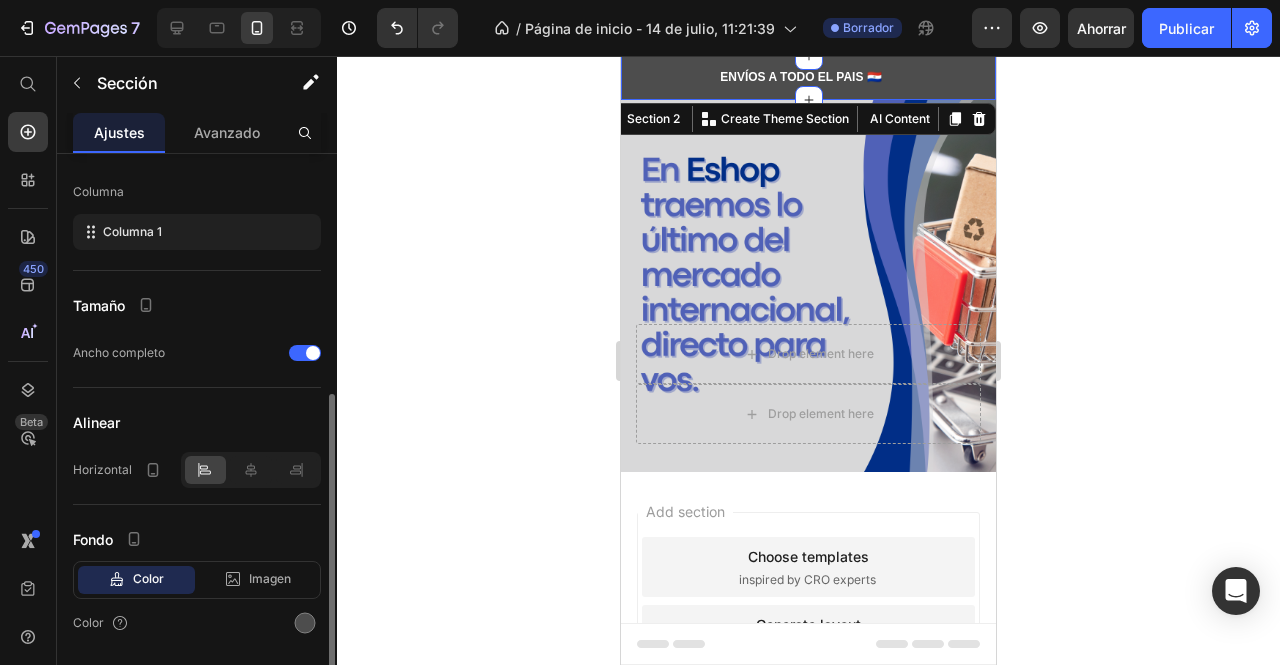 scroll, scrollTop: 266, scrollLeft: 0, axis: vertical 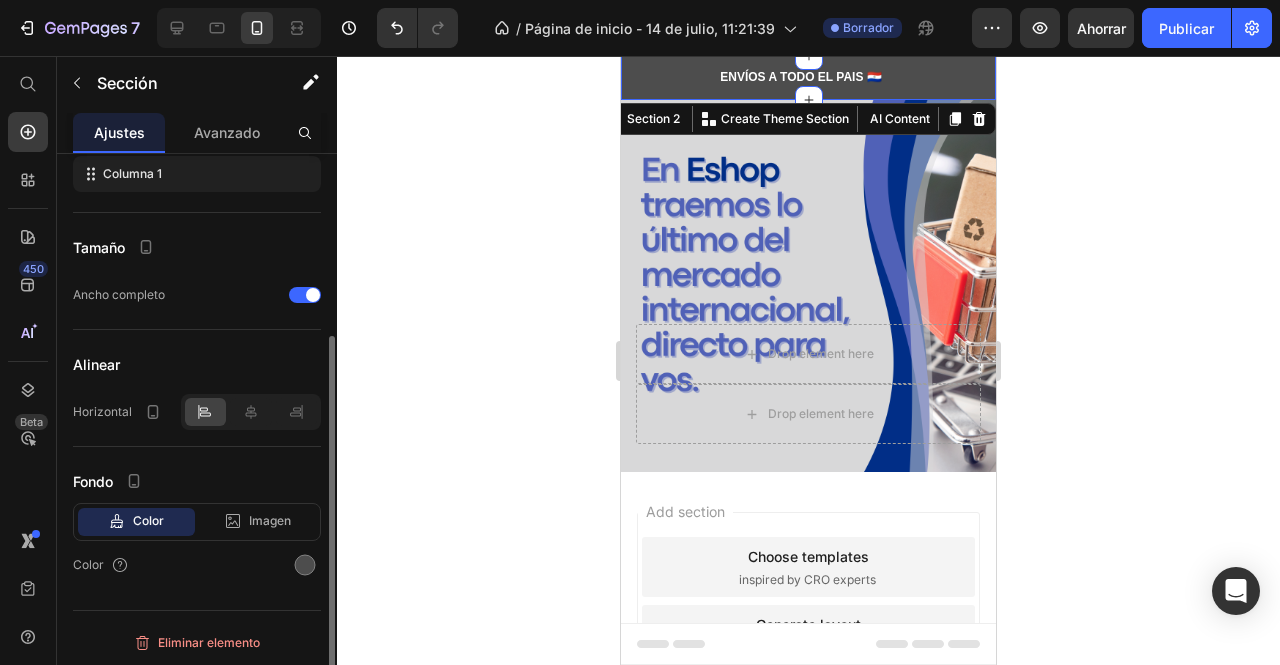 click on "Color" 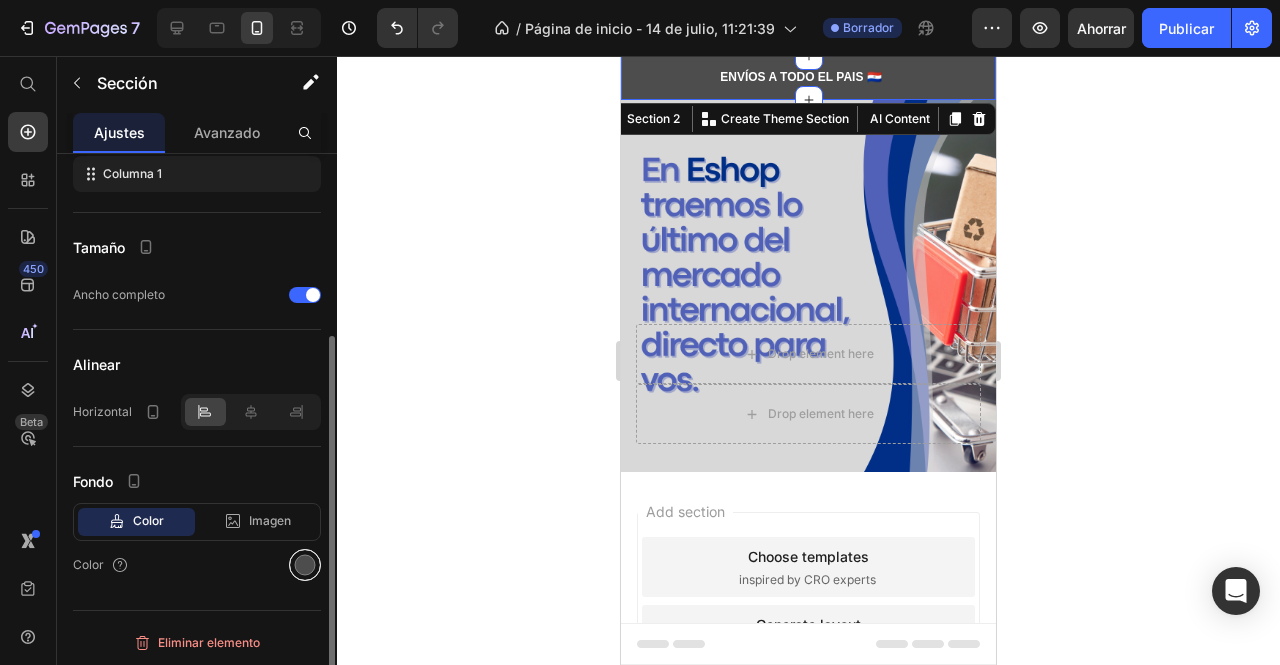 click at bounding box center (305, 565) 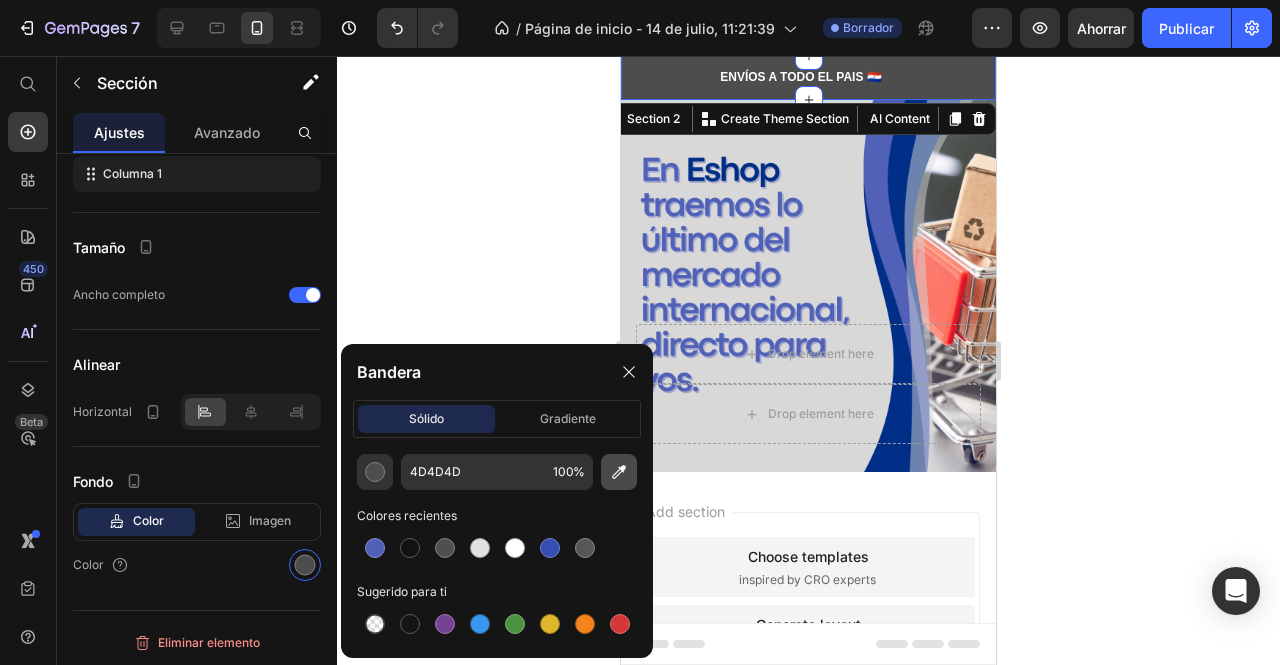 click 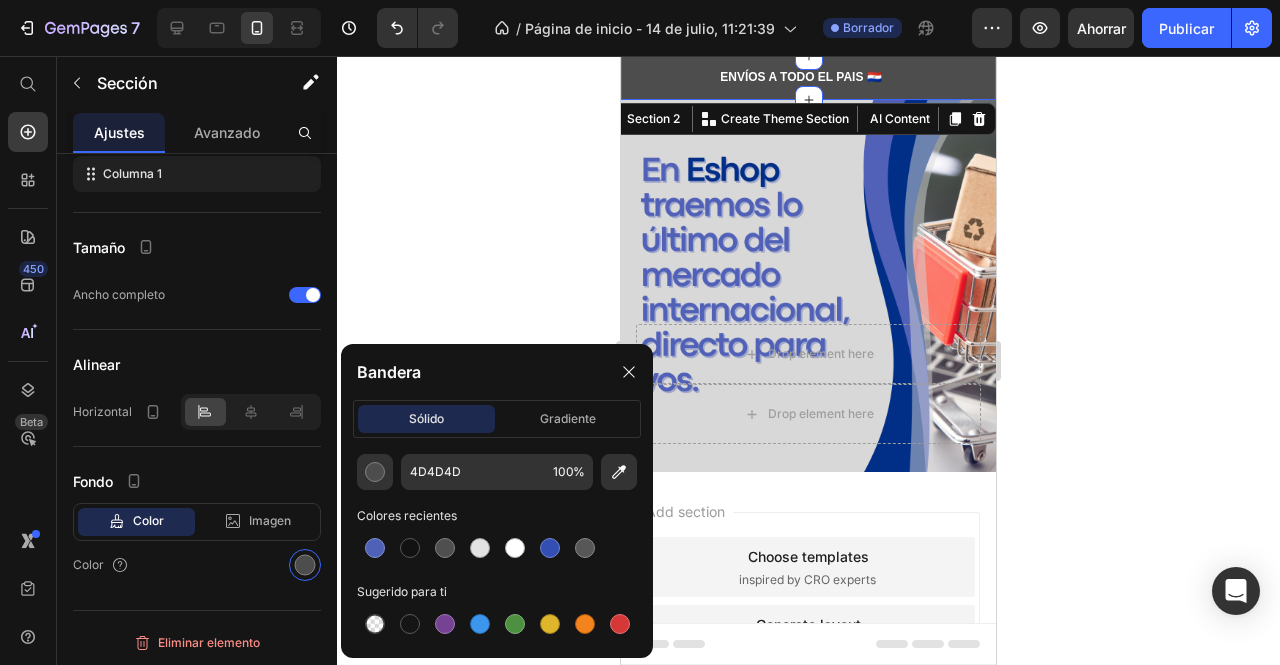 type on "022E88" 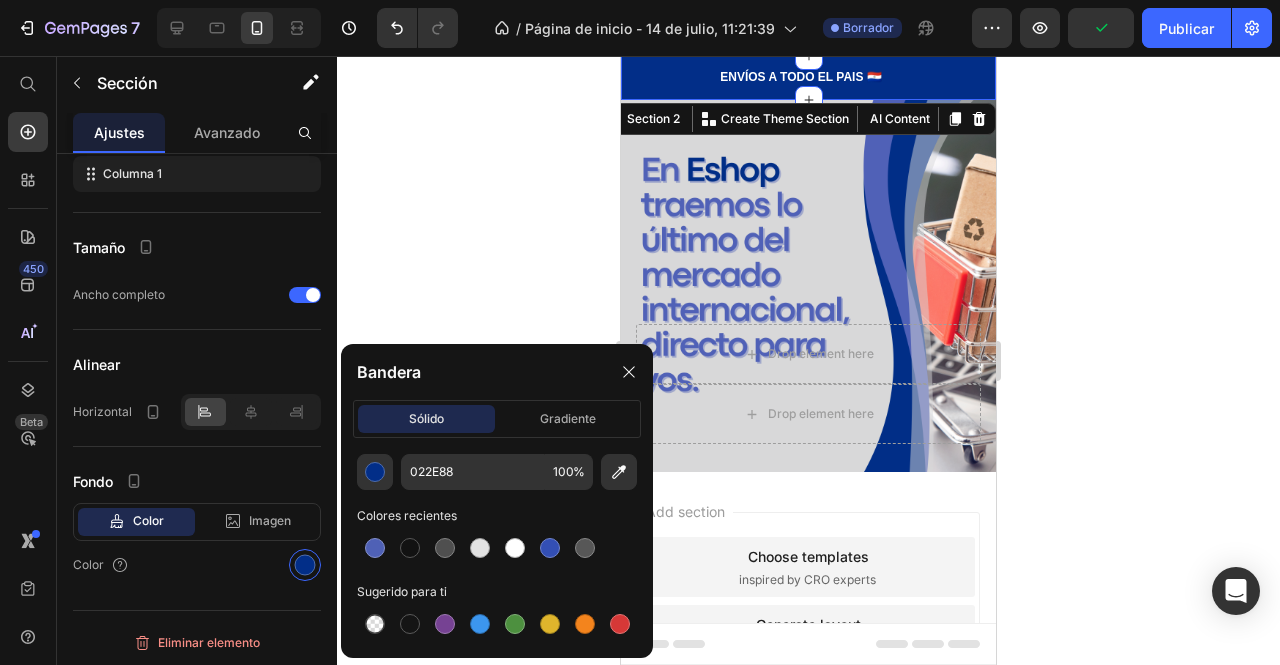 click 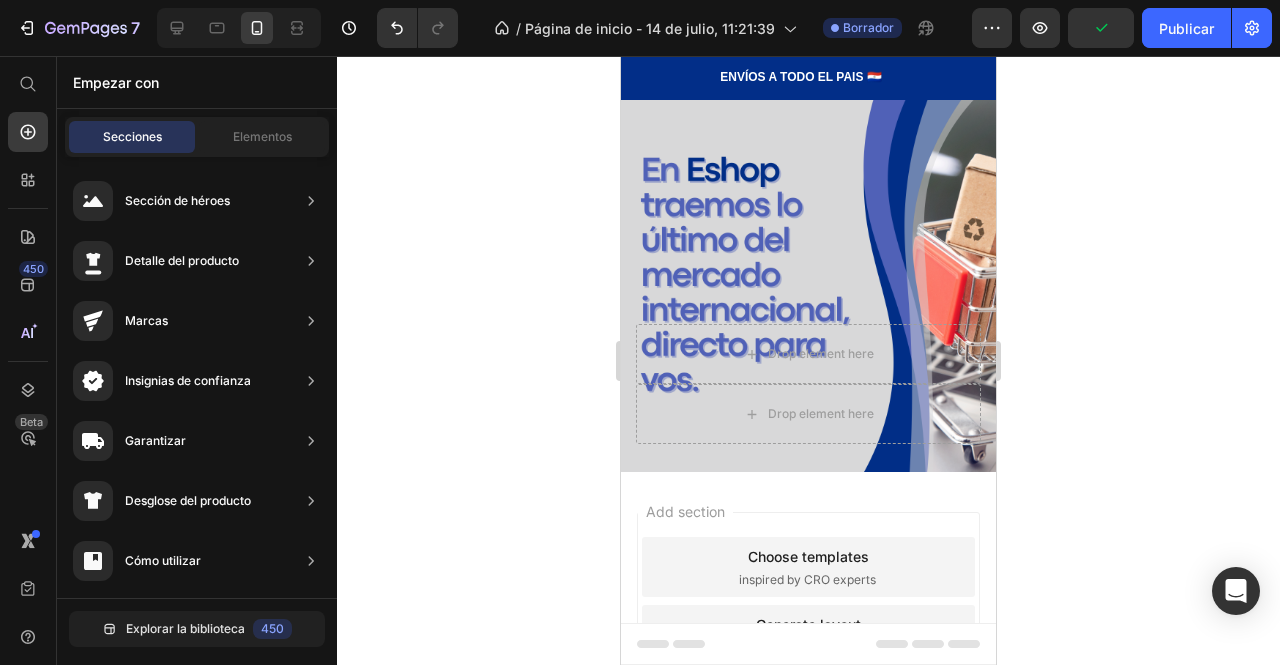 click 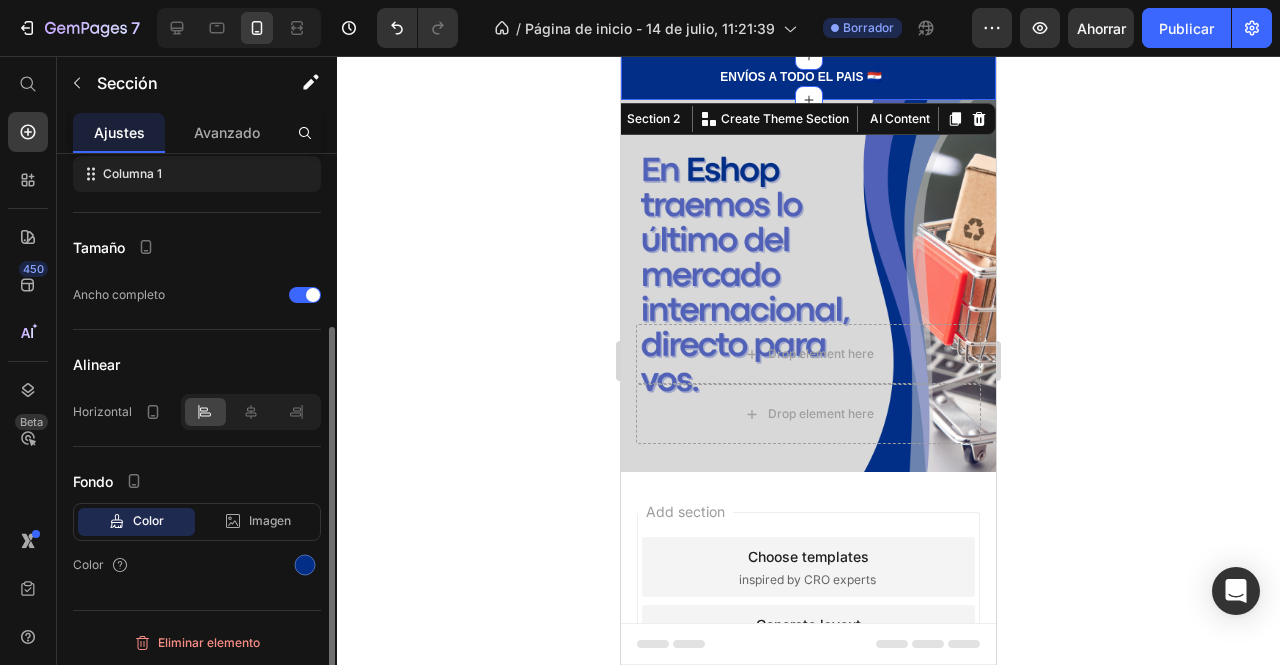 scroll, scrollTop: 249, scrollLeft: 0, axis: vertical 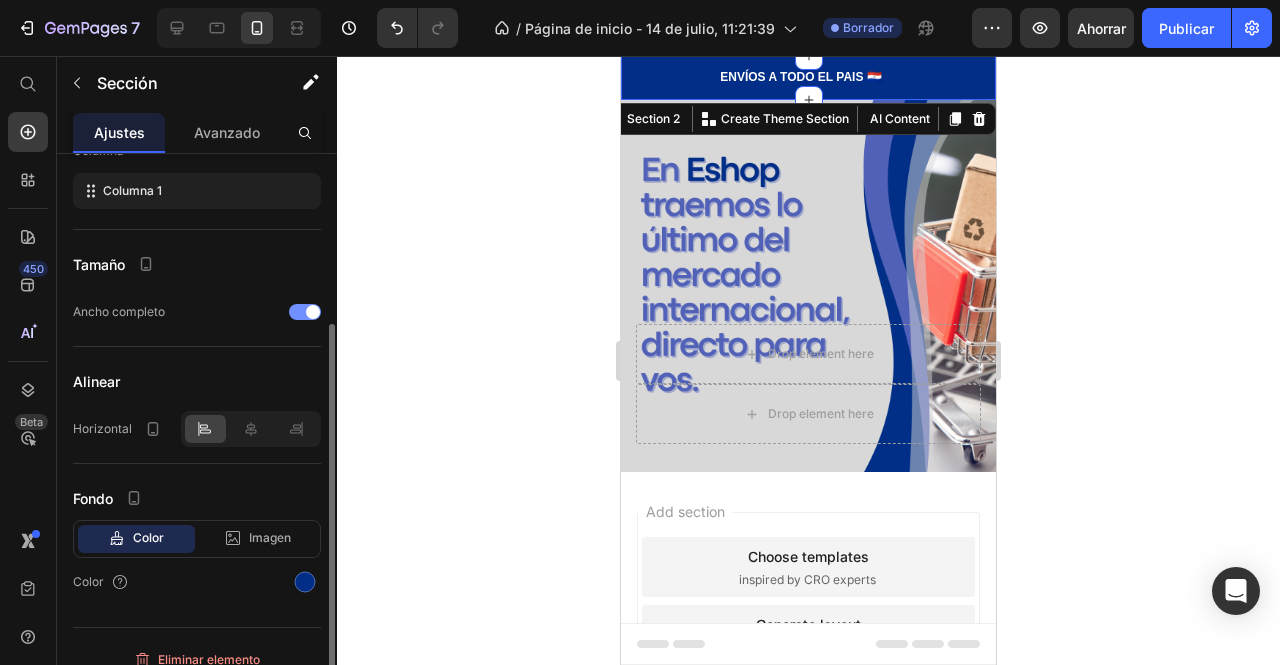 click at bounding box center (313, 312) 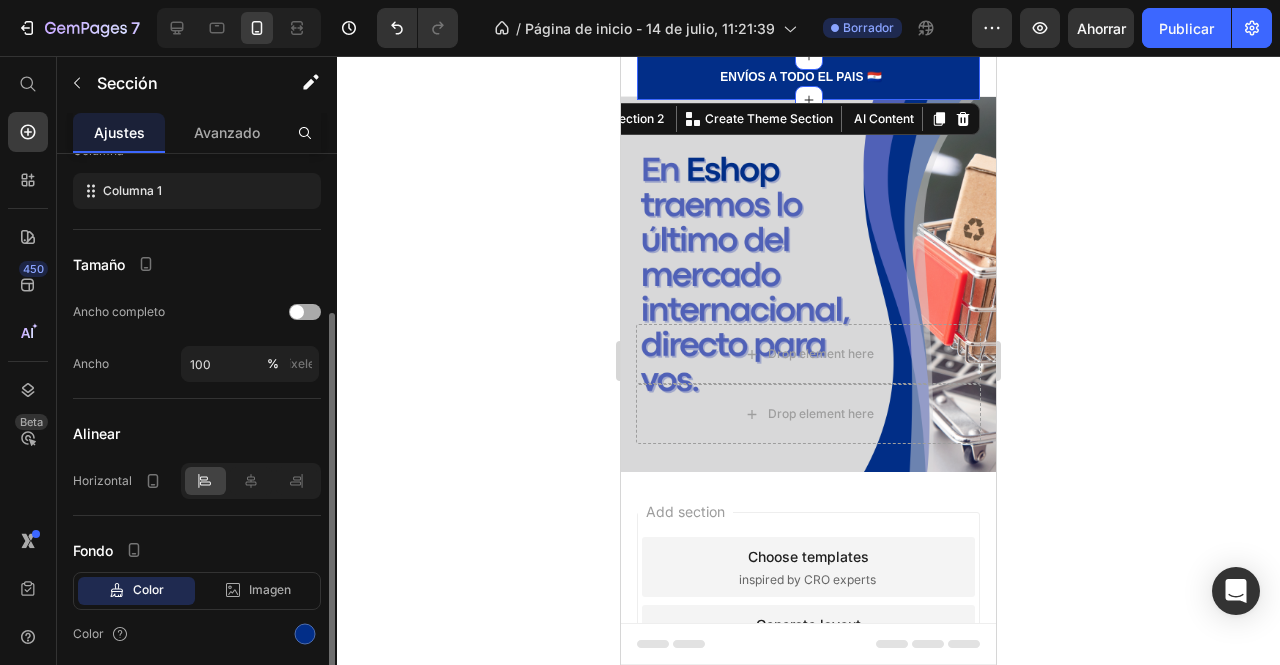 click at bounding box center (305, 312) 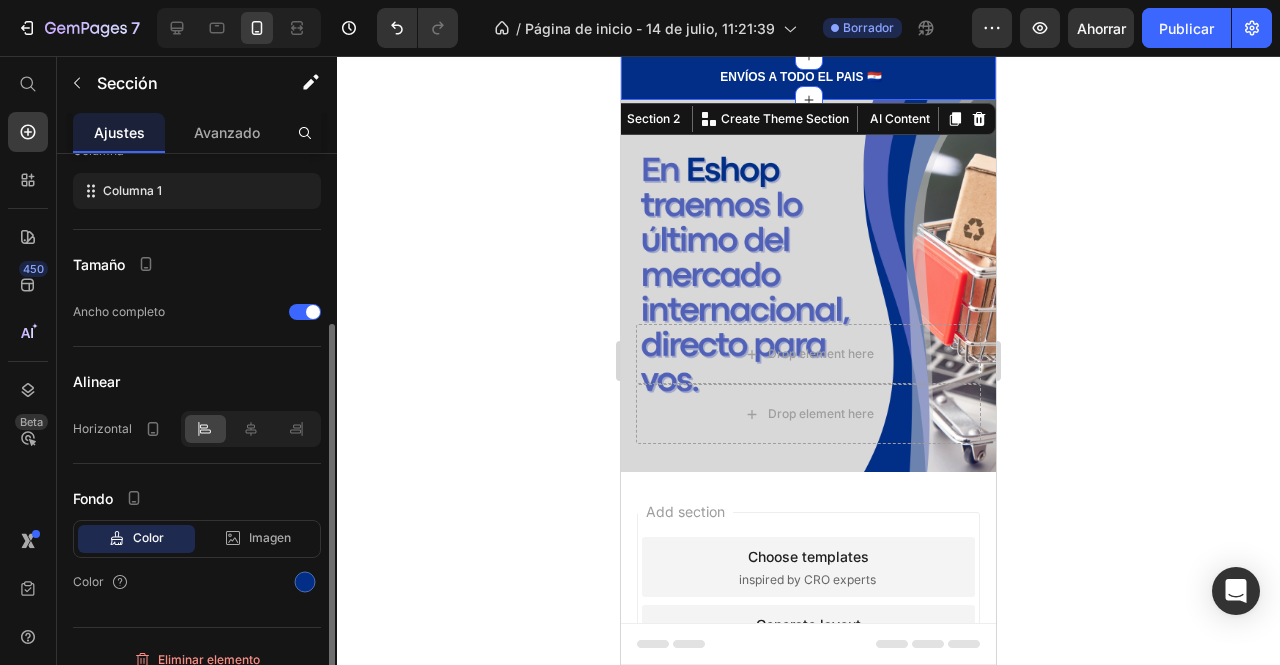 scroll, scrollTop: 0, scrollLeft: 0, axis: both 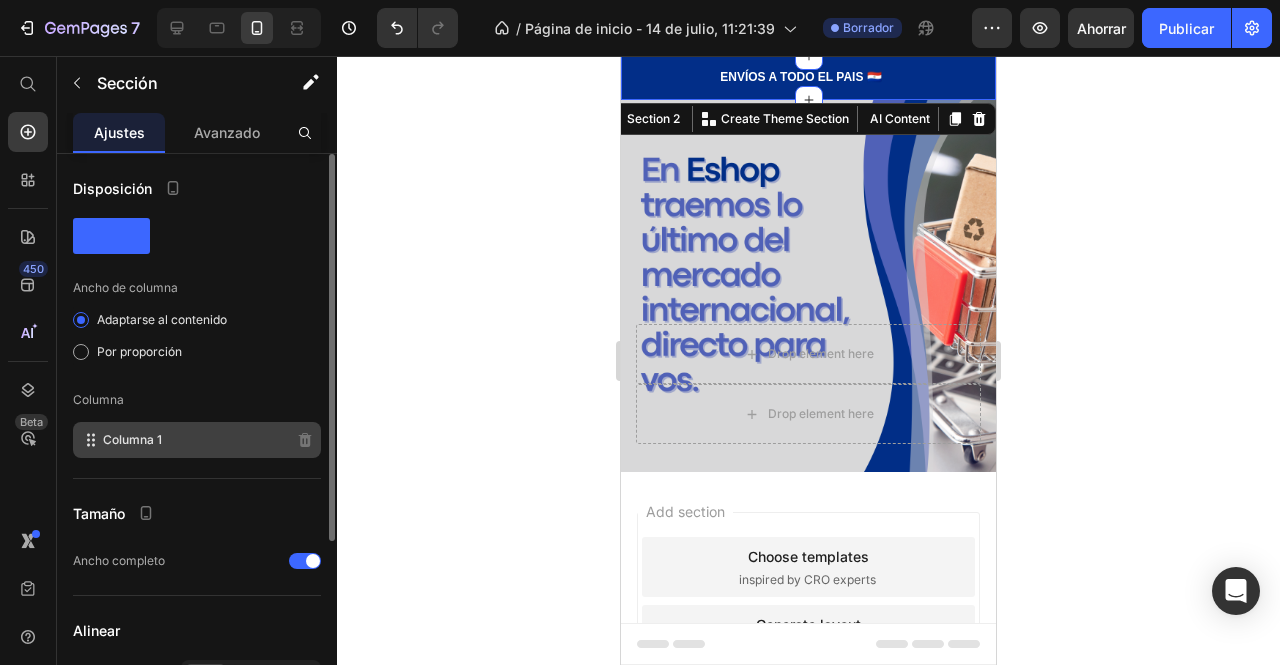 click on "Columna 1" at bounding box center (132, 439) 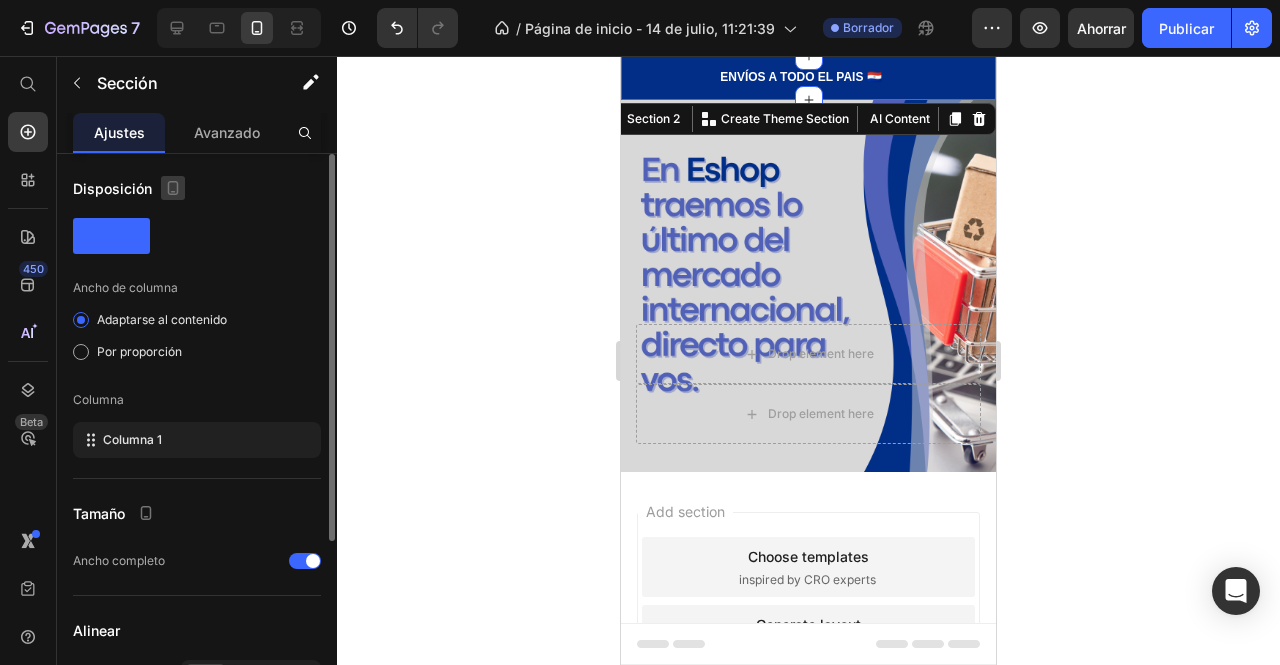 click at bounding box center (173, 188) 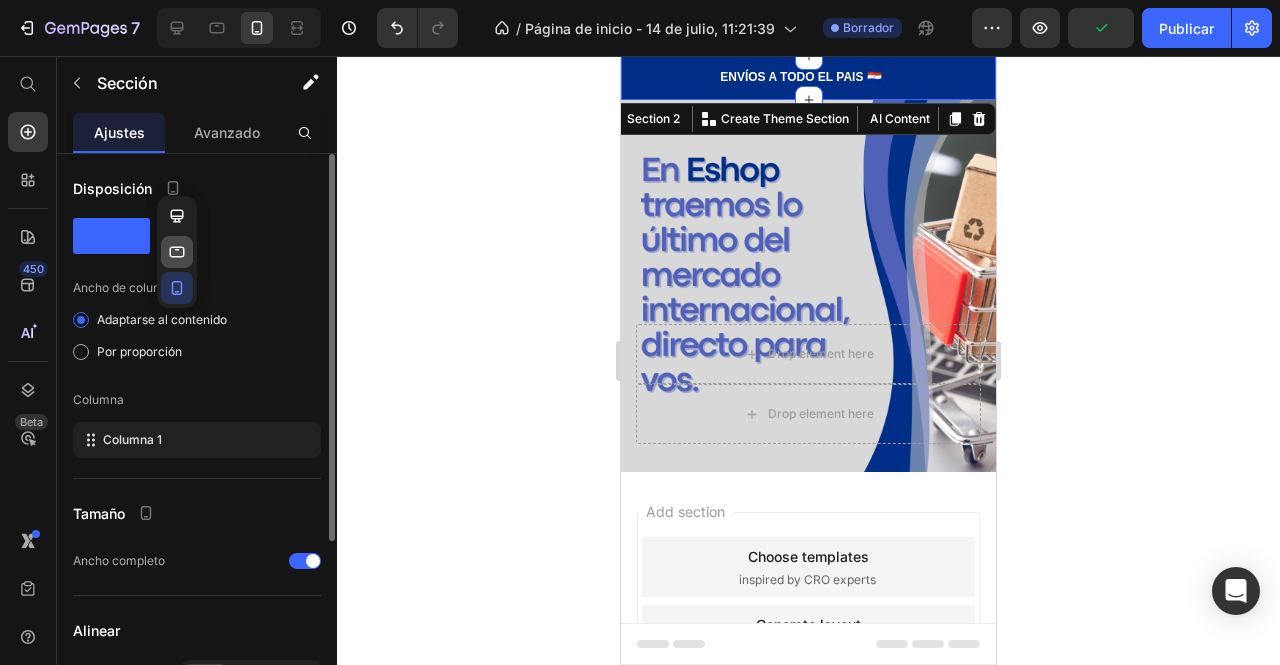 click 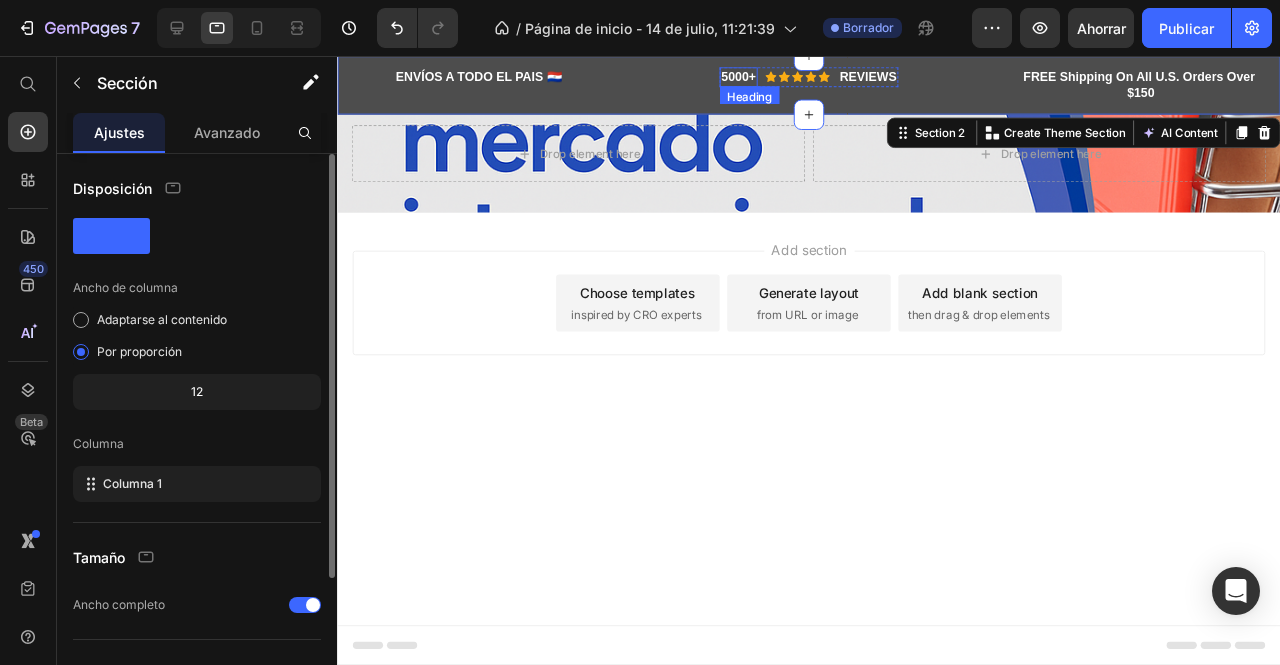 click on "5000+" at bounding box center [759, 78] 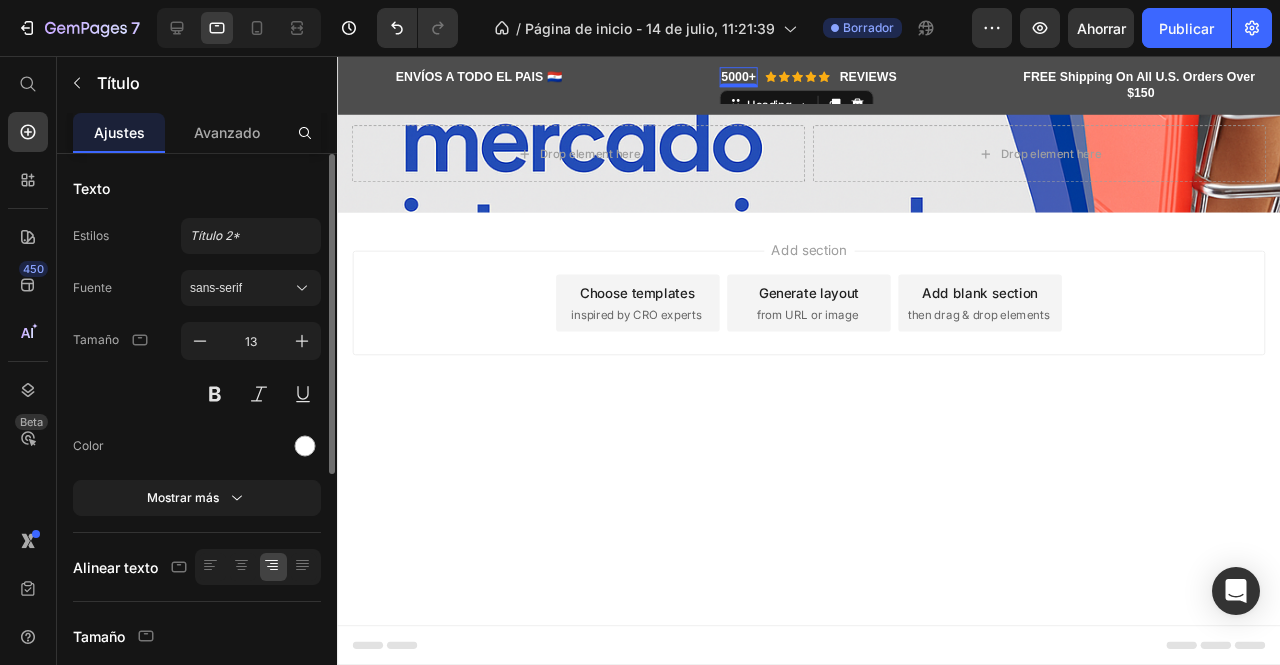 click on "5000+" at bounding box center [759, 78] 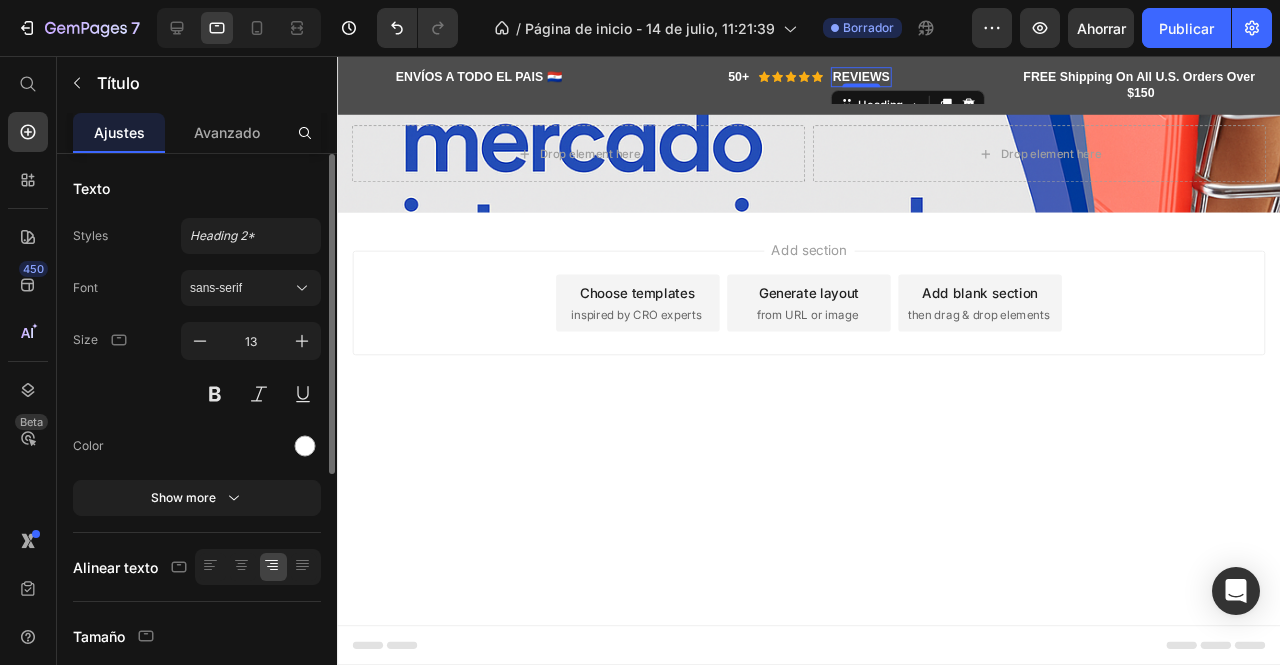 click on "REVIEWS" at bounding box center (888, 78) 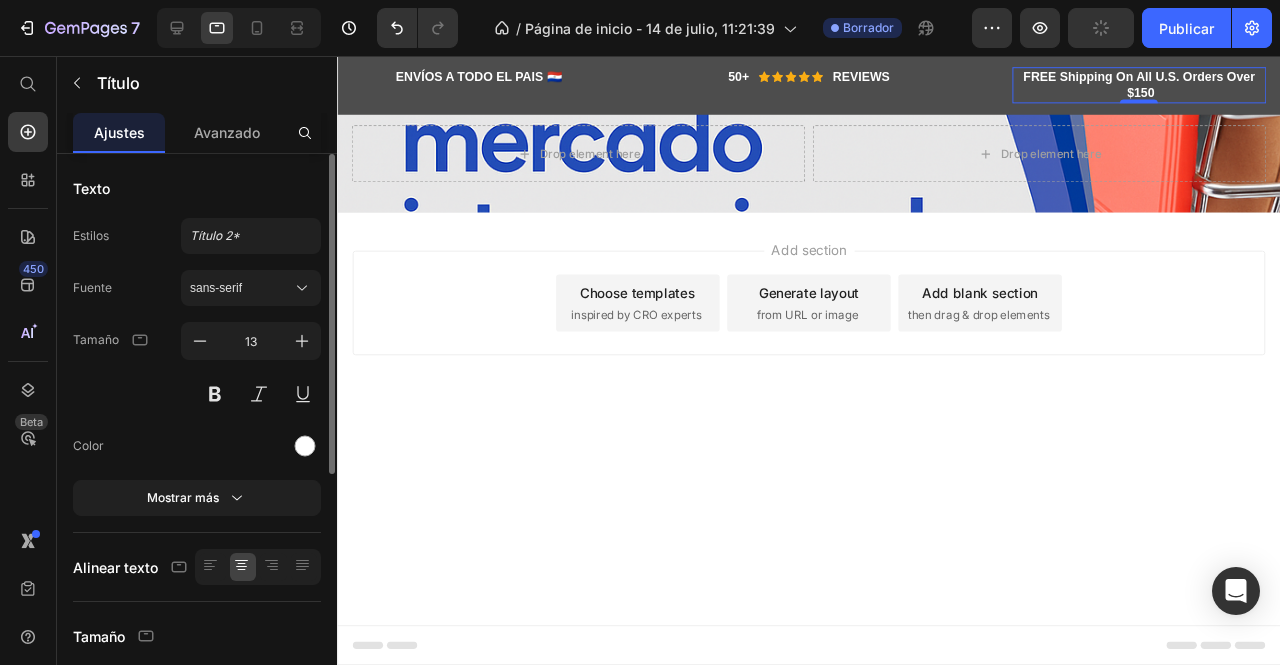 click on "FREE Shipping On All U.S. Orders Over  $150" at bounding box center [1180, 87] 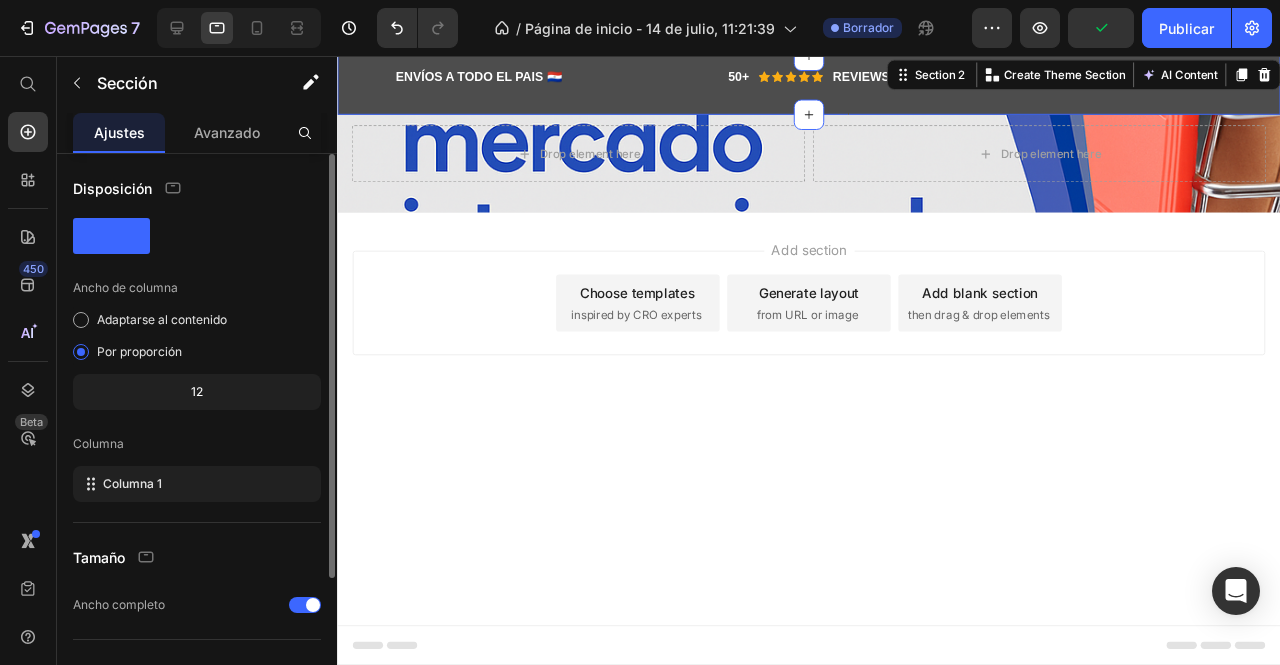 click on "Disposición Ancho de columna Adaptarse al contenido Por proporción 12 Columna Columna 1 Tamaño Ancho completo Fondo Color Imagen Video Color" at bounding box center (197, 486) 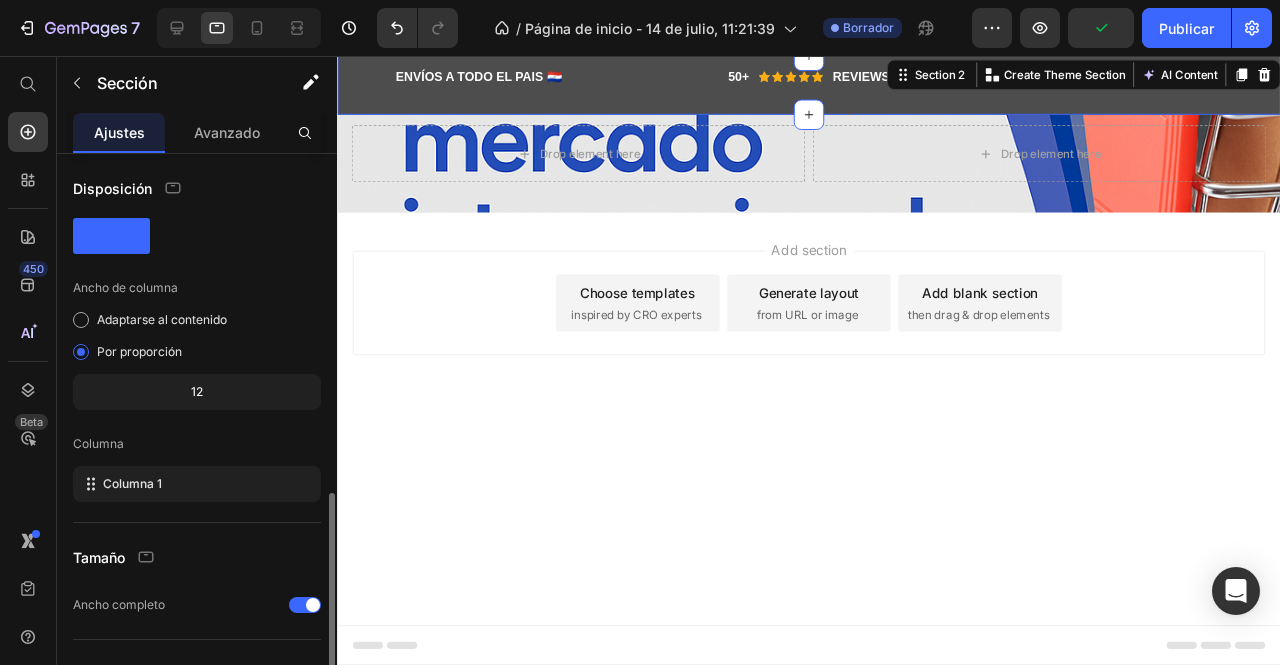 scroll, scrollTop: 194, scrollLeft: 0, axis: vertical 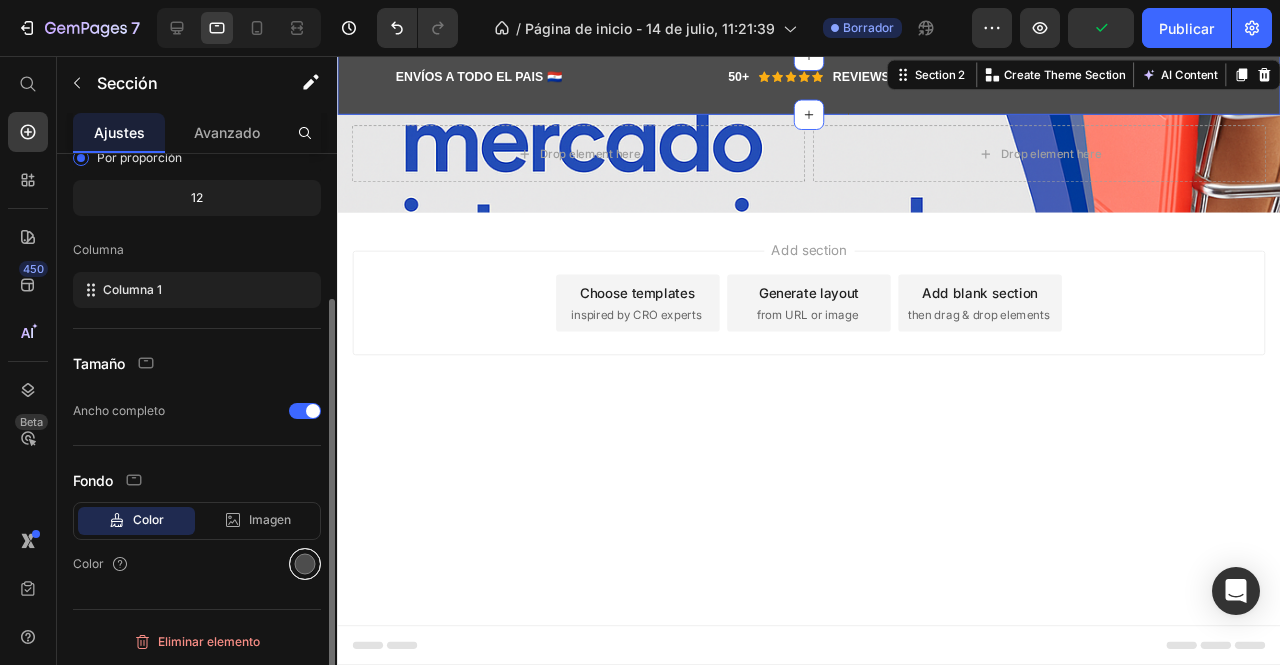 click at bounding box center [305, 564] 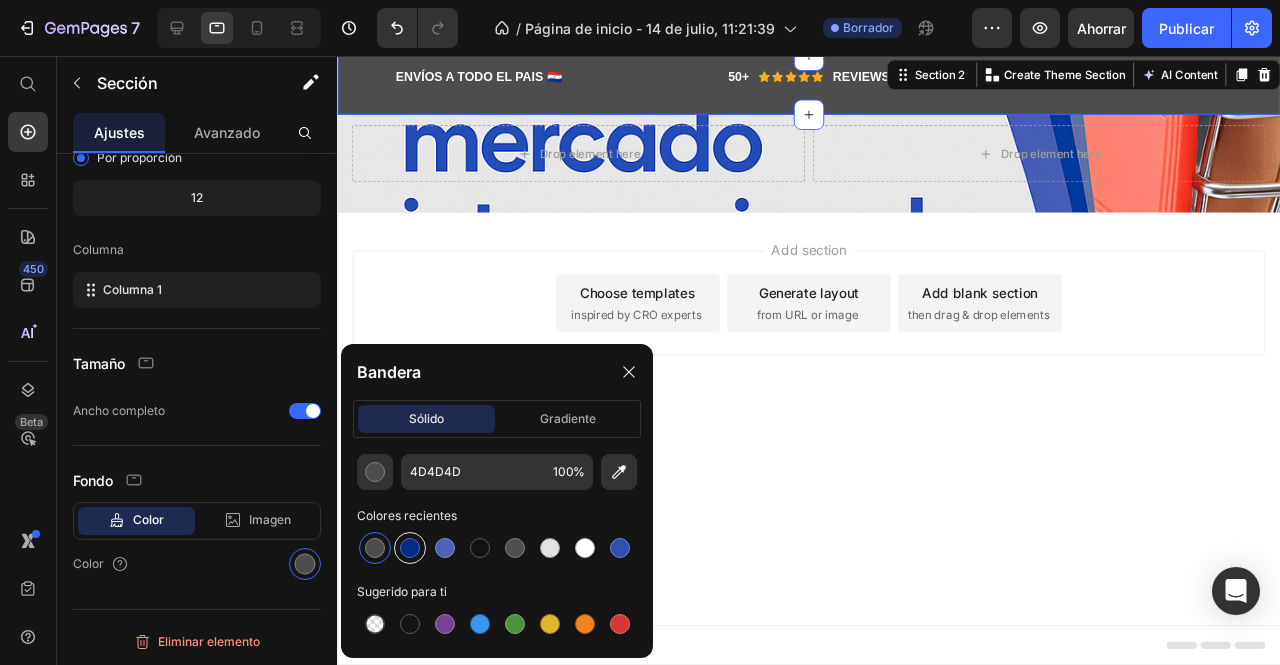 click at bounding box center (410, 548) 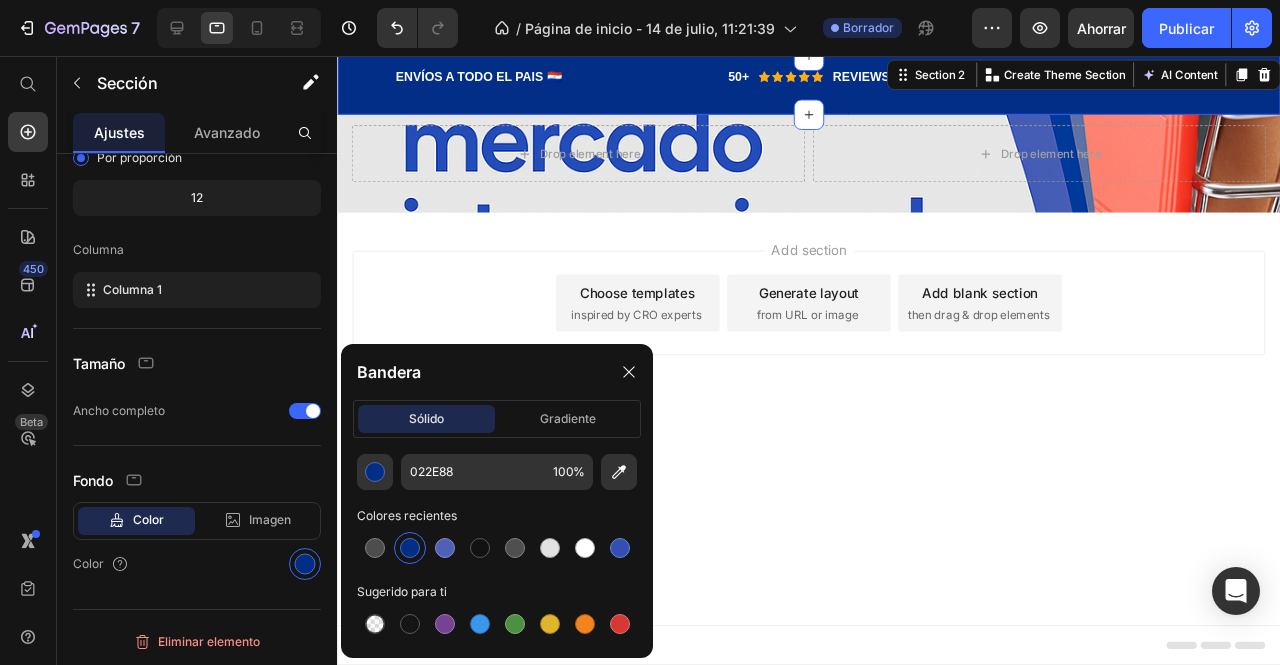 scroll, scrollTop: 194, scrollLeft: 0, axis: vertical 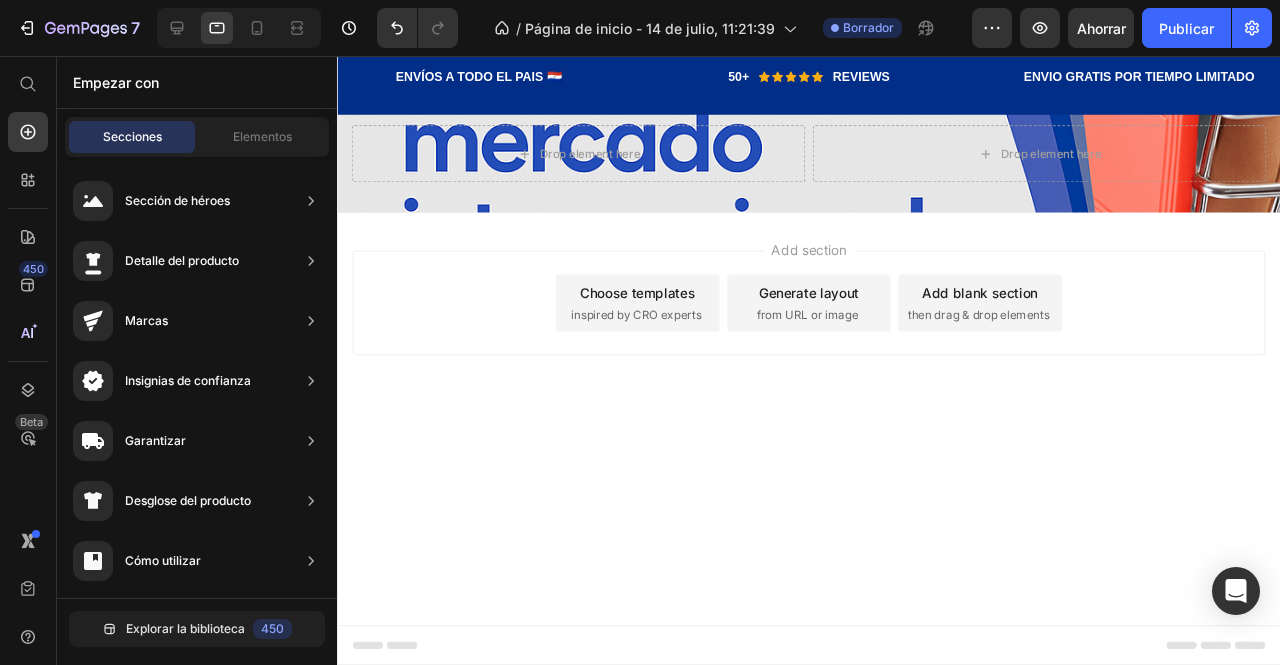 click on "Tablet  ( 992 px) iPhone 13 Mini iPhone 13 Pro iPhone 11 Pro Max iPhone 15 Pro Max Pixel 7 Galaxy S8+ Galaxy S20 Ultra iPad Mini iPad Air iPad Pro Header
Drop element here
Drop element here Row Hero Banner Section 1 ENVÍOS A TODO EL PAIS 🇵🇾 Heading Row 50+ Heading                Icon                Icon                Icon                Icon                Icon Icon List Hoz REVIEWS Heading Row Row ENVIO GRATIS POR TIEMPO LIMITADO Heading Row FREE Shipping On All U.S. Orders Over  $150 Heading Row Carousel Row Section 2 Root Start with Sections from sidebar Add sections Add elements Start with Generating from URL or image Add section Choose templates inspired by CRO experts Generate layout from URL or image Add blank section then drag & drop elements Footer" at bounding box center (833, 376) 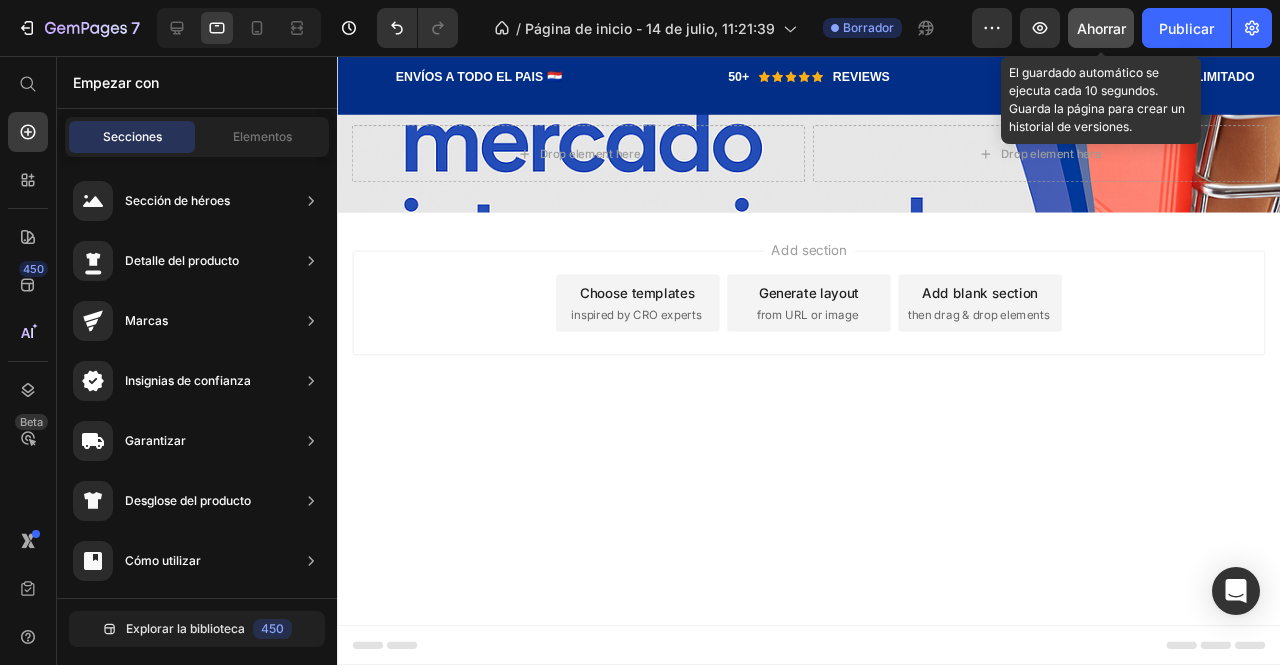 click on "Ahorrar" 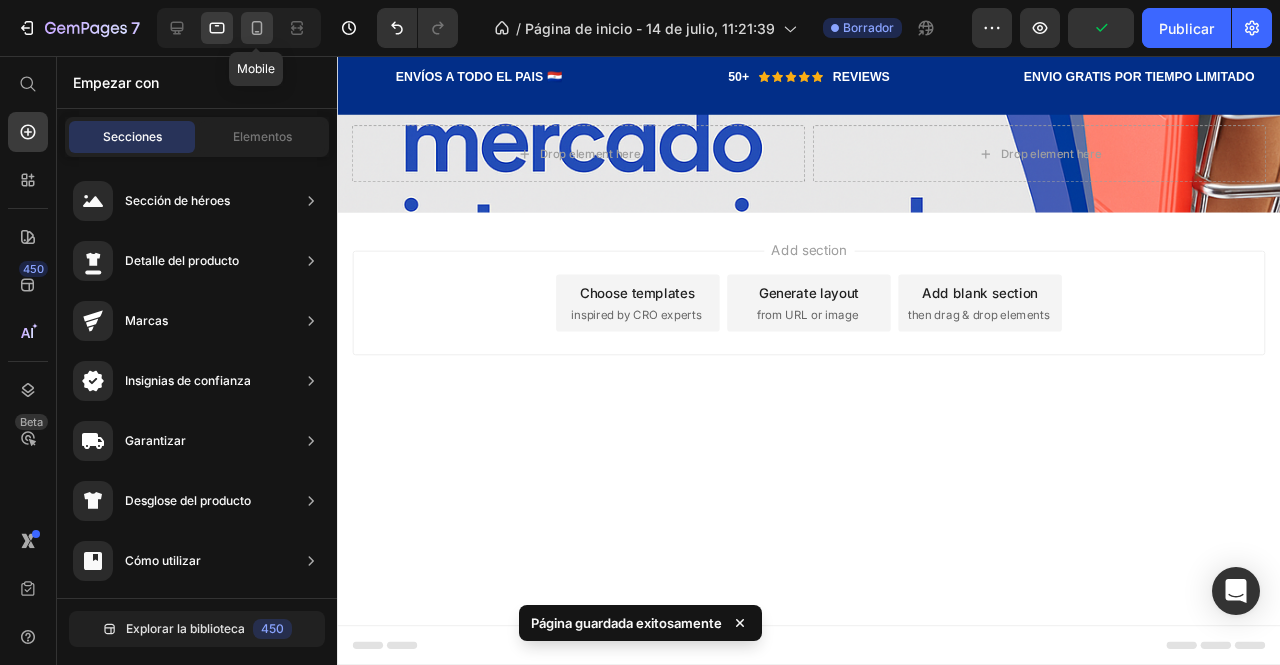 click 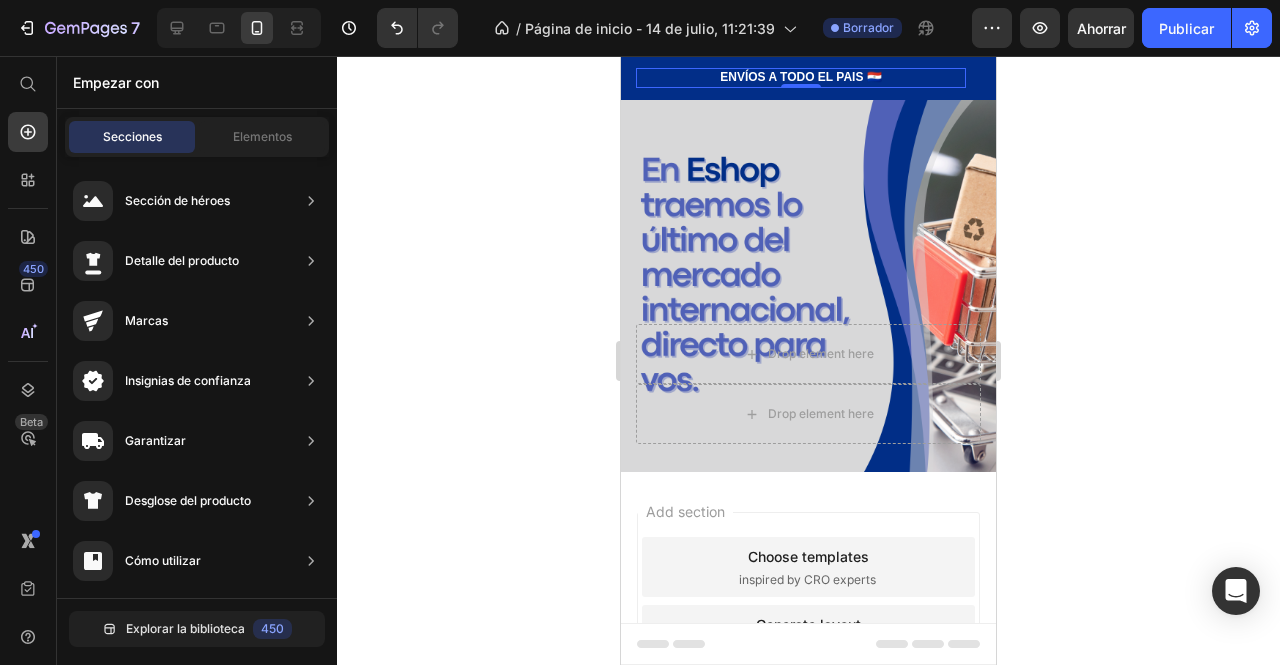 click on "ENVÍOS A TODO EL PAIS 🇵🇾 Heading Row   0" at bounding box center [801, 78] 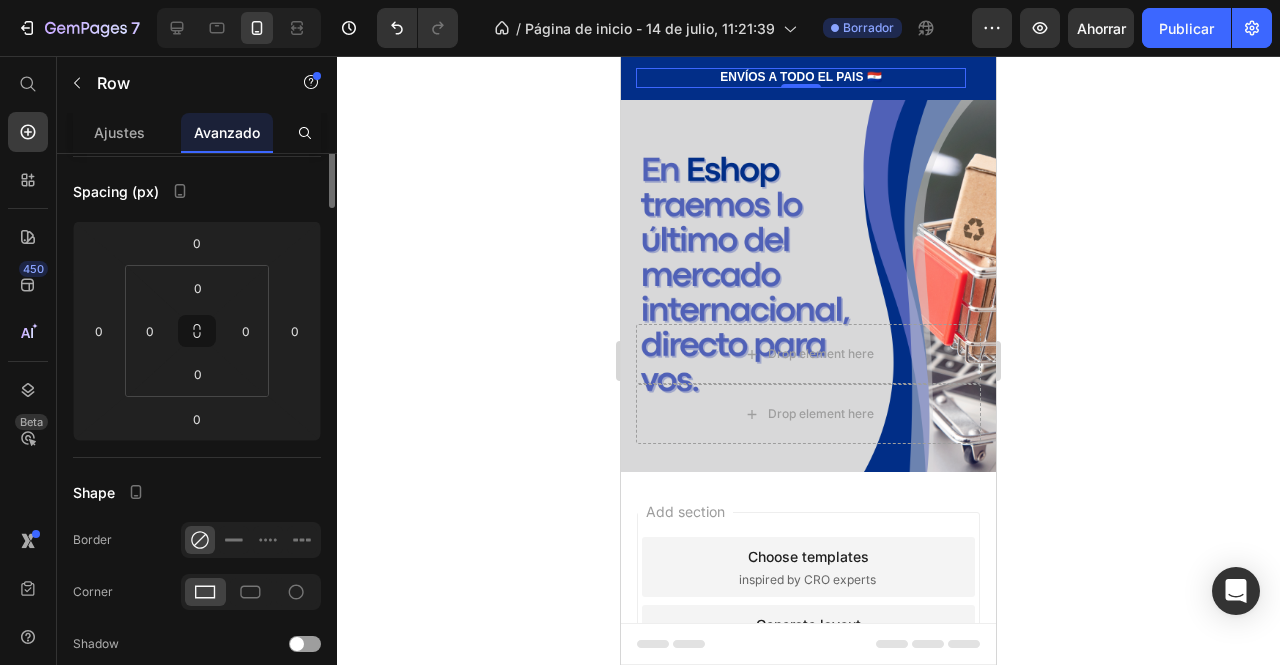 scroll, scrollTop: 0, scrollLeft: 0, axis: both 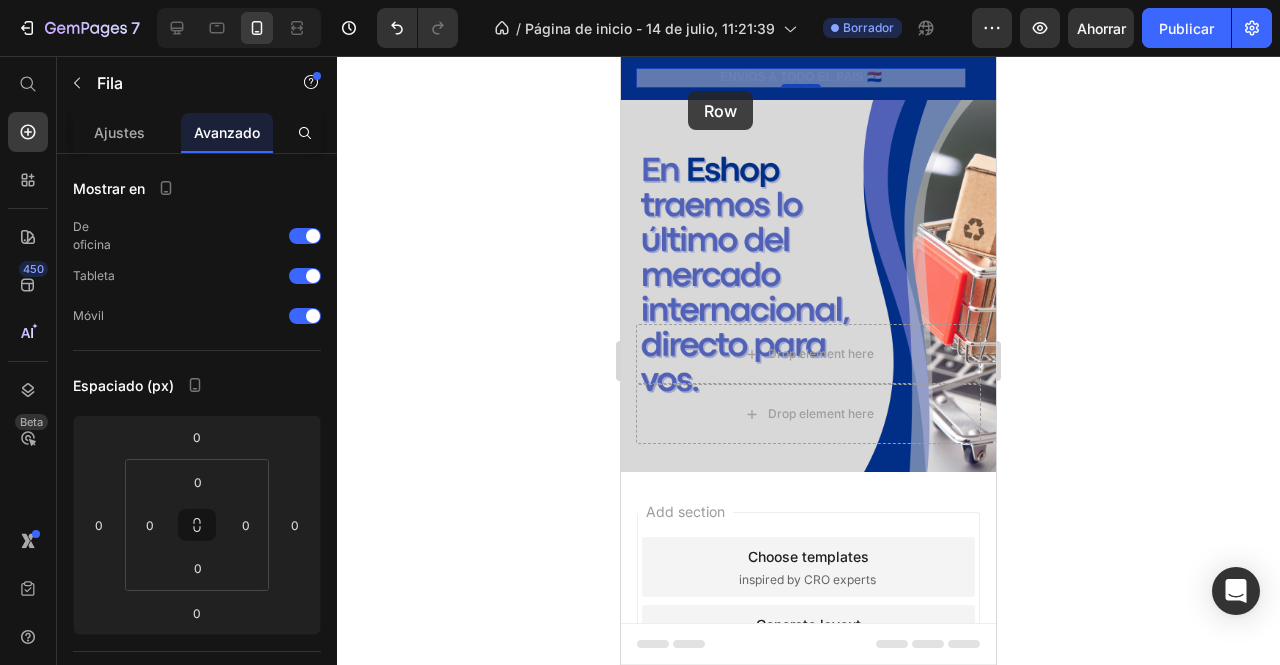drag, startPoint x: 930, startPoint y: 77, endPoint x: 675, endPoint y: 91, distance: 255.38402 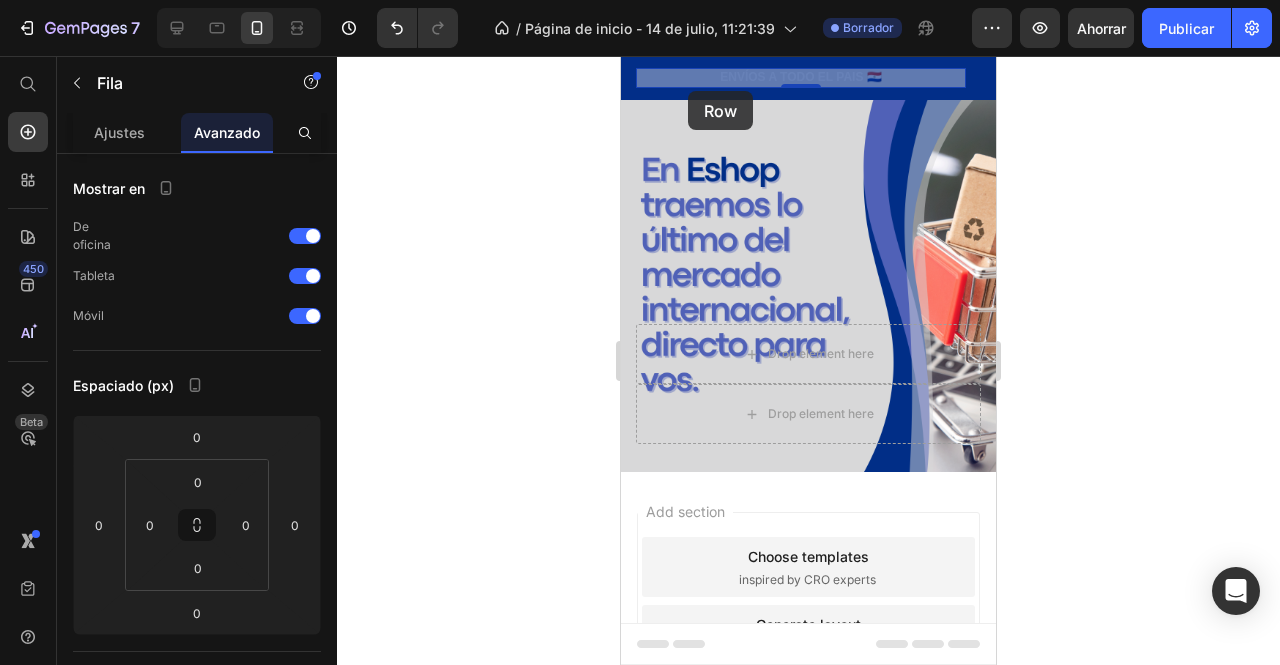 click on "ENVÍOS A TODO EL PAIS 🇵🇾 Heading Row   0 ENVÍOS A TODO EL PAIS 🇵🇾 Heading Row   0 50+ Heading                Icon                Icon                Icon                Icon                Icon Icon List Hoz REVIEWS Heading Row Row ENVIO GRATIS POR TIEMPO LIMITADO Heading Row FREE Shipping On All U.S. Orders Over  $150 Heading Row Carousel Row Section 2" at bounding box center (808, 78) 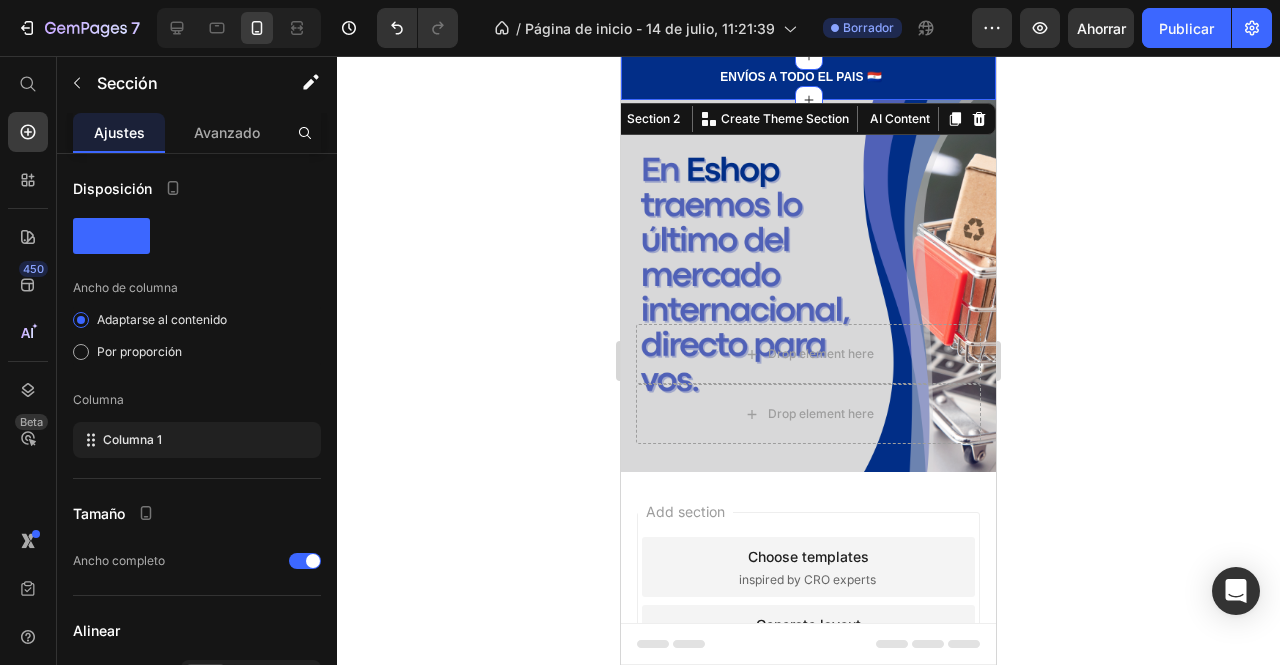 click on "ENVIO GRATIS POR TIEMPO LIMITADO Heading Row FREE Shipping On All U.S. Orders Over  $150 Heading Row Carousel Row Section 2   You can create reusable sections Create Theme Section AI Content Write with GemAI What would you like to describe here? Tone and Voice Persuasive Product 🕒 Reloj LENQIN de Acero Inoxidable | Esfera Negra, Correa Plateada Show more Generate" at bounding box center [808, 78] 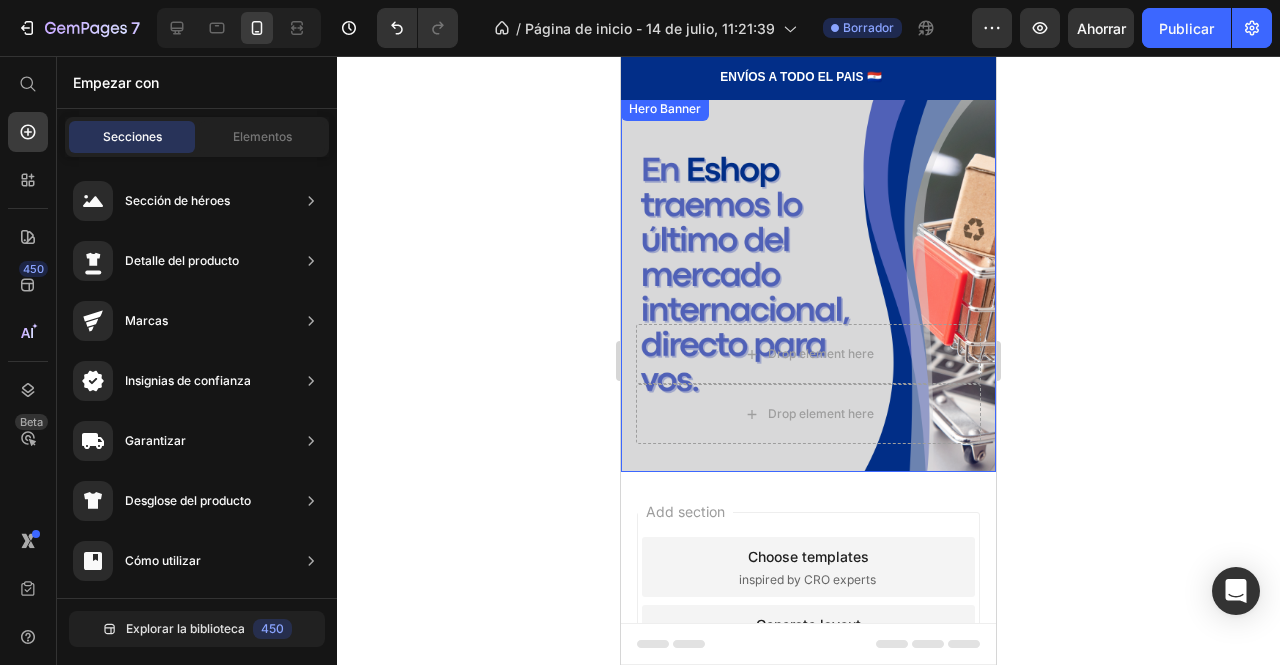 scroll, scrollTop: 36, scrollLeft: 0, axis: vertical 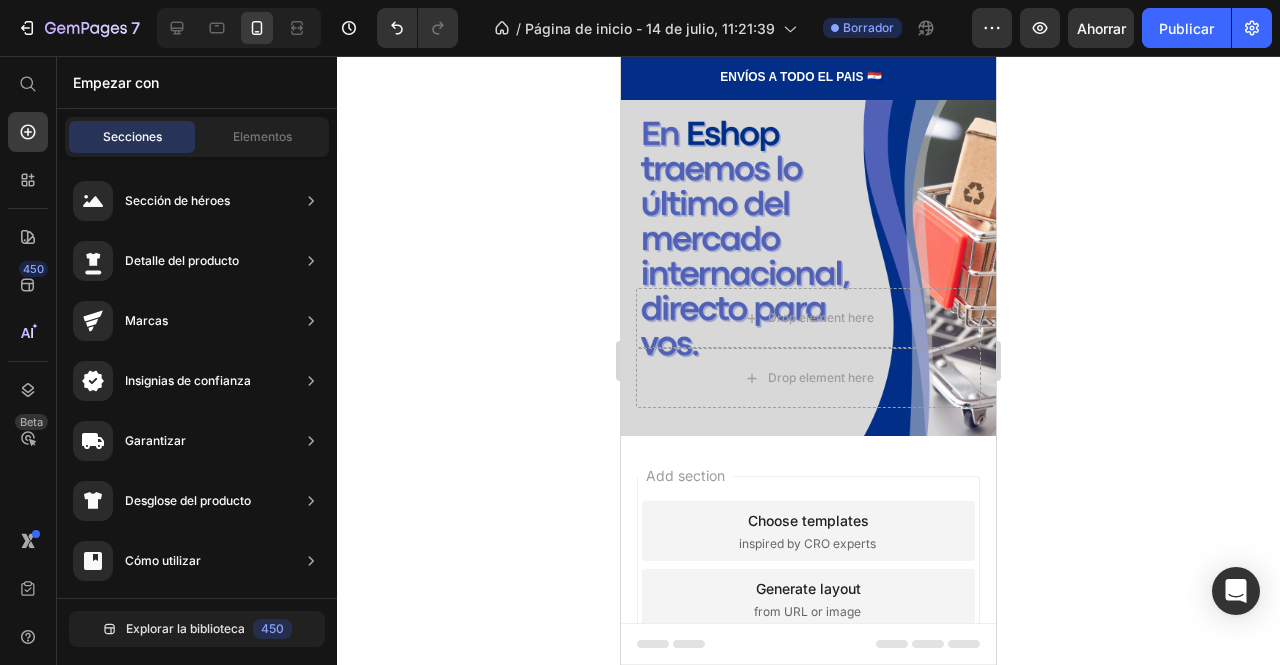 click on "Add section Choose templates inspired by CRO experts Generate layout from URL or image Add blank section then drag & drop elements" at bounding box center (808, 627) 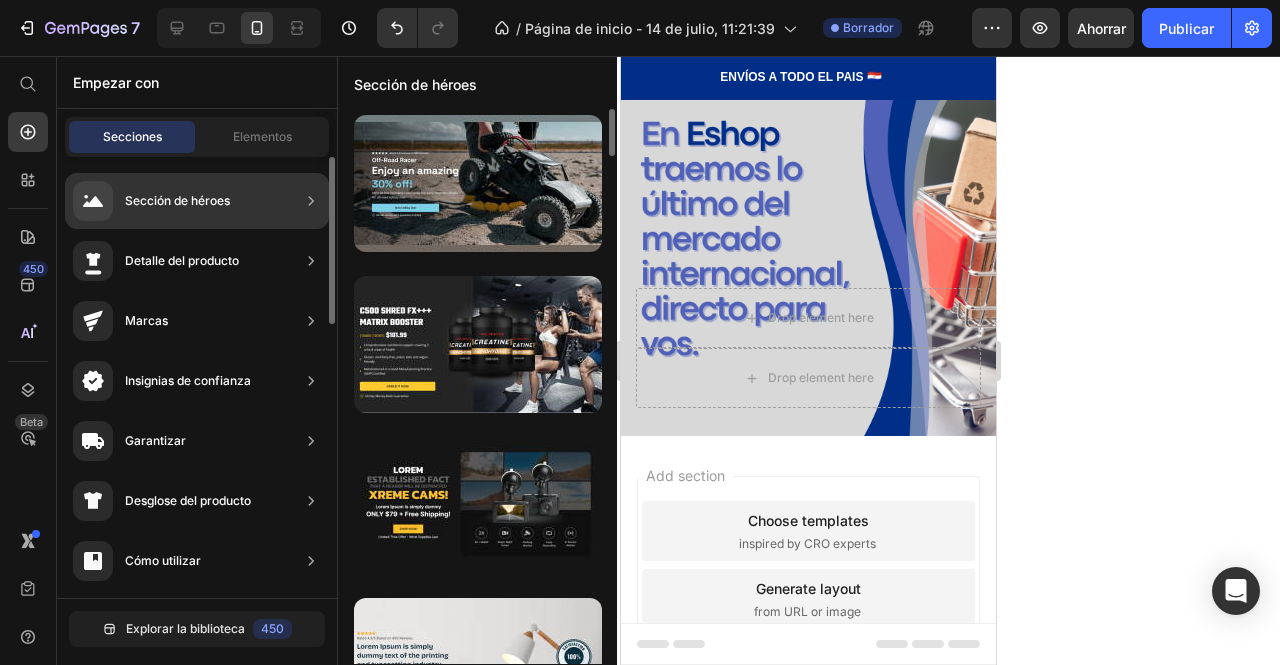 click on "Detalle del producto" 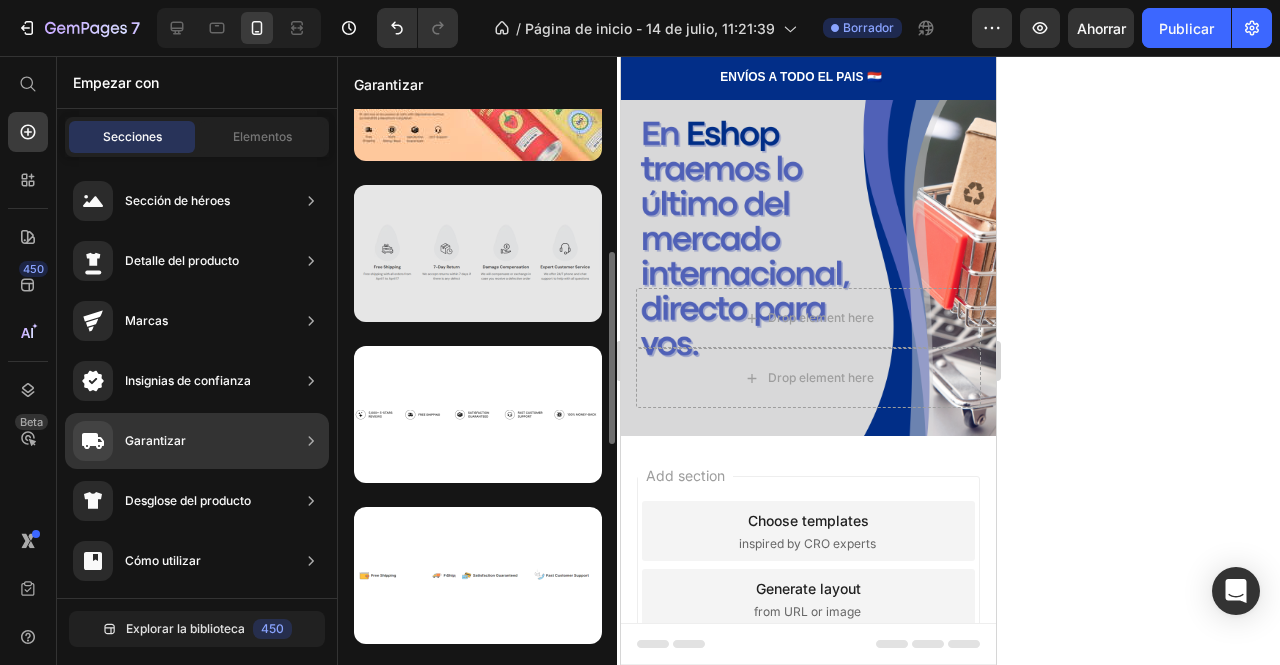 scroll, scrollTop: 412, scrollLeft: 0, axis: vertical 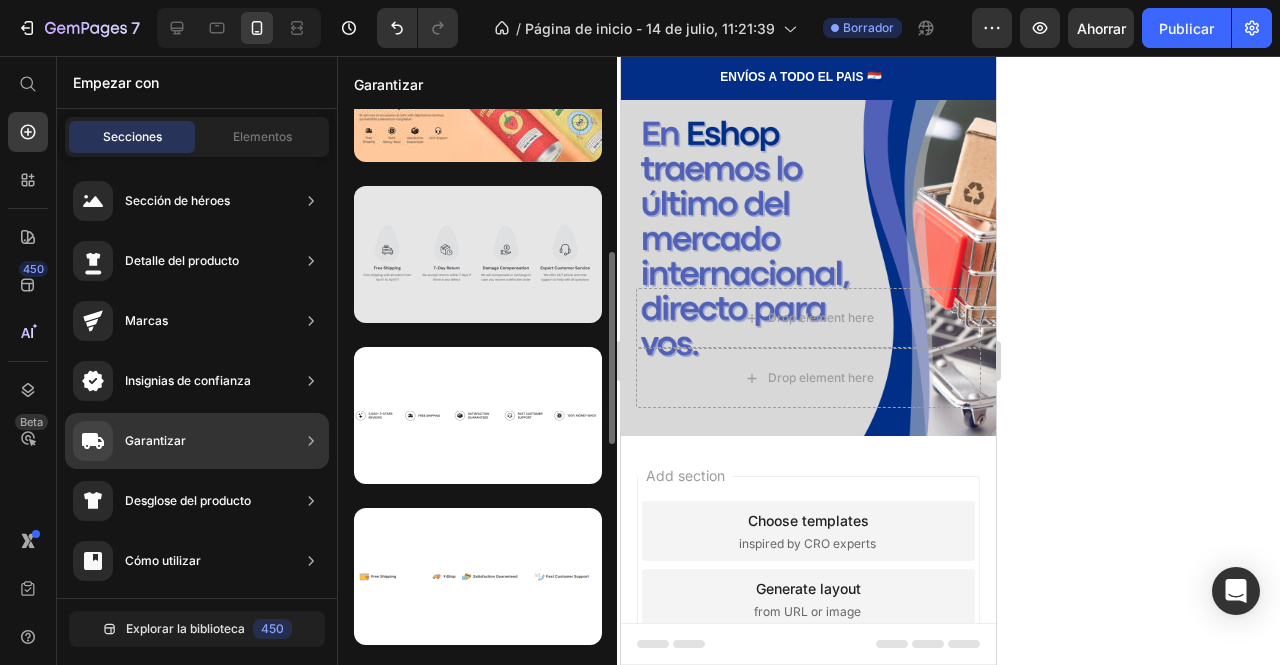 click at bounding box center (478, 254) 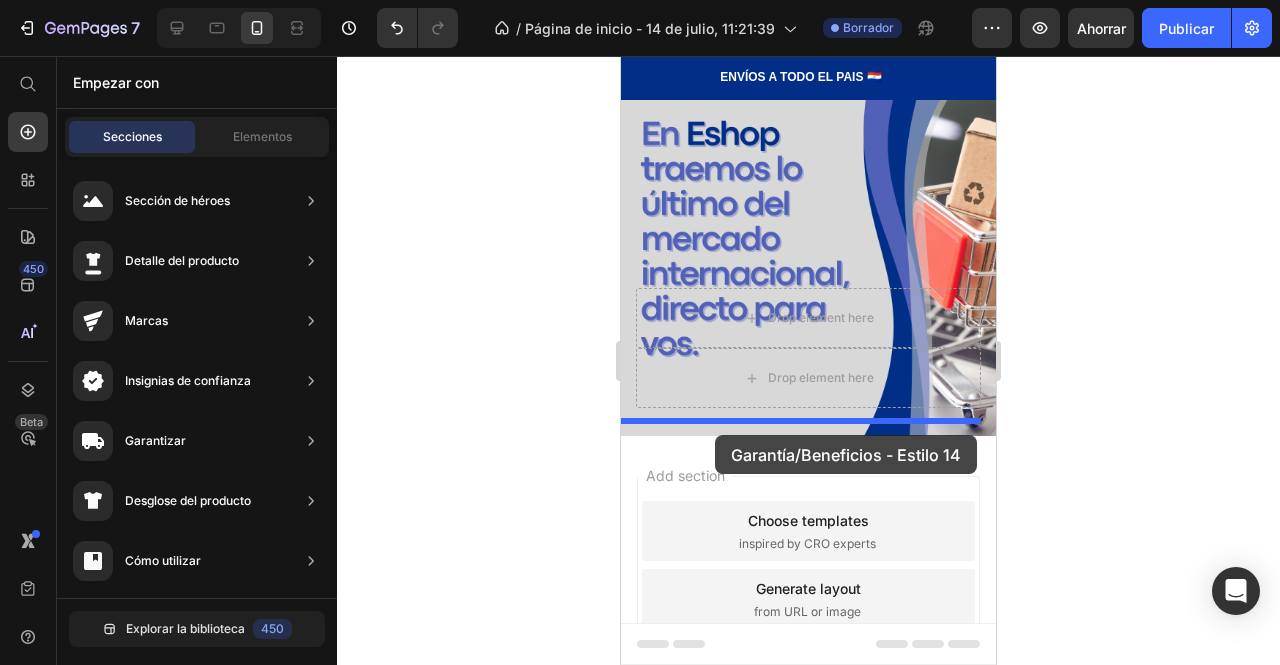 drag, startPoint x: 1101, startPoint y: 321, endPoint x: 715, endPoint y: 437, distance: 403.05334 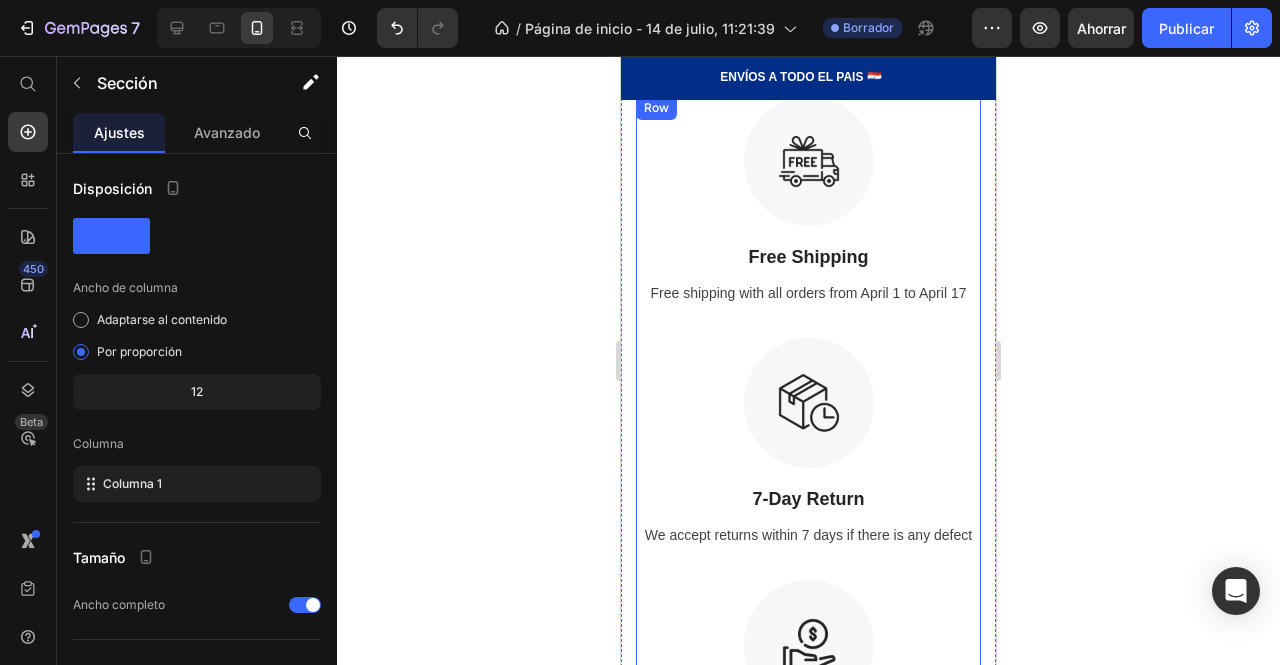 scroll, scrollTop: 433, scrollLeft: 0, axis: vertical 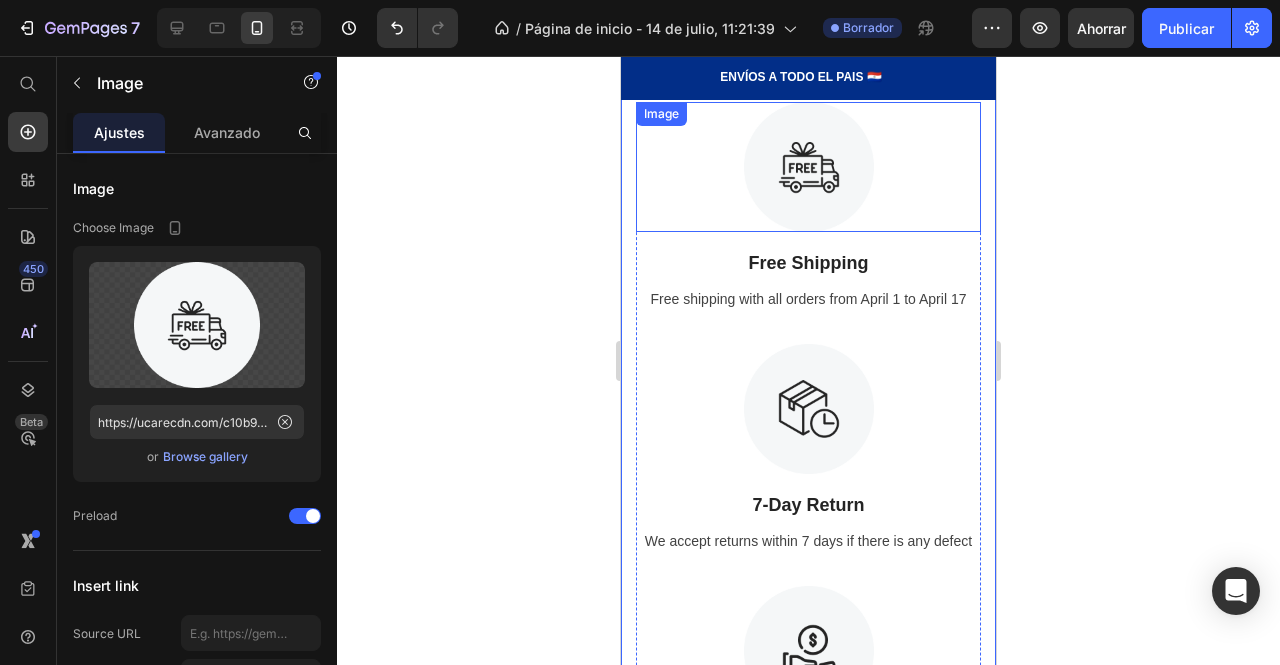 click at bounding box center (808, 167) 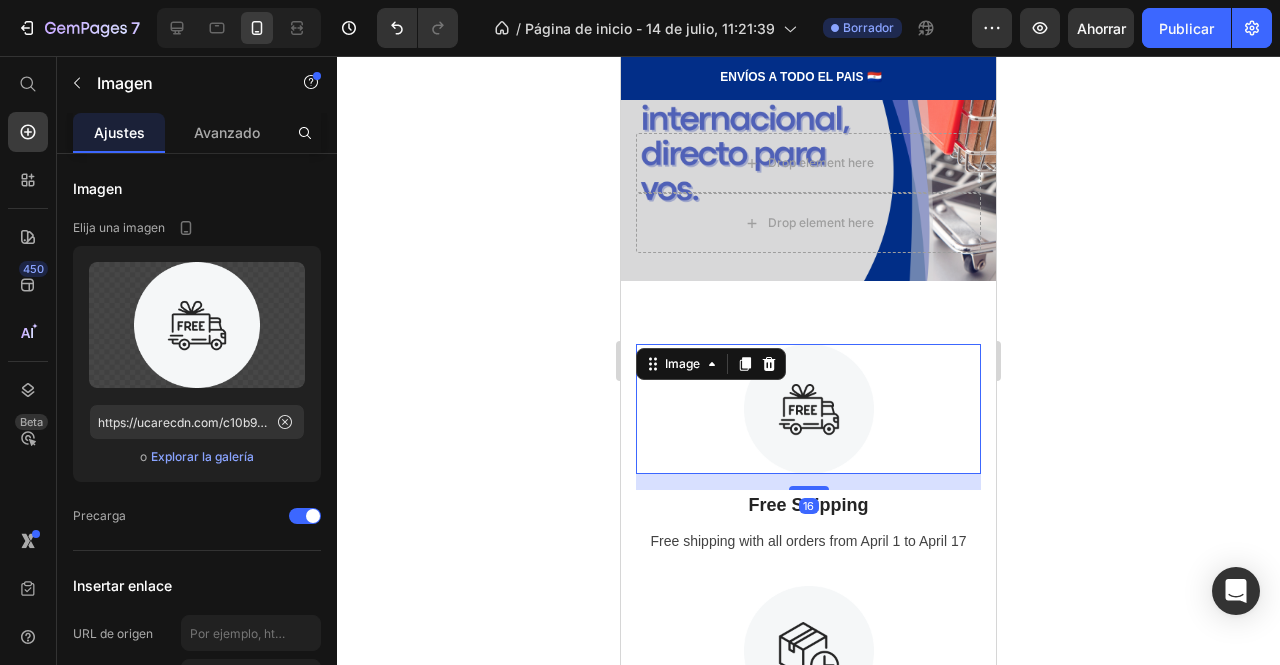 scroll, scrollTop: 189, scrollLeft: 0, axis: vertical 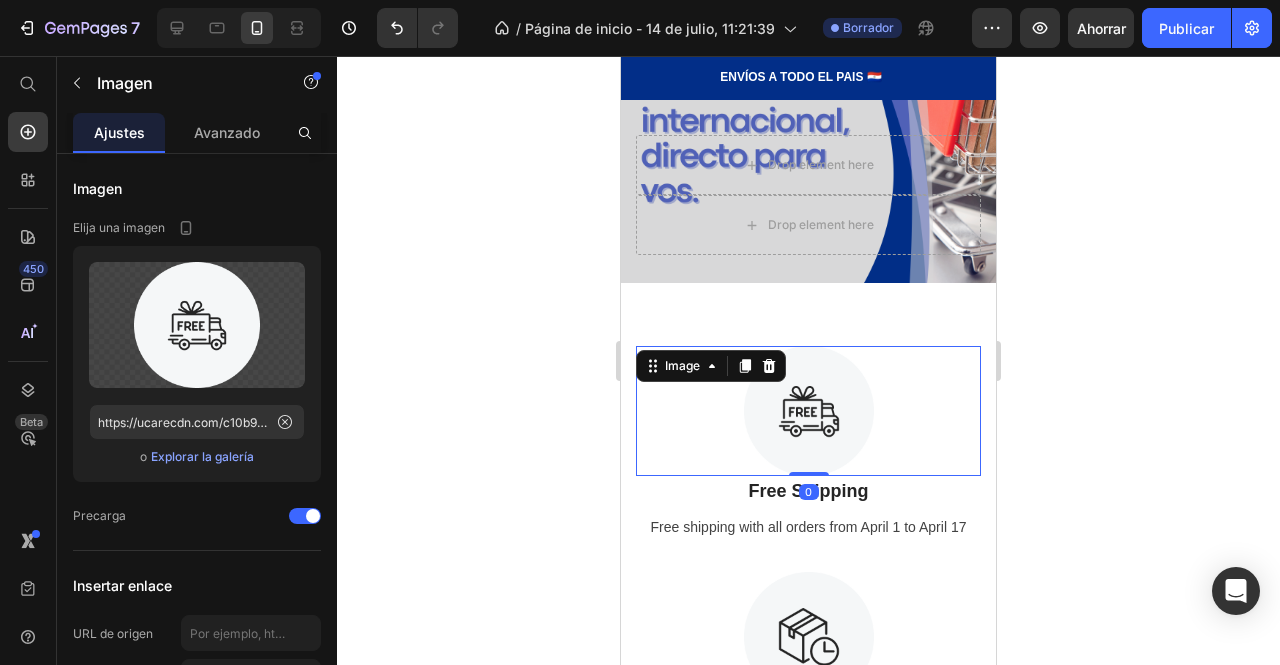 drag, startPoint x: 811, startPoint y: 475, endPoint x: 820, endPoint y: 401, distance: 74.54529 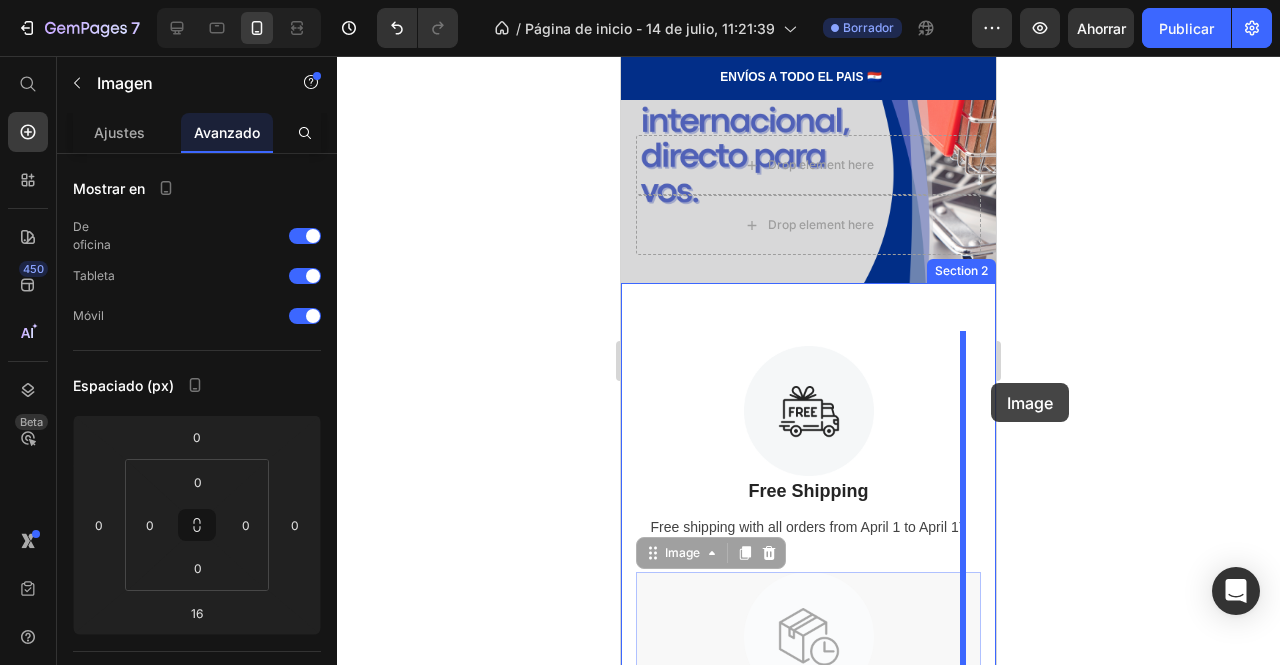 drag, startPoint x: 814, startPoint y: 611, endPoint x: 991, endPoint y: 383, distance: 288.63992 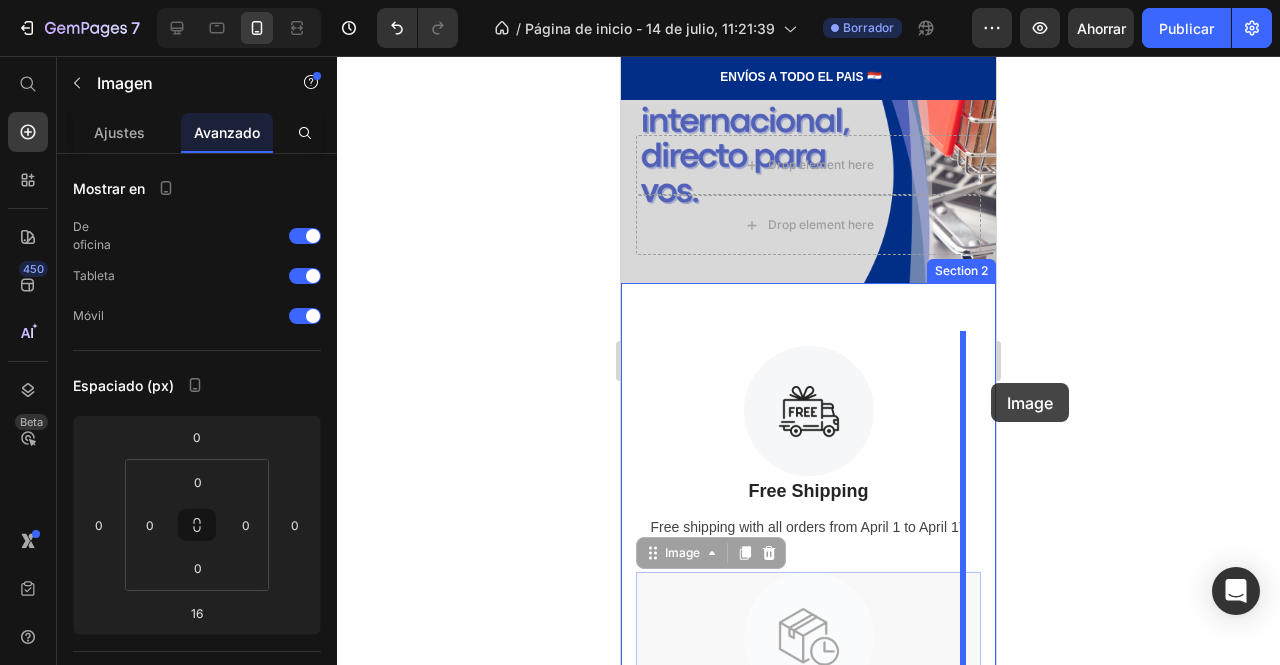 type on "0" 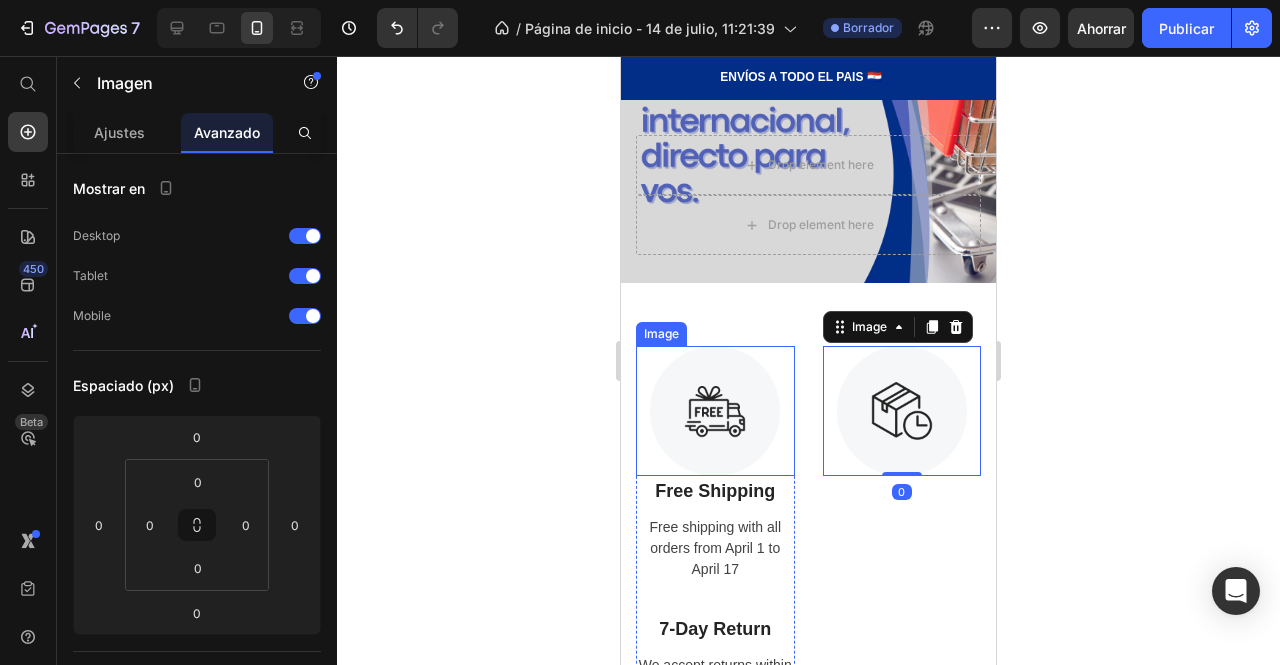 click at bounding box center (715, 411) 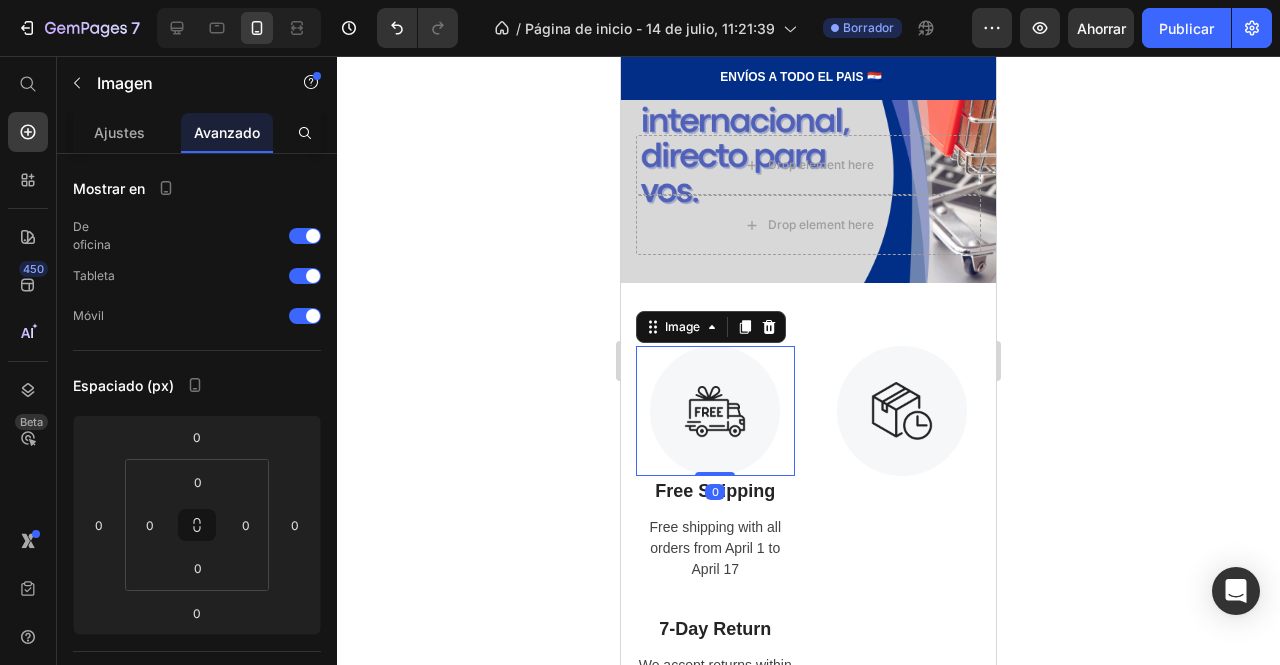drag, startPoint x: 714, startPoint y: 455, endPoint x: 716, endPoint y: 386, distance: 69.02898 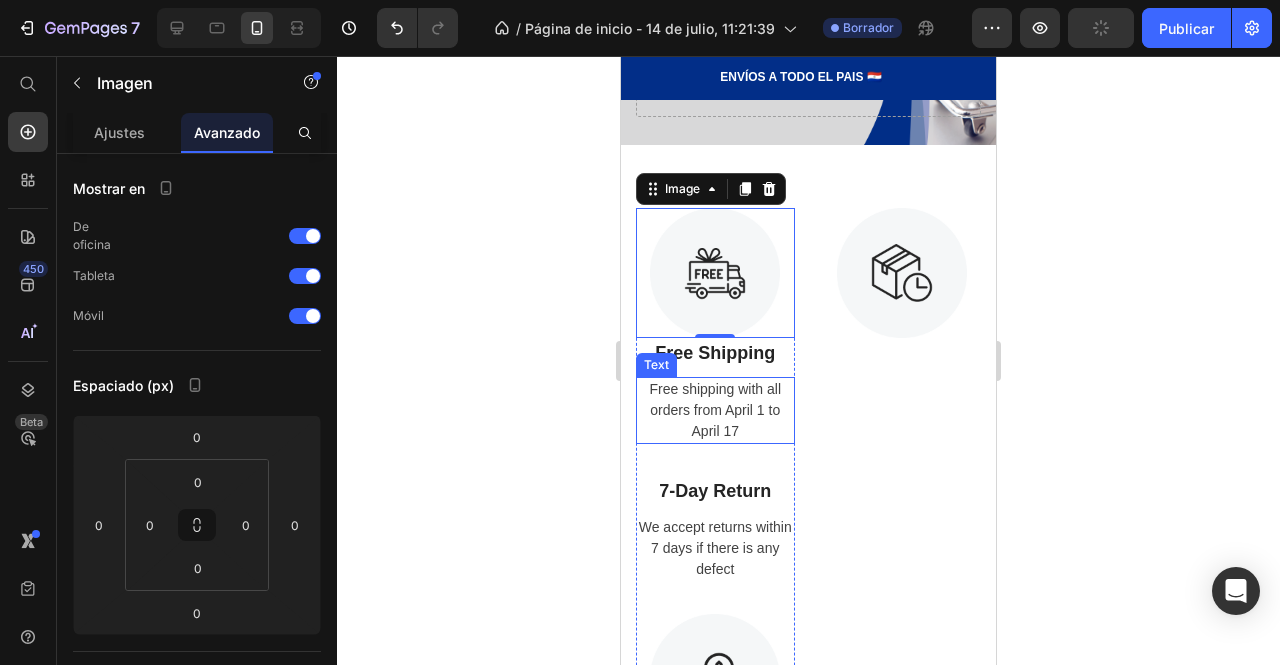 scroll, scrollTop: 448, scrollLeft: 0, axis: vertical 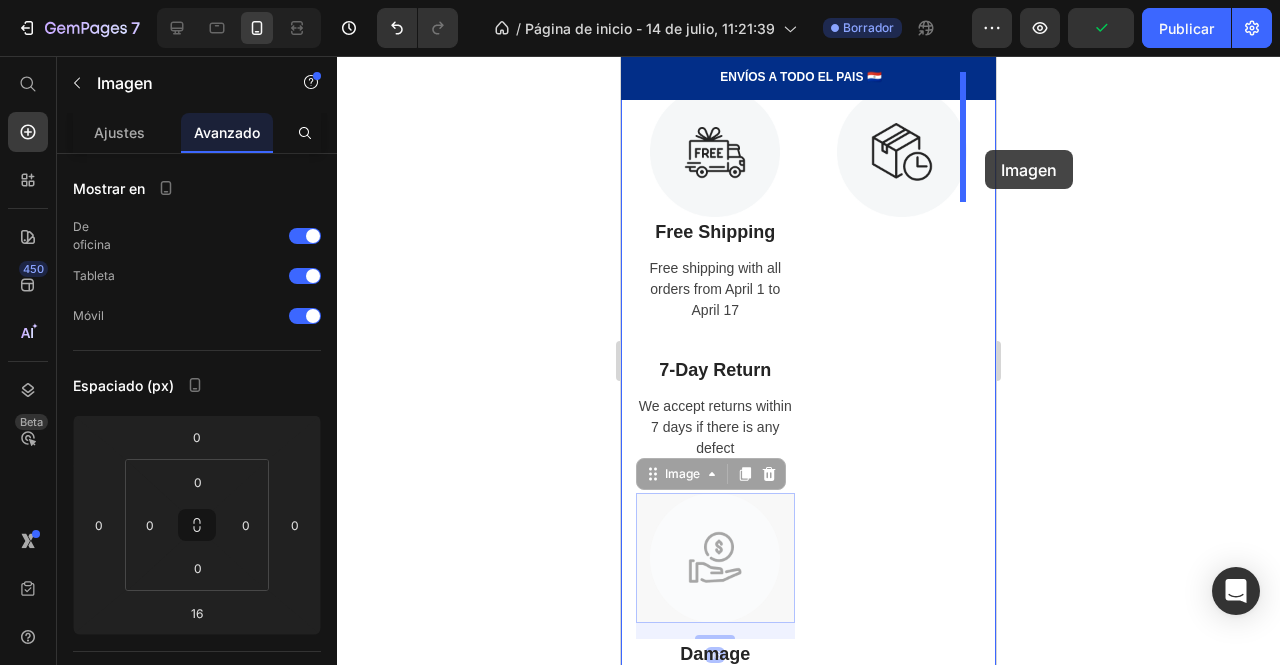 drag, startPoint x: 723, startPoint y: 515, endPoint x: 985, endPoint y: 150, distance: 449.29834 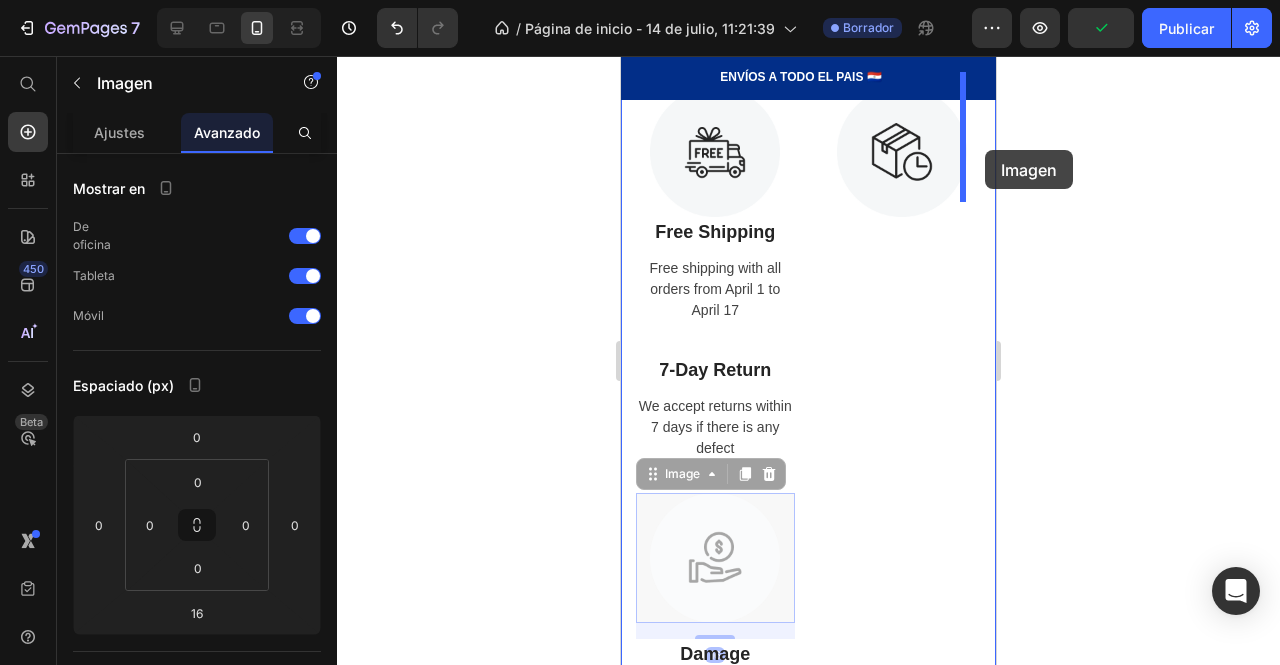 type on "0" 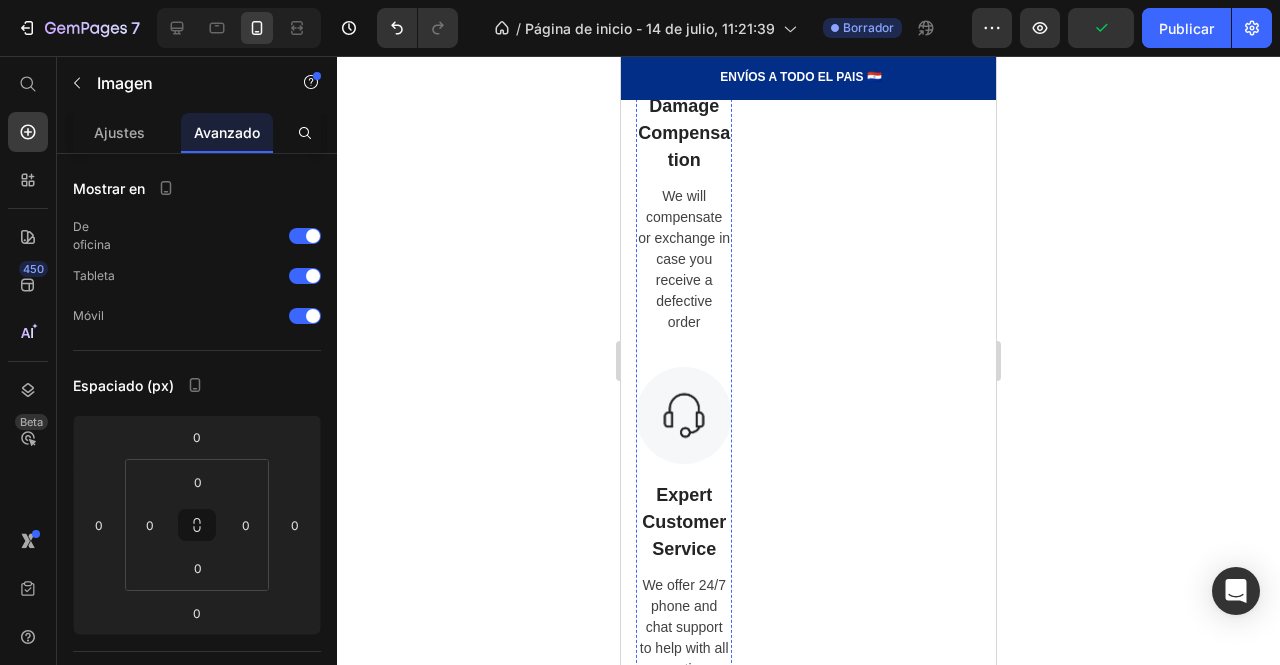 scroll, scrollTop: 896, scrollLeft: 0, axis: vertical 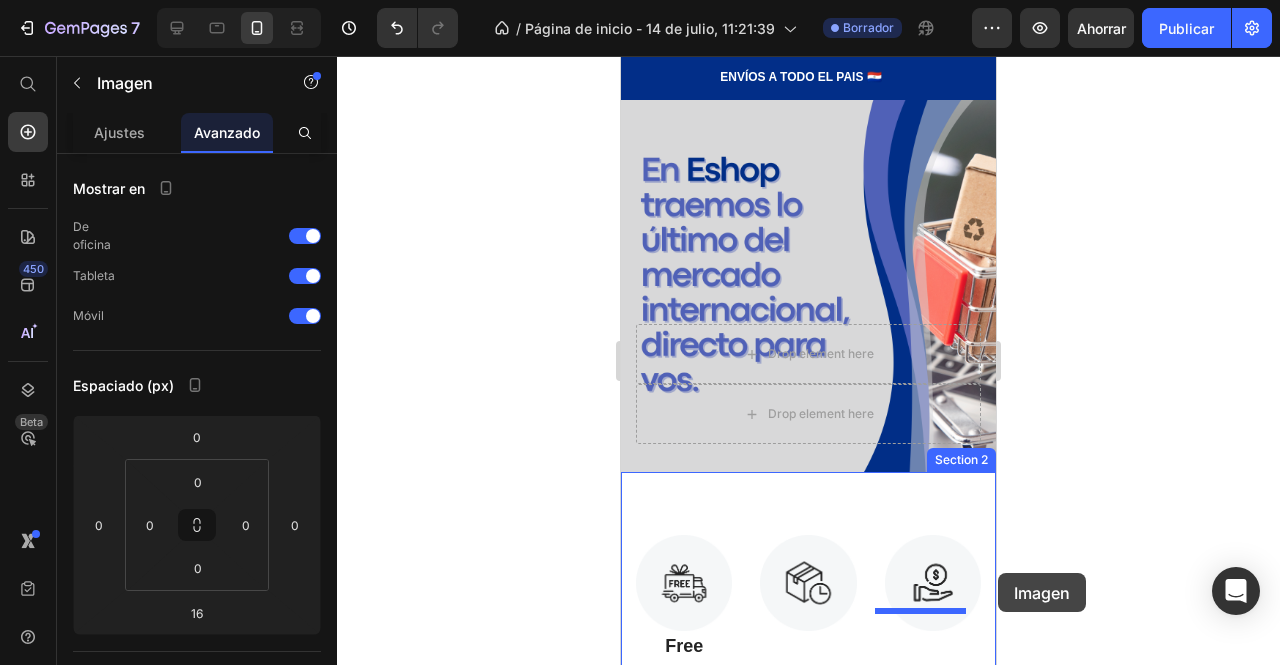 drag, startPoint x: 678, startPoint y: 445, endPoint x: 998, endPoint y: 573, distance: 344.65054 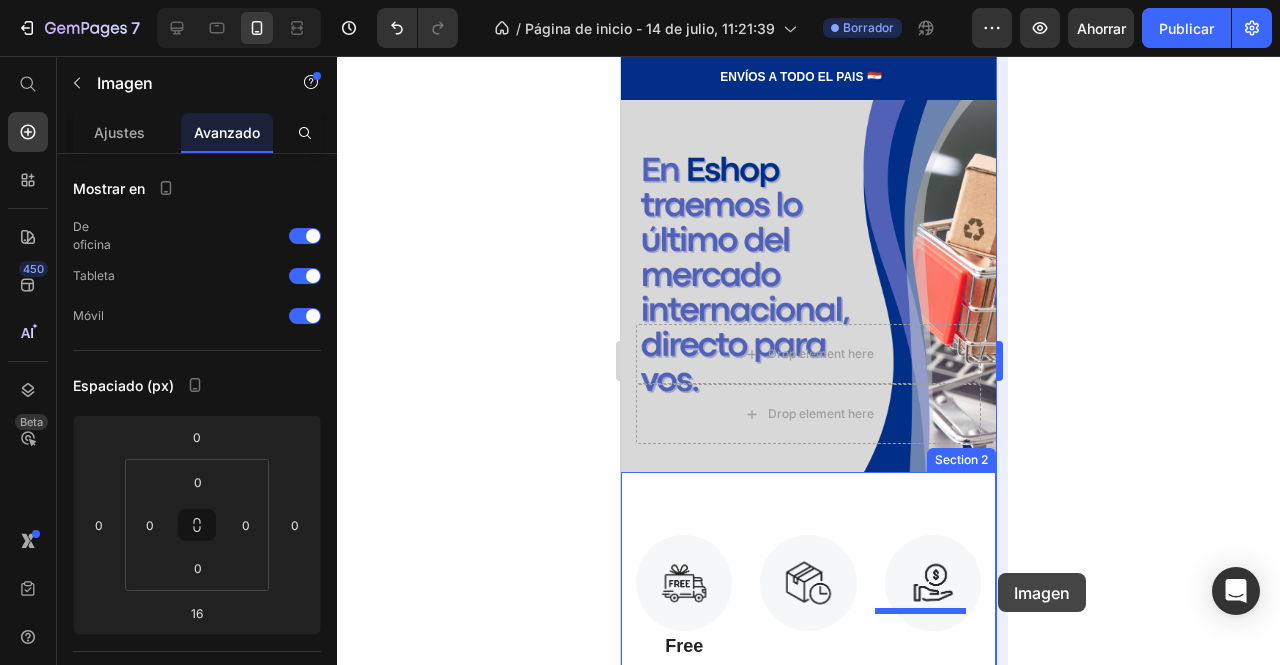 type on "0" 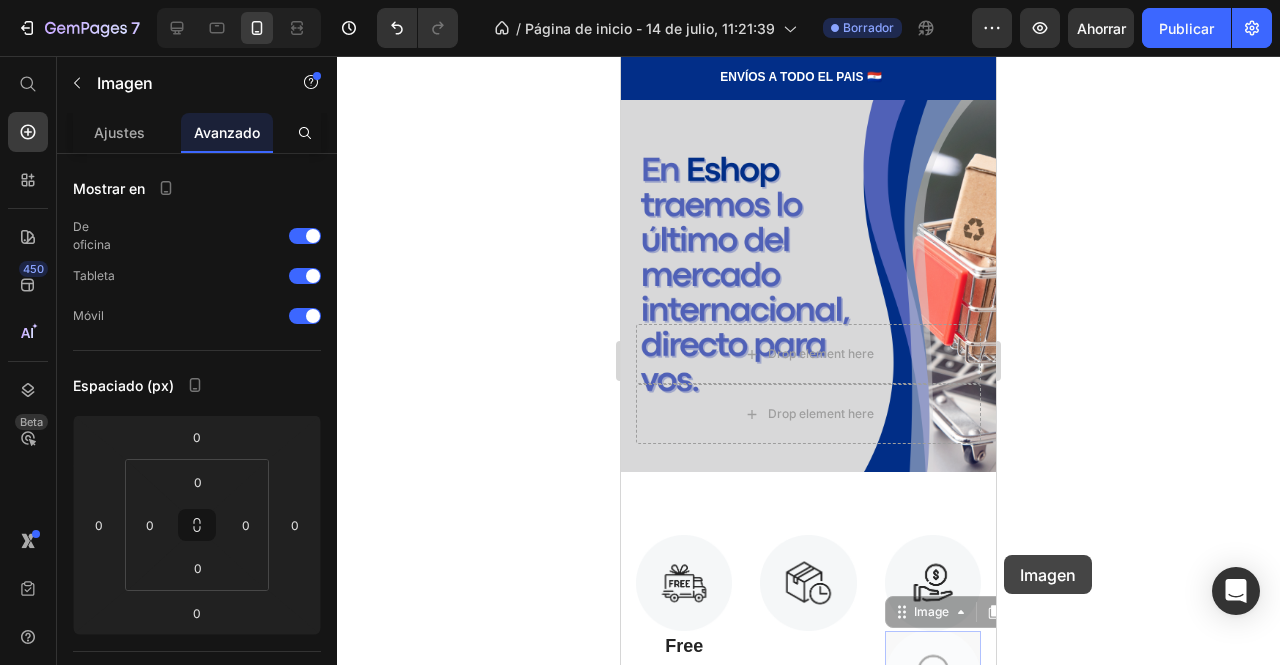 scroll, scrollTop: 14, scrollLeft: 0, axis: vertical 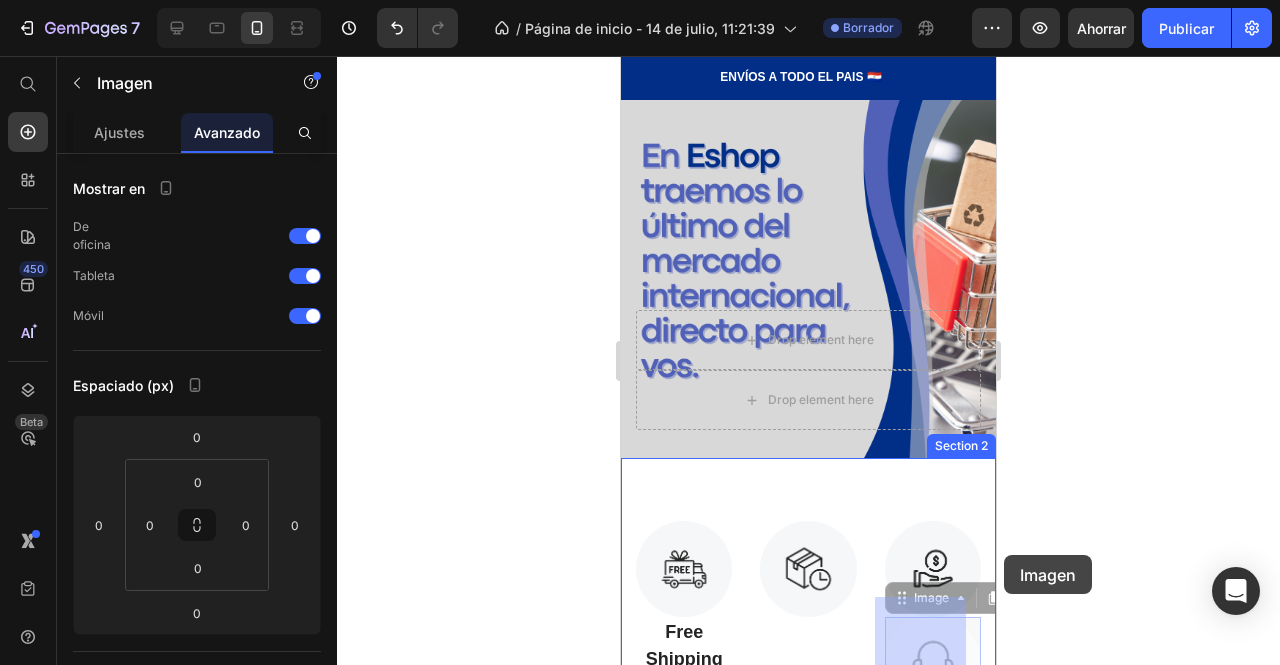 drag, startPoint x: 922, startPoint y: 641, endPoint x: 1625, endPoint y: 611, distance: 703.63983 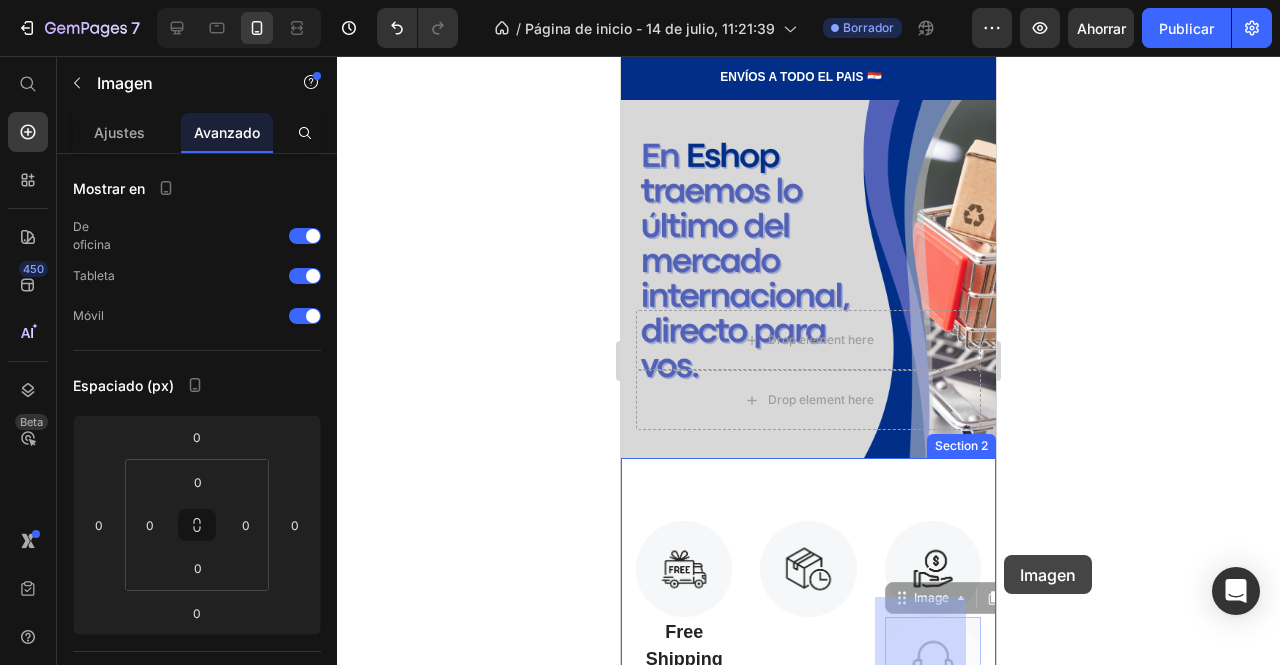 click on "iPhone 13 Mini  ( 375 px) iPhone 13 Mini iPhone 13 Pro iPhone 11 Pro Max iPhone 15 Pro Max Pixel 7 Galaxy S8+ Galaxy S20 Ultra iPad Mini iPad Air iPad Pro Header
Drop element here
Drop element here Row Hero Banner Section 1 Image Free Shipping Text Block Free shipping with all orders
from April 1 to April 17 Text 7-Day Return Text Block We accept returns within 7 days
if there is any defect Text Damage Compensation Text Block We will compensate or exchange in case you receive a defective order Text Expert Customer Service Text Block We offer 24/7 phone and chat support to help with all questions Text Row Image Image Image   0 Image   0 Section 2 ENVÍOS A TODO EL PAIS 🇵🇾 Heading Row 50+ Heading                Icon                Icon                Icon                Icon                Icon Icon List Hoz REVIEWS Heading Row Row ENVIO GRATIS POR TIEMPO LIMITADO Heading Row FREE Shipping On All U.S. Orders Over  $150 Heading Row Carousel Row Section 3 Root Footer" at bounding box center (808, 1006) 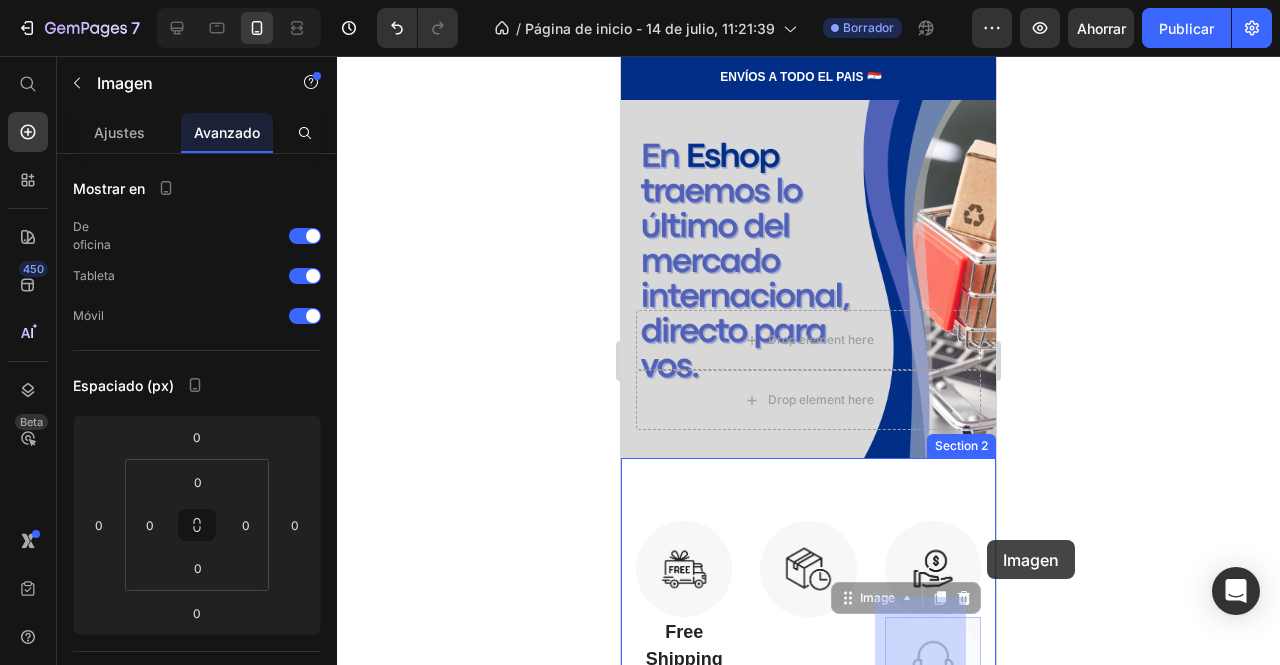 drag, startPoint x: 910, startPoint y: 645, endPoint x: 987, endPoint y: 539, distance: 131.01526 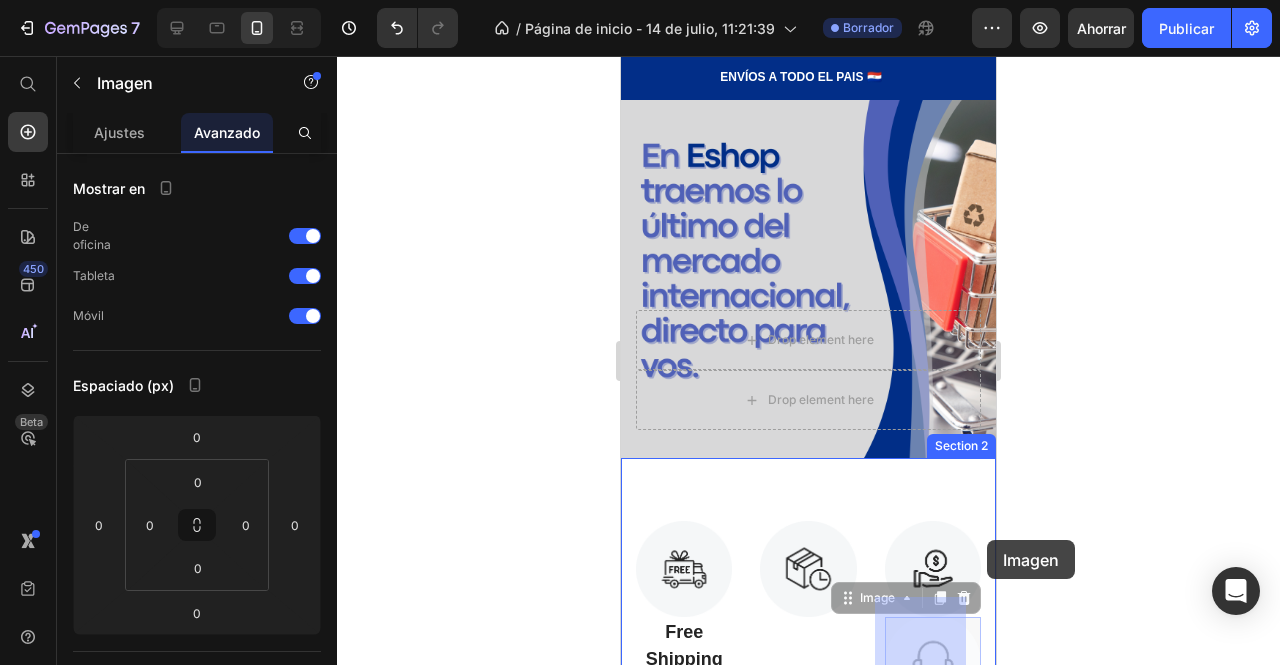 click on "iPhone 13 Mini  ( 375 px) iPhone 13 Mini iPhone 13 Pro iPhone 11 Pro Max iPhone 15 Pro Max Pixel 7 Galaxy S8+ Galaxy S20 Ultra iPad Mini iPad Air iPad Pro Header
Drop element here
Drop element here Row Hero Banner Section 1 Image Free Shipping Text Block Free shipping with all orders
from April 1 to April 17 Text 7-Day Return Text Block We accept returns within 7 days
if there is any defect Text Damage Compensation Text Block We will compensate or exchange in case you receive a defective order Text Expert Customer Service Text Block We offer 24/7 phone and chat support to help with all questions Text Row Image Image Image   0 Image   0 Section 2 ENVÍOS A TODO EL PAIS 🇵🇾 Heading Row 50+ Heading                Icon                Icon                Icon                Icon                Icon Icon List Hoz REVIEWS Heading Row Row ENVIO GRATIS POR TIEMPO LIMITADO Heading Row FREE Shipping On All U.S. Orders Over  $150 Heading Row Carousel Row Section 3 Root Footer" at bounding box center (808, 1006) 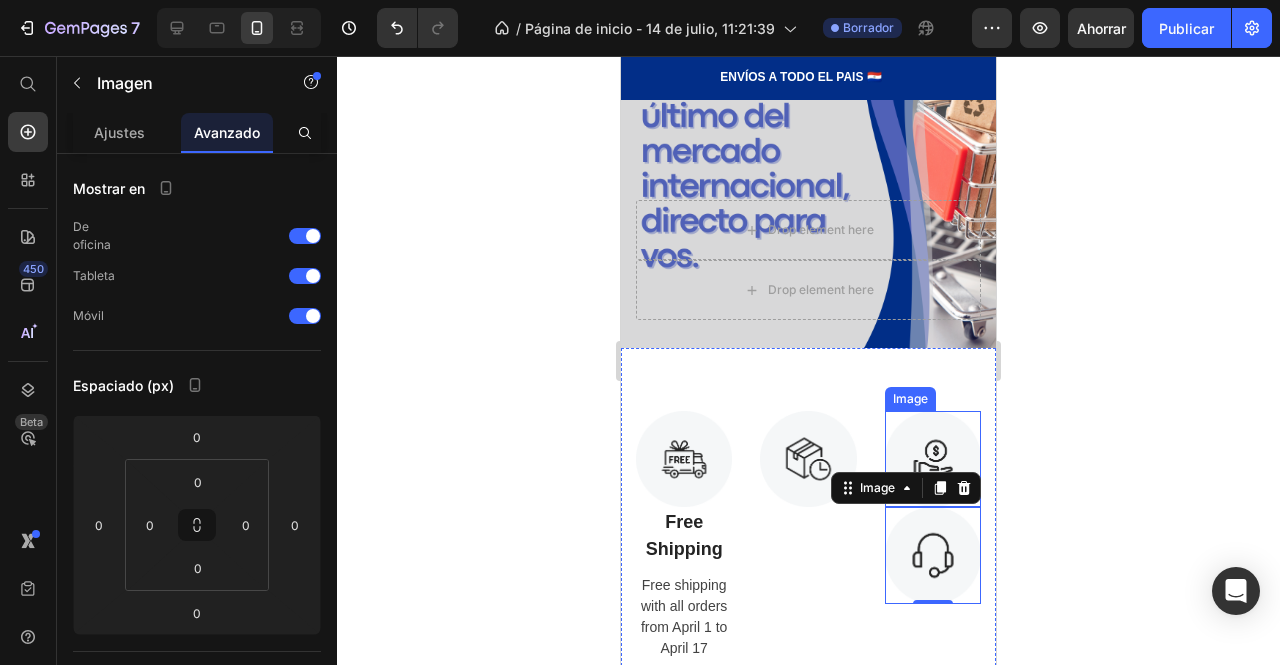 scroll, scrollTop: 126, scrollLeft: 0, axis: vertical 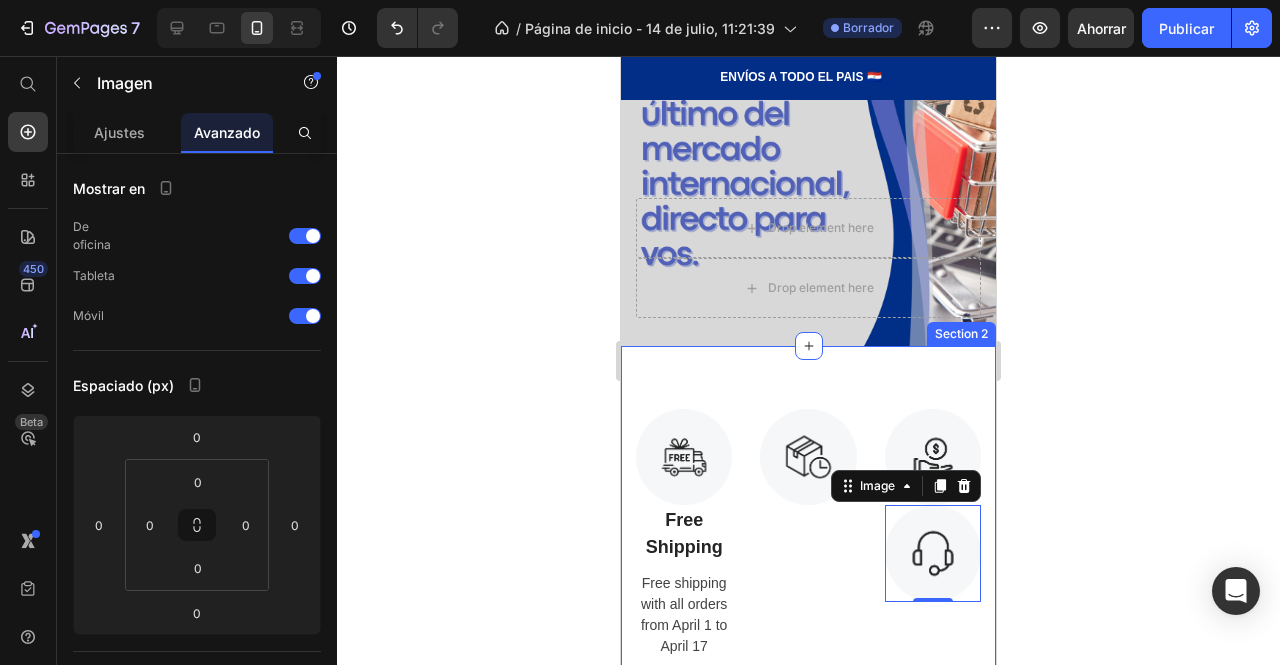 click on "Image" at bounding box center [808, 890] 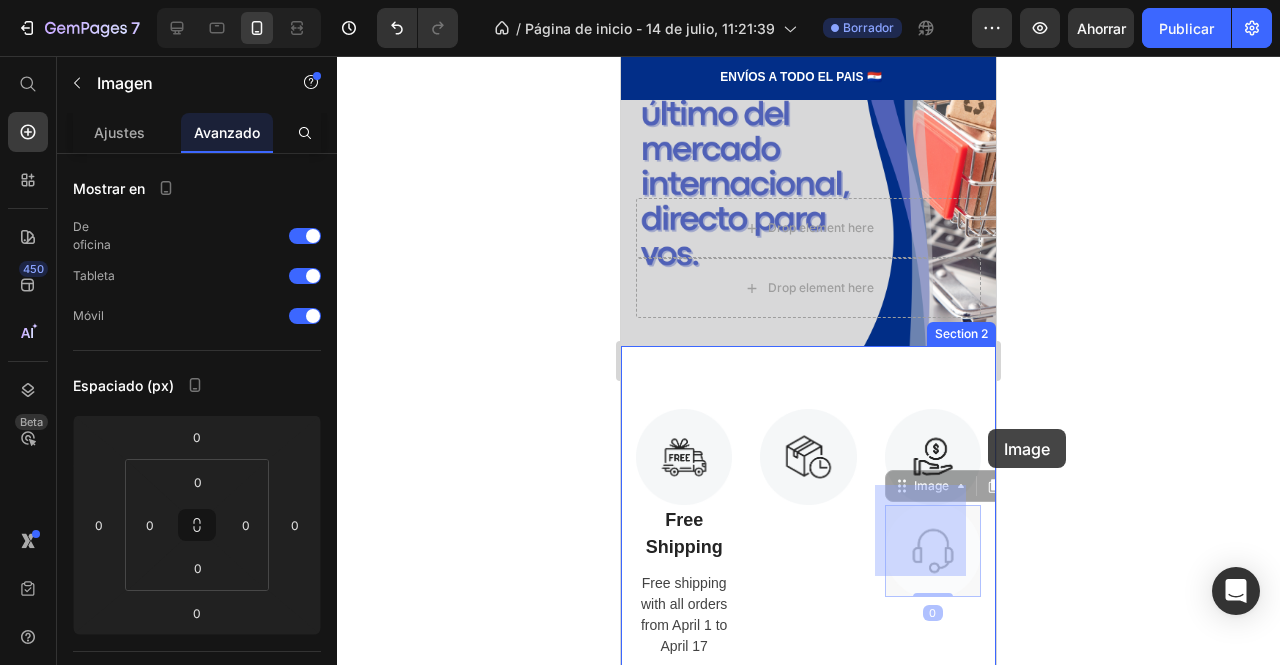 drag, startPoint x: 911, startPoint y: 519, endPoint x: 989, endPoint y: 428, distance: 119.85408 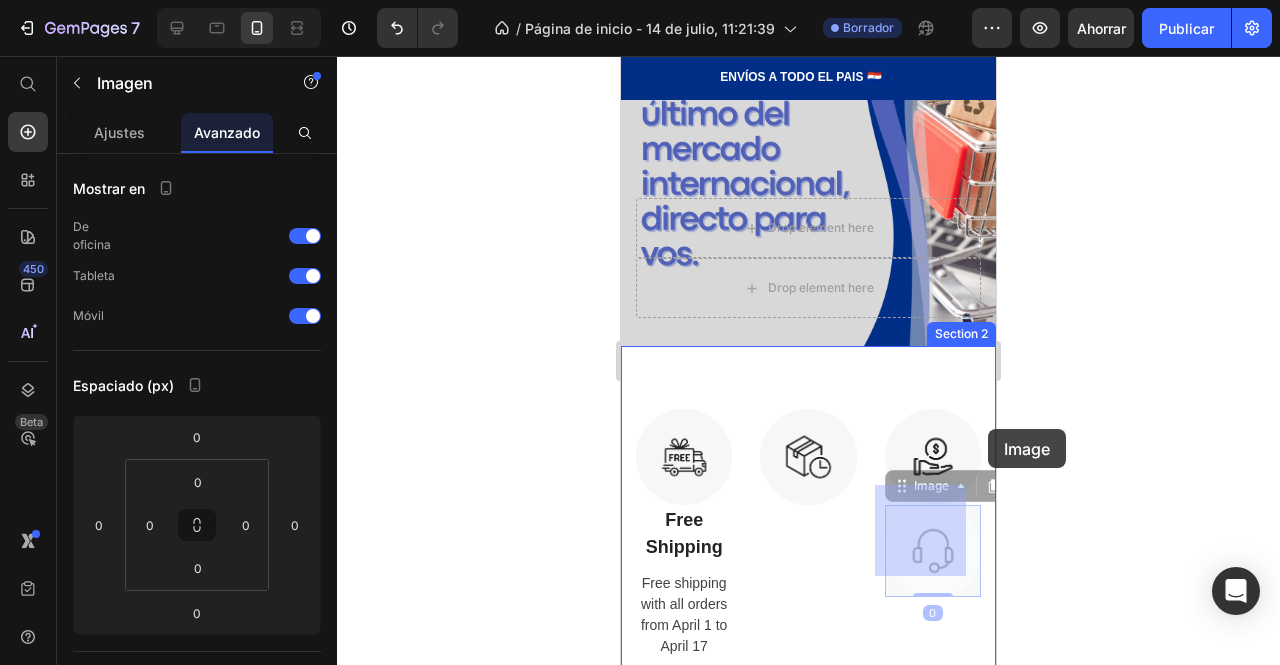 click on "iPhone 13 Mini  ( 375 px) iPhone 13 Mini iPhone 13 Pro iPhone 11 Pro Max iPhone 15 Pro Max Pixel 7 Galaxy S8+ Galaxy S20 Ultra iPad Mini iPad Air iPad Pro Header
Drop element here
Drop element here Row Hero Banner Section 1 Image Free Shipping Text Block Free shipping with all orders
from April 1 to April 17 Text 7-Day Return Text Block We accept returns within 7 days
if there is any defect Text Damage Compensation Text Block We will compensate or exchange in case you receive a defective order Text Expert Customer Service Text Block We offer 24/7 phone and chat support to help with all questions Text Row Image Image Image   0 Image   0 Section 2 ENVÍOS A TODO EL PAIS 🇵🇾 Heading Row 50+ Heading                Icon                Icon                Icon                Icon                Icon Icon List Hoz REVIEWS Heading Row Row ENVIO GRATIS POR TIEMPO LIMITADO Heading Row FREE Shipping On All U.S. Orders Over  $150 Heading Row Carousel Row Section 3 Root Footer" at bounding box center [808, 894] 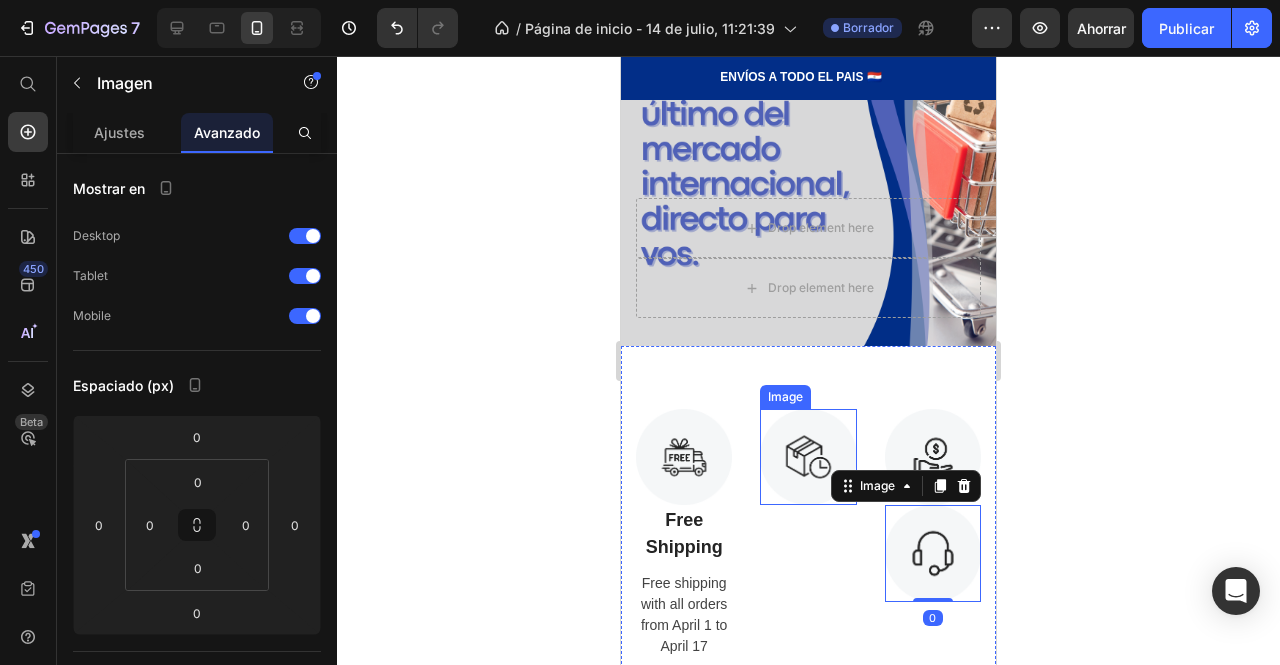 click at bounding box center (808, 457) 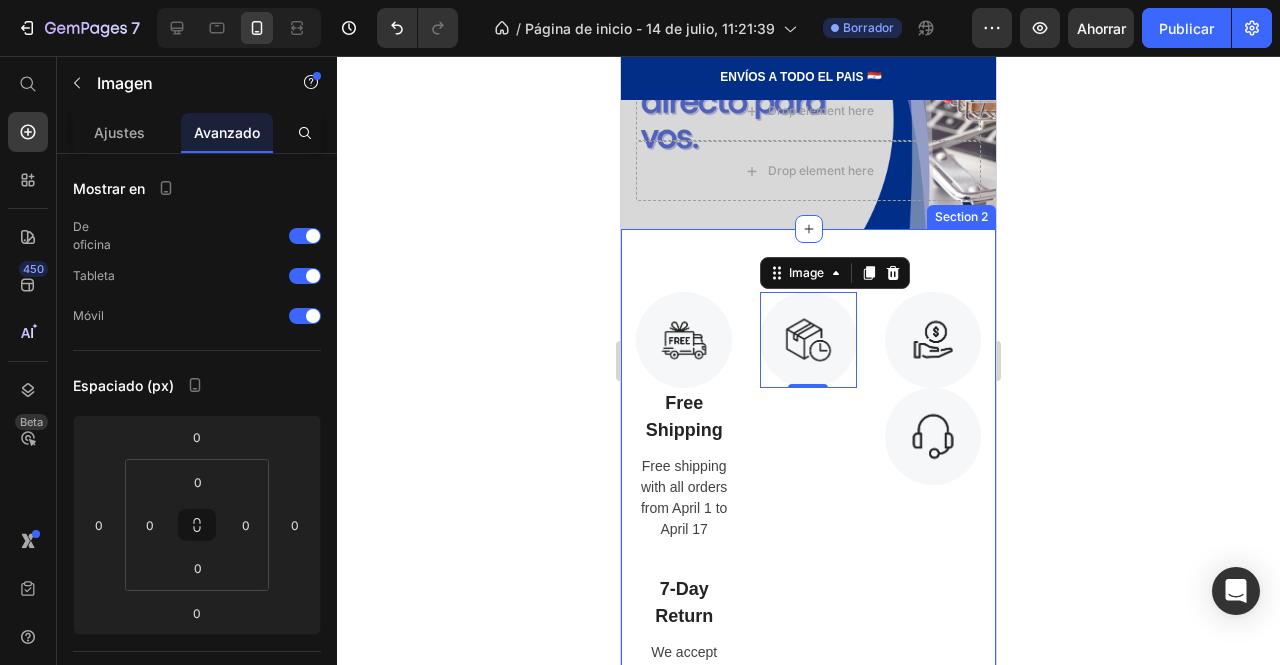 scroll, scrollTop: 246, scrollLeft: 0, axis: vertical 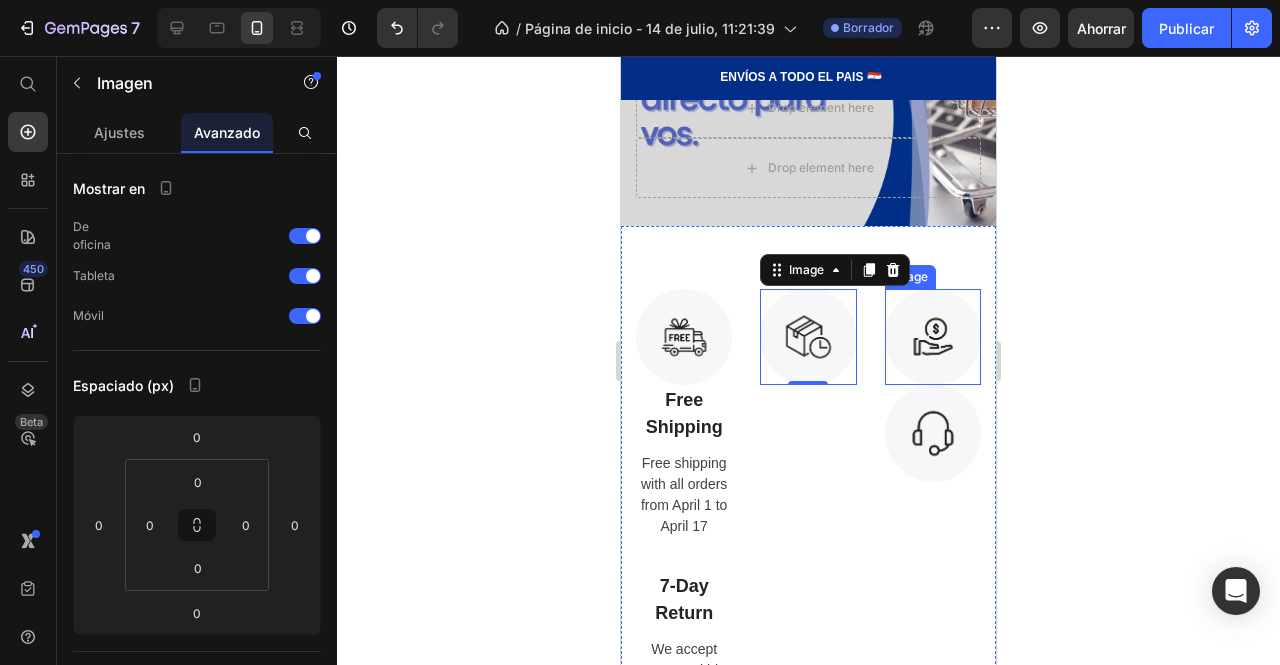 click at bounding box center (933, 337) 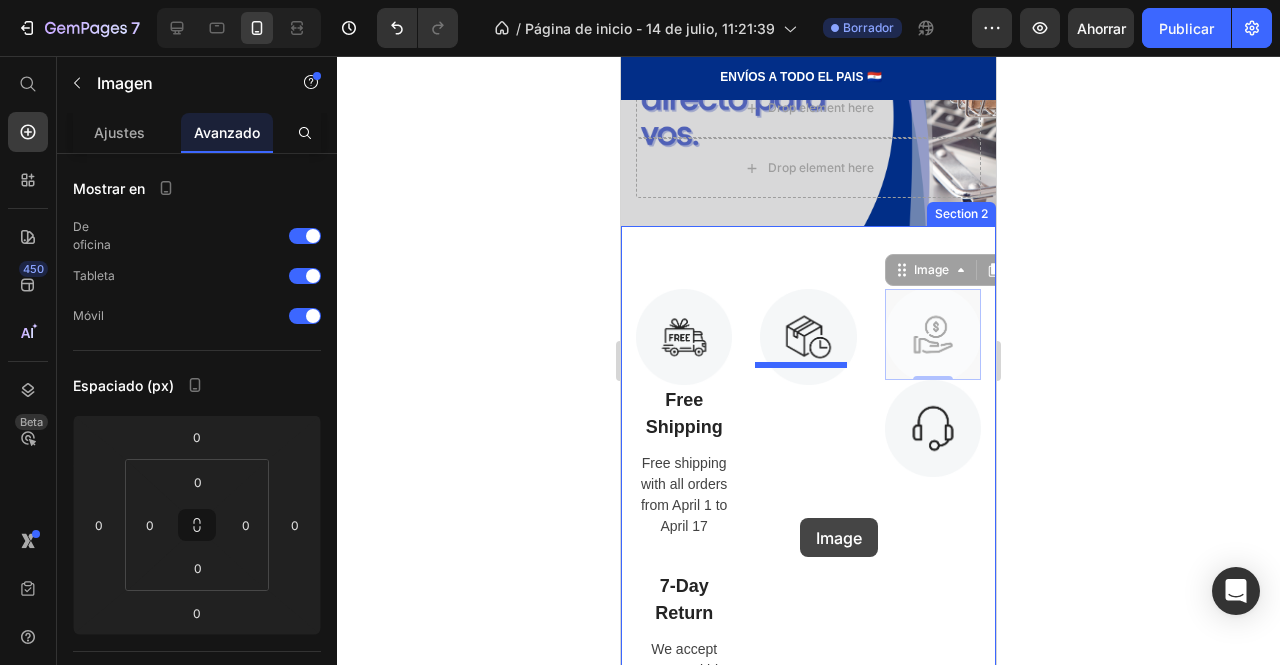 drag, startPoint x: 910, startPoint y: 327, endPoint x: 800, endPoint y: 518, distance: 220.41098 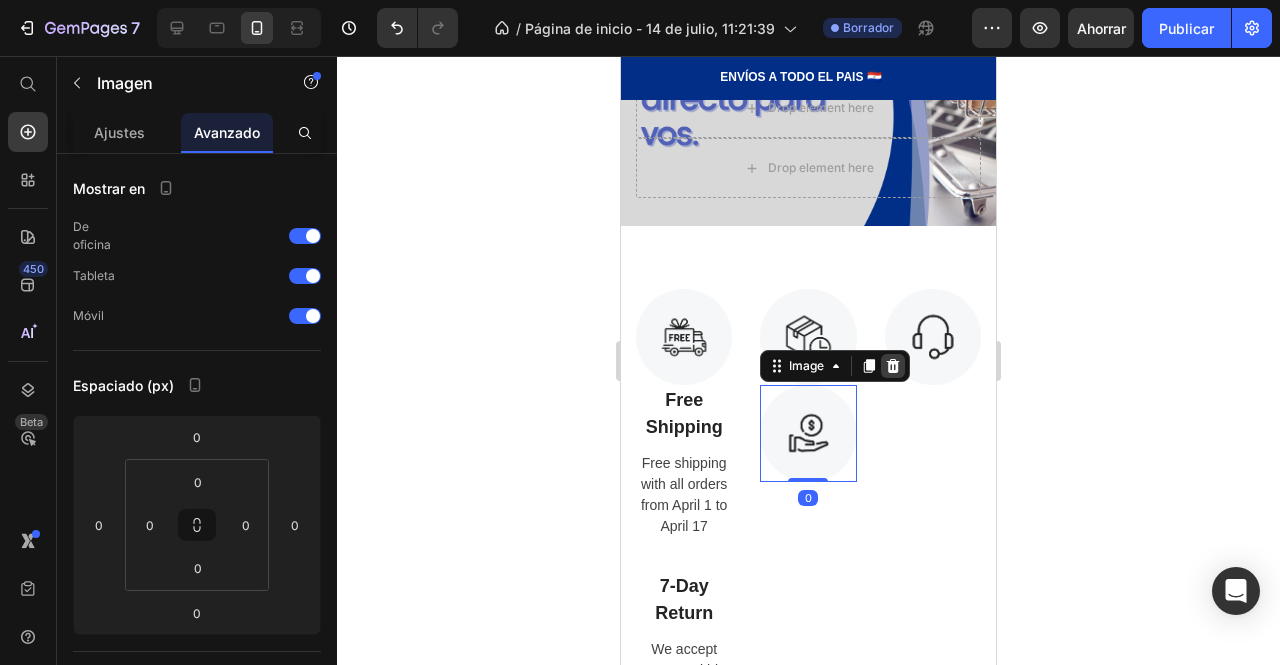 click 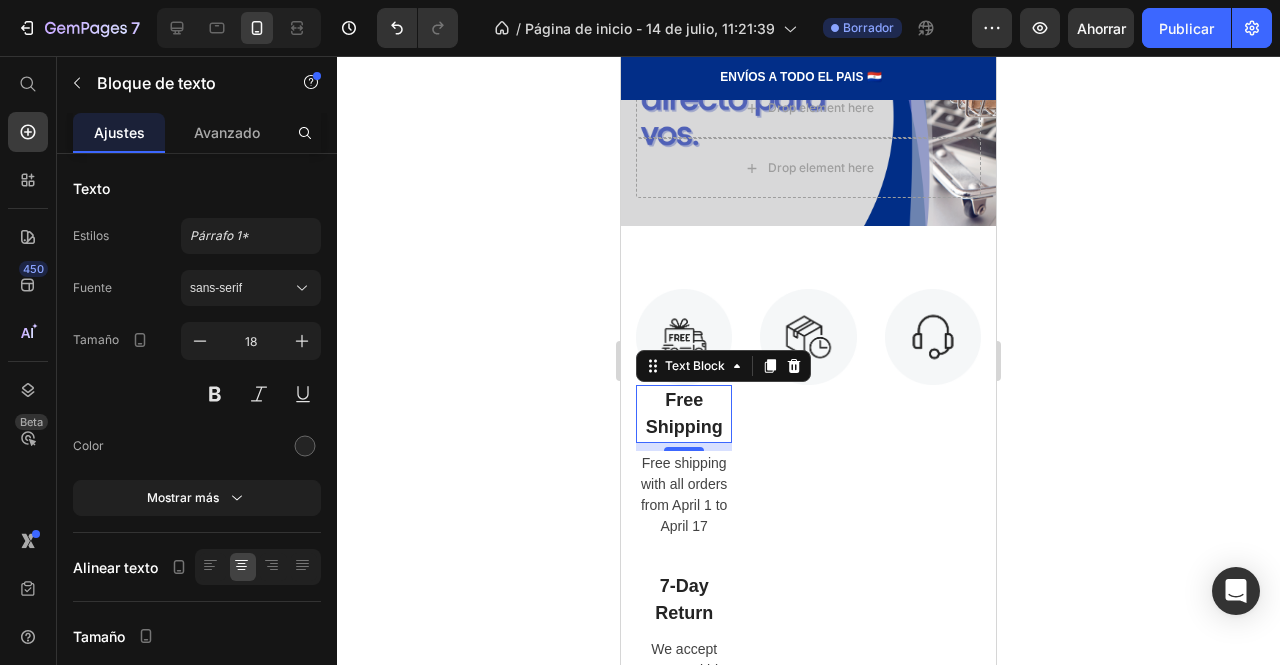 click on "Free Shipping" at bounding box center (684, 414) 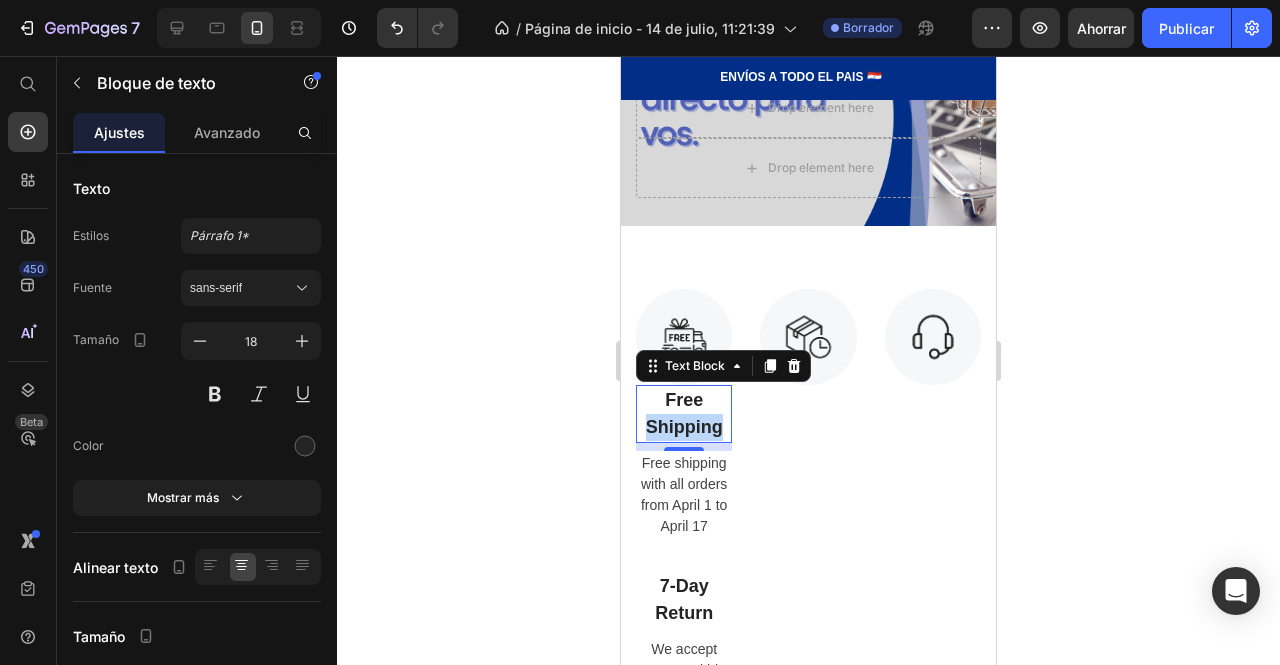 click on "Free Shipping" at bounding box center (684, 414) 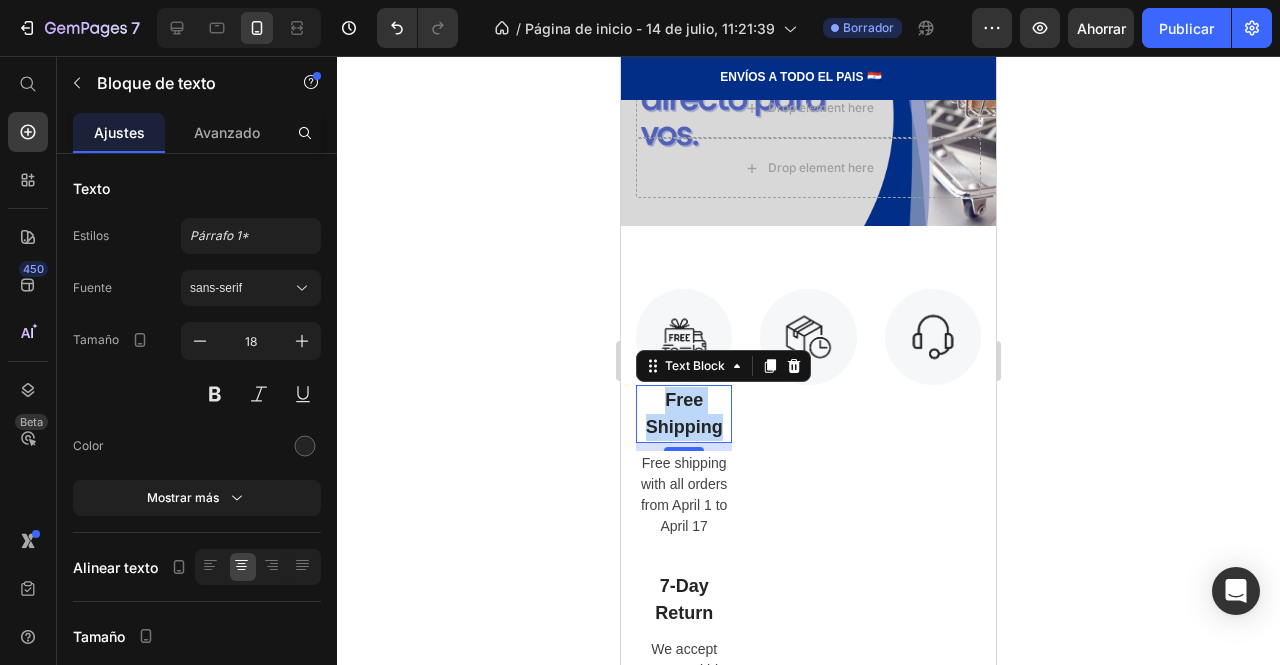 click on "Free Shipping" at bounding box center [684, 414] 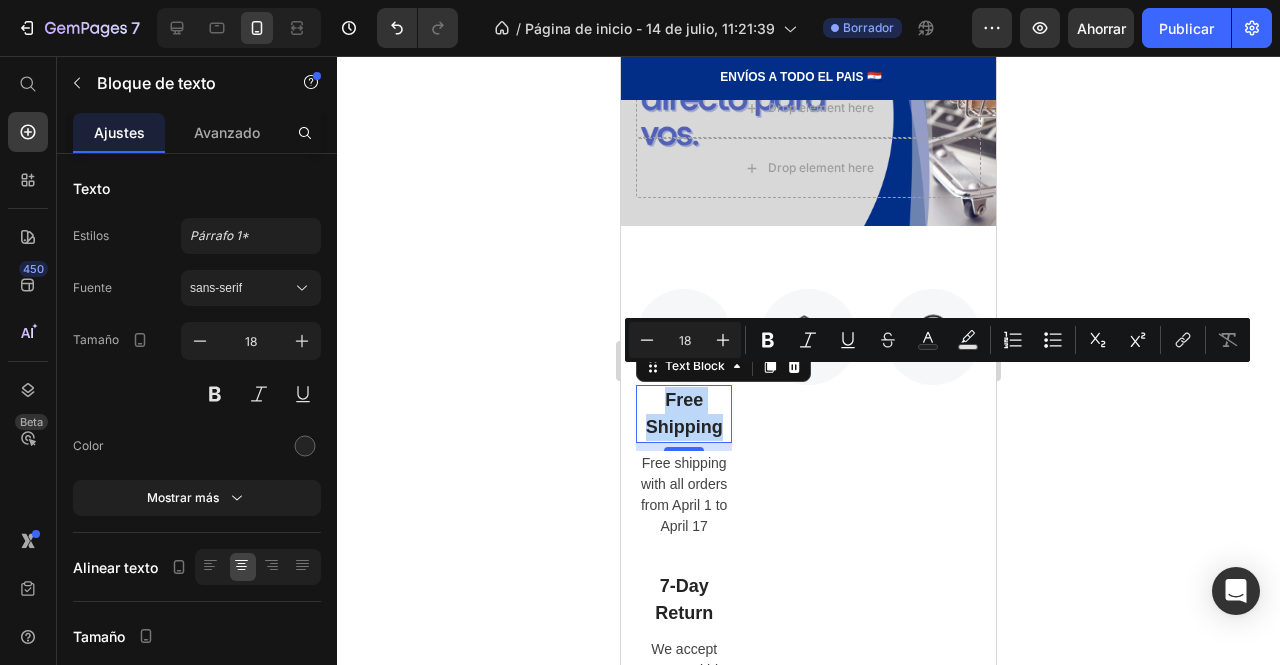 click on "Free Shipping" at bounding box center [684, 414] 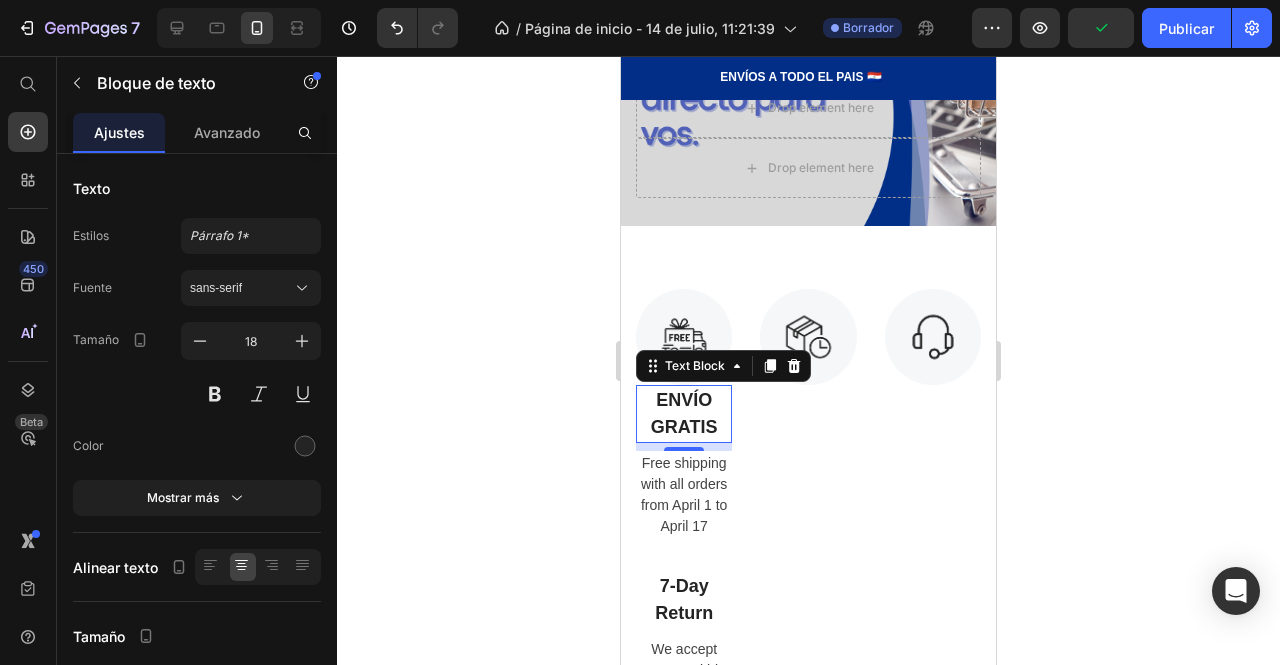 click 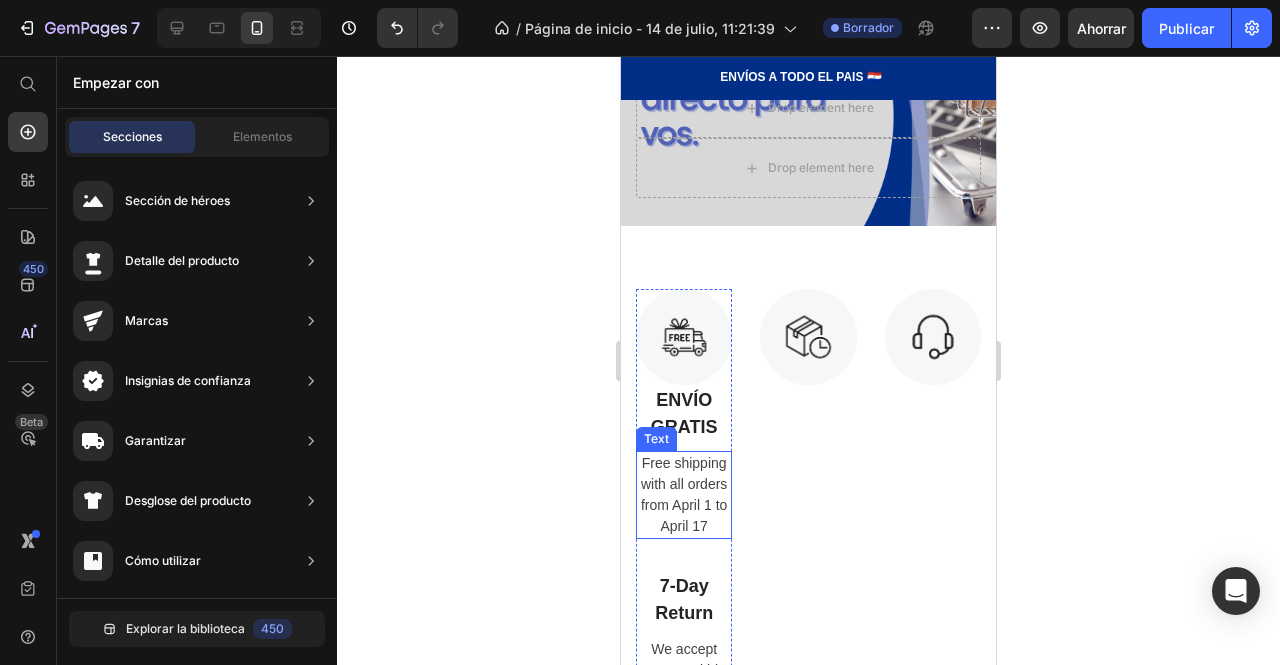 click on "Free shipping with all orders
from April 1 to April 17" at bounding box center [684, 495] 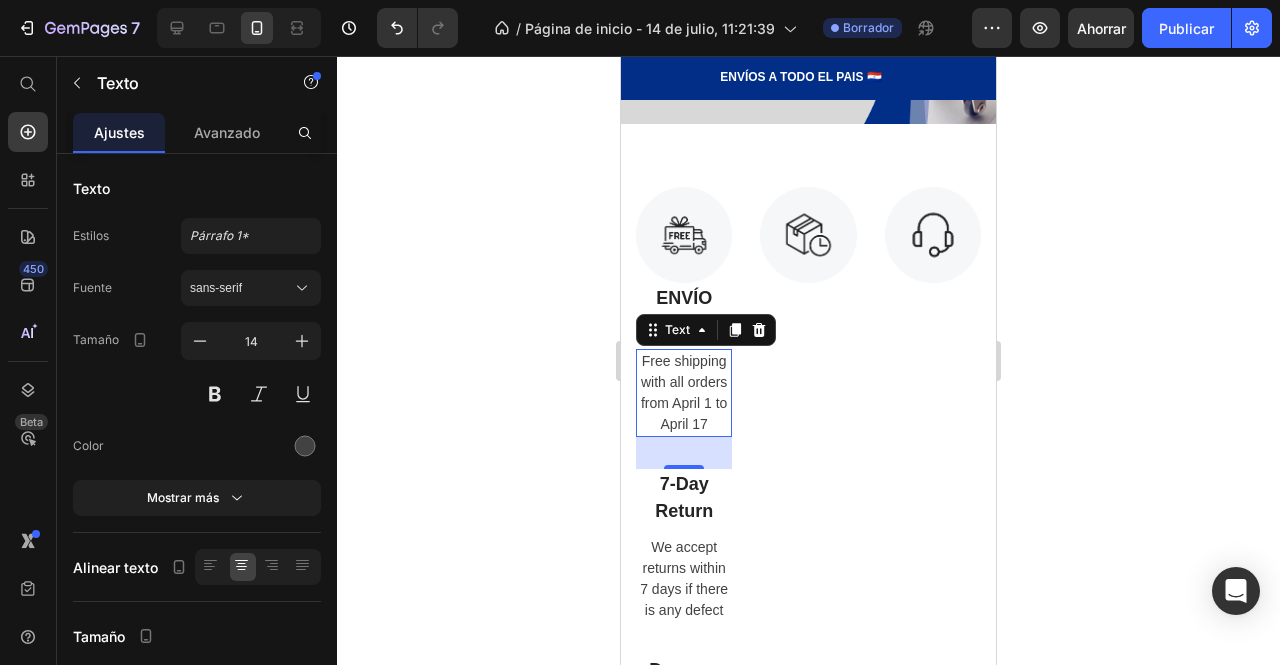 scroll, scrollTop: 325, scrollLeft: 0, axis: vertical 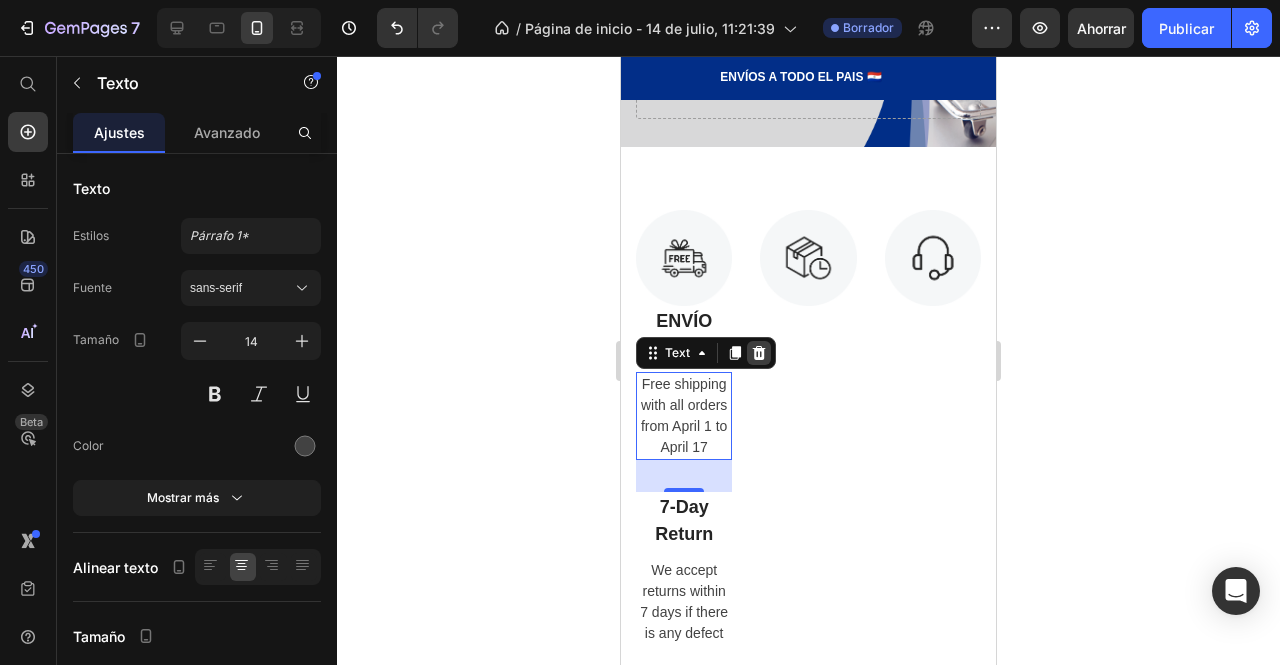 click 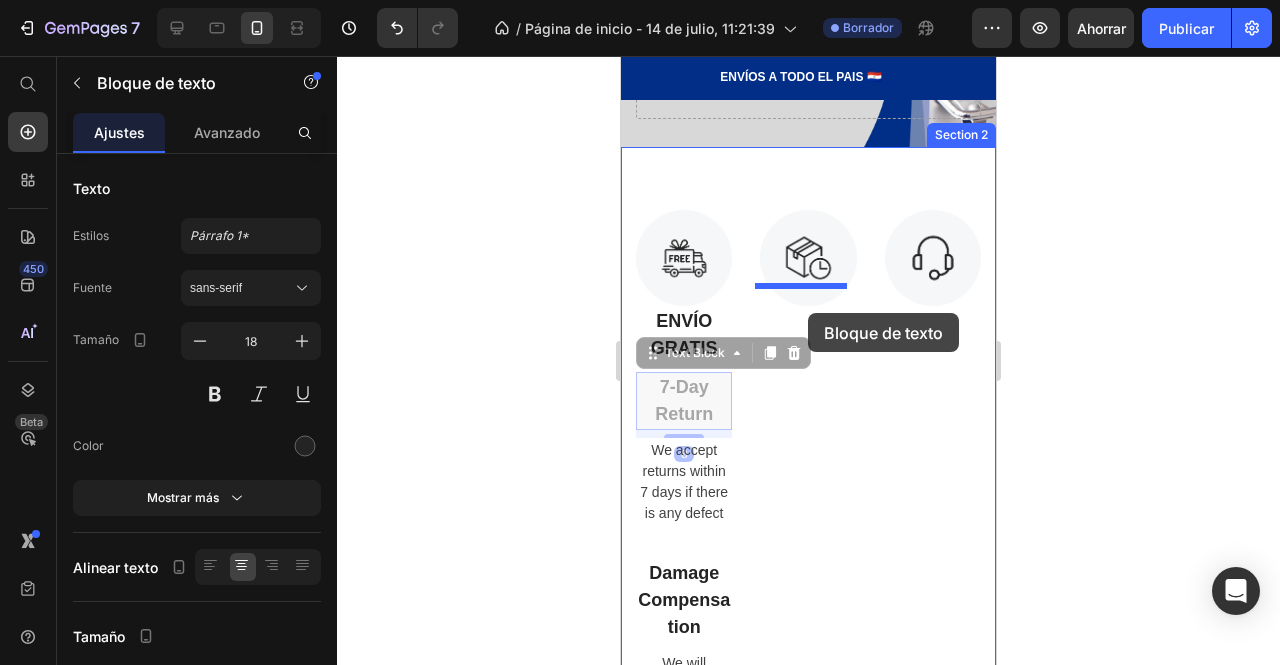 drag, startPoint x: 680, startPoint y: 394, endPoint x: 808, endPoint y: 313, distance: 151.47607 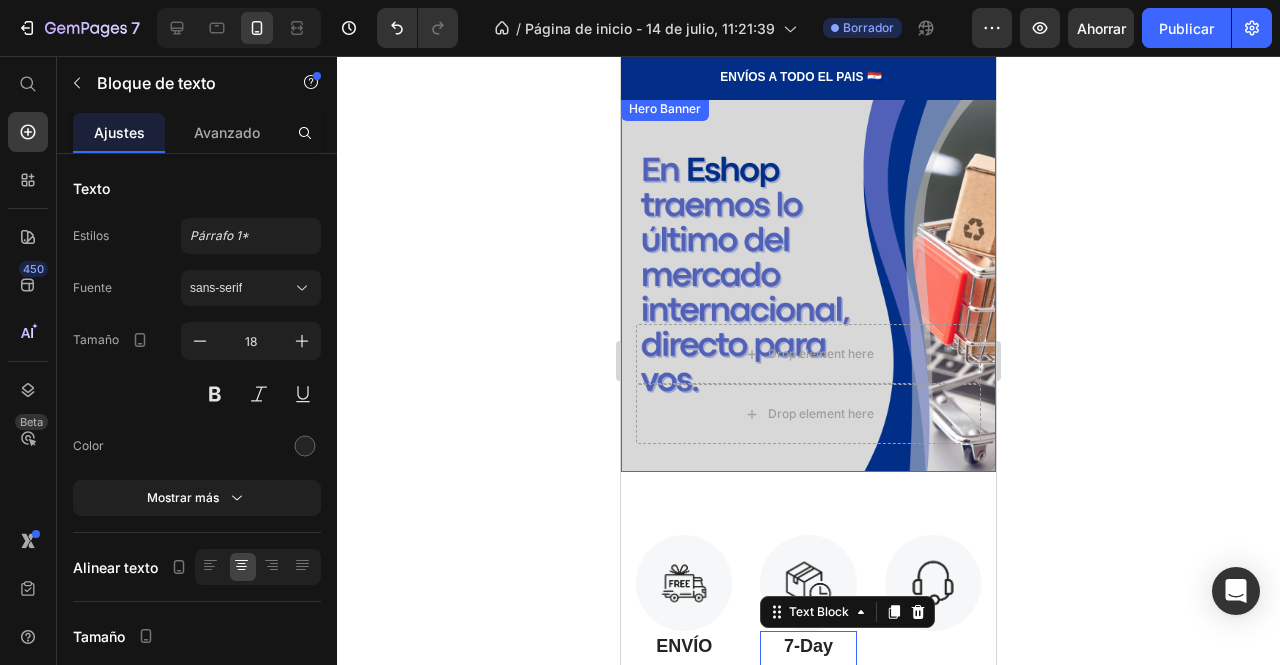 scroll, scrollTop: 140, scrollLeft: 0, axis: vertical 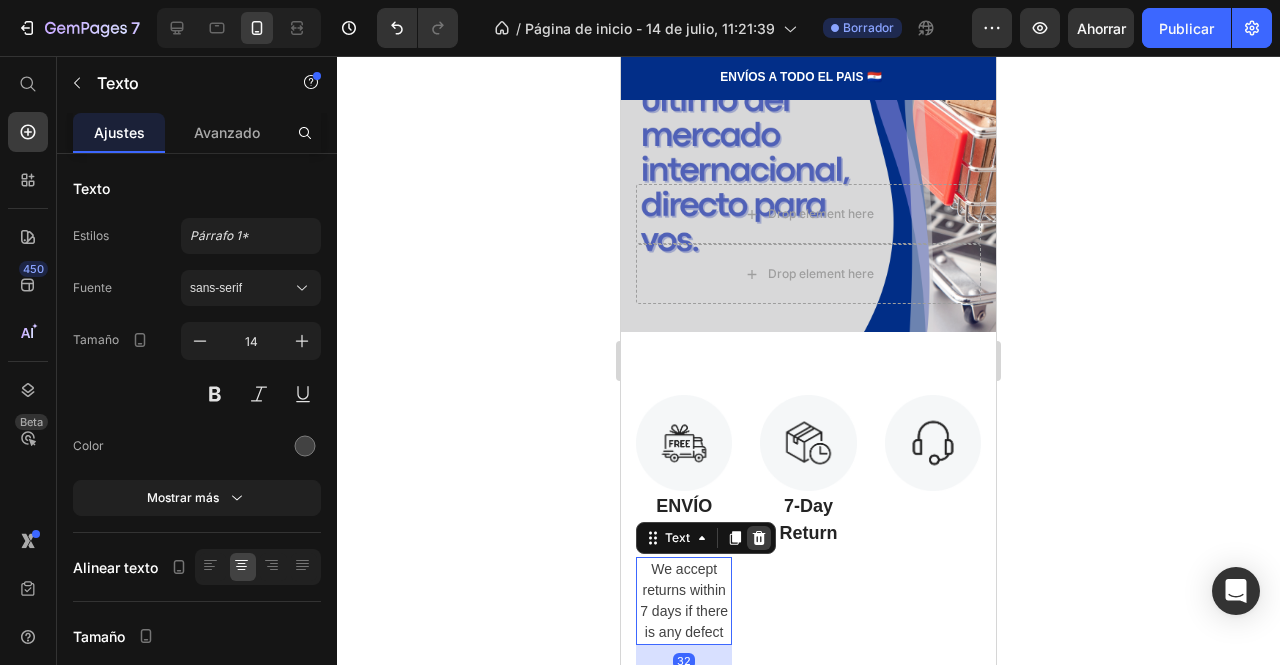click 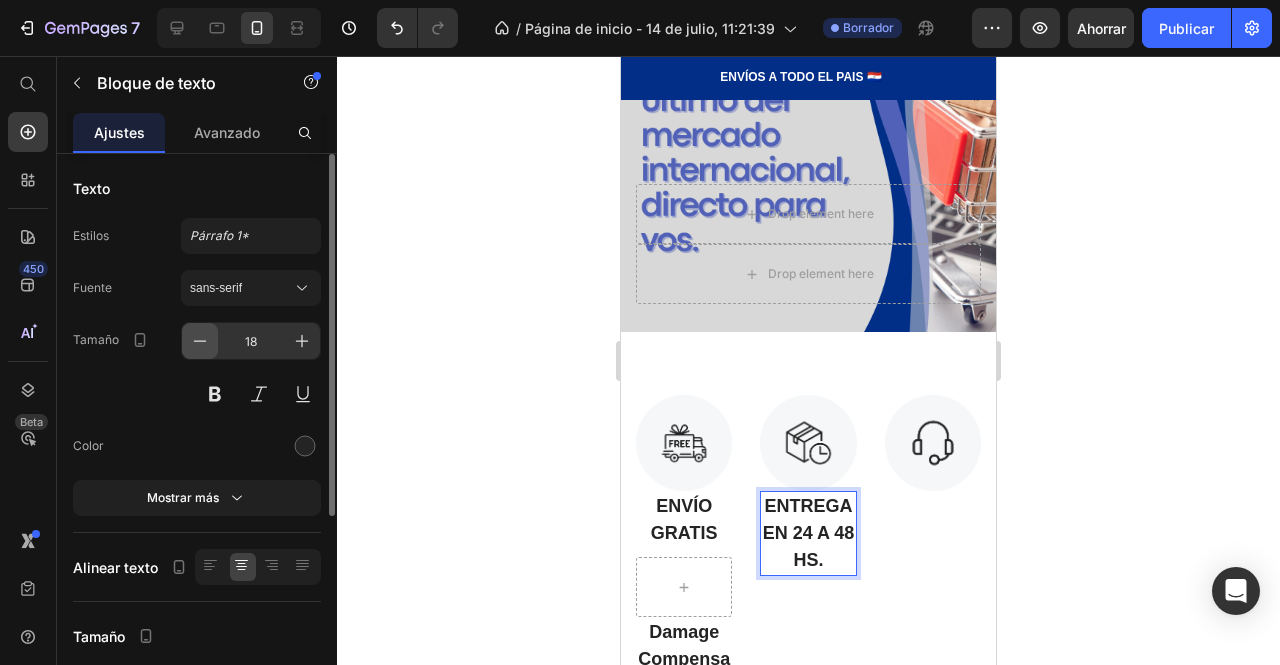 click 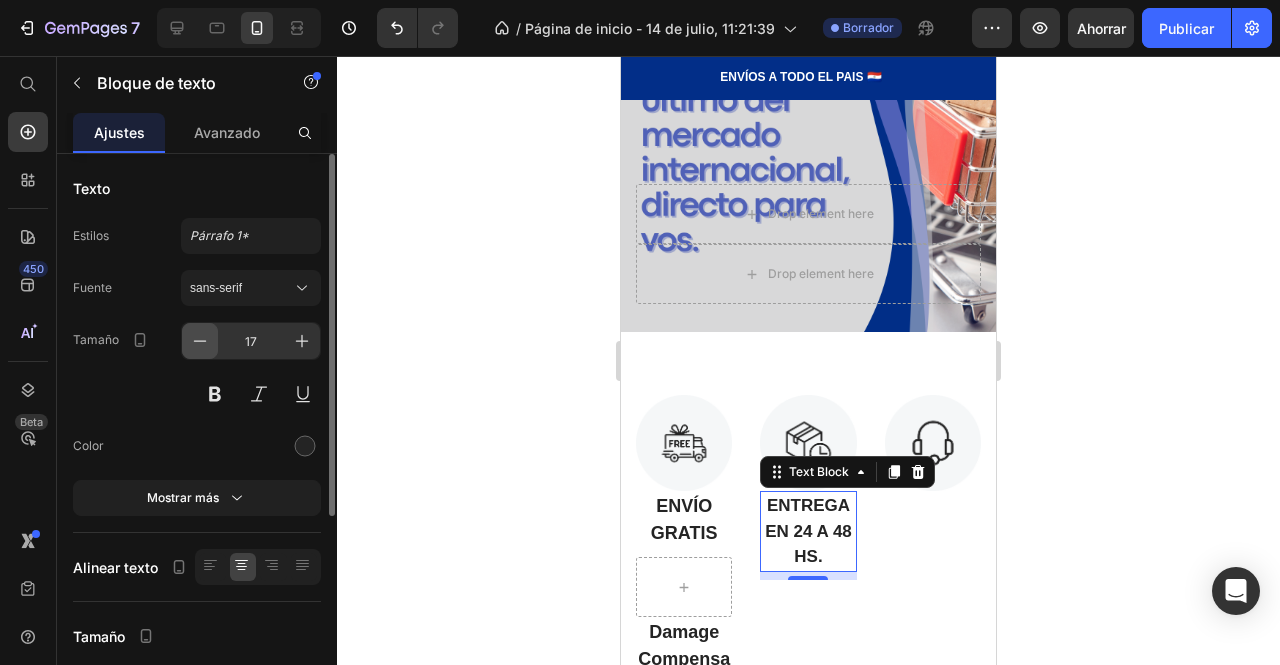 click 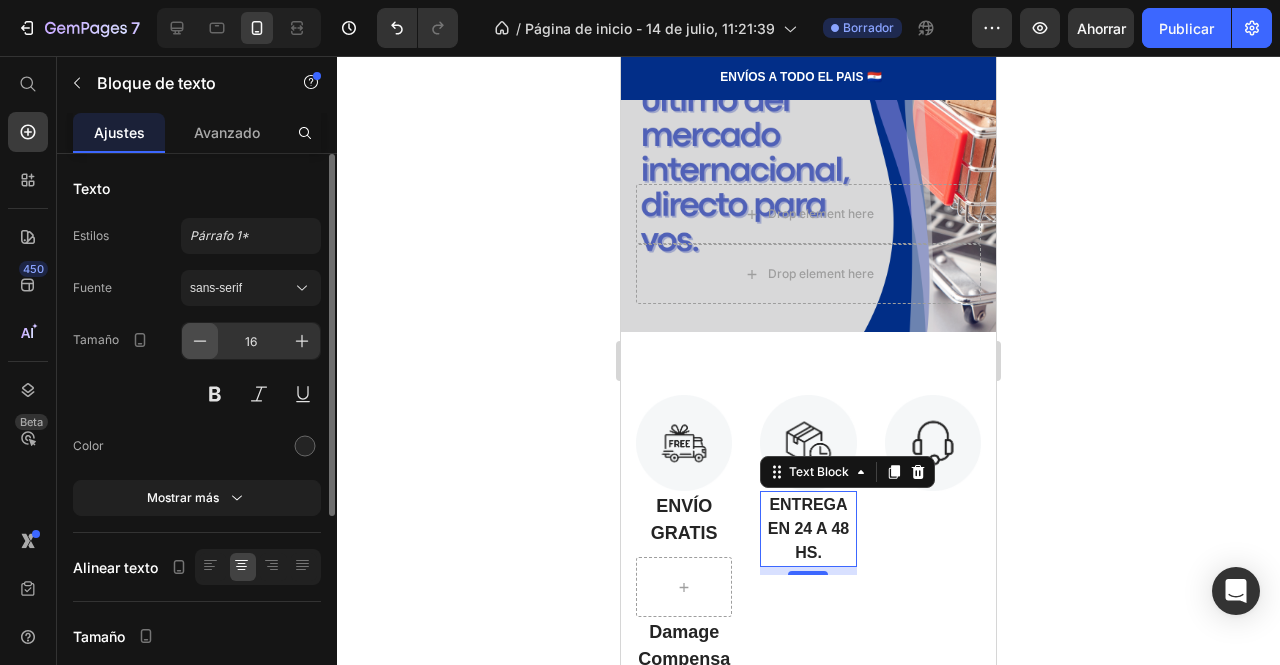click 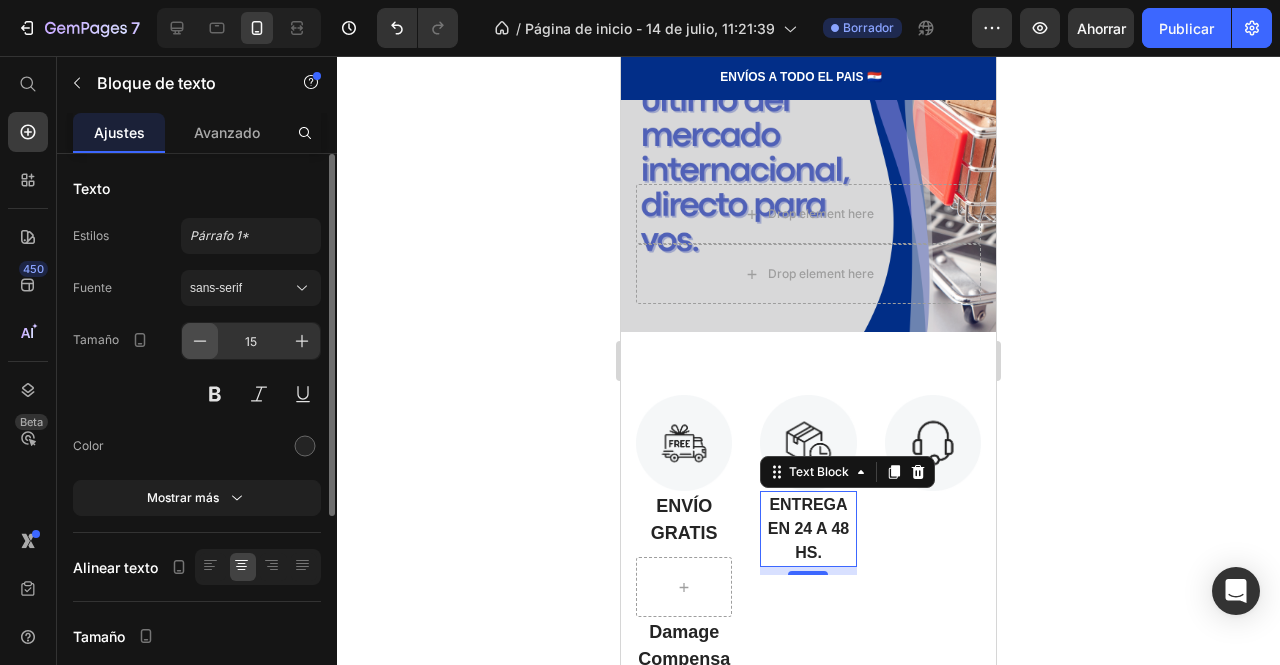 click 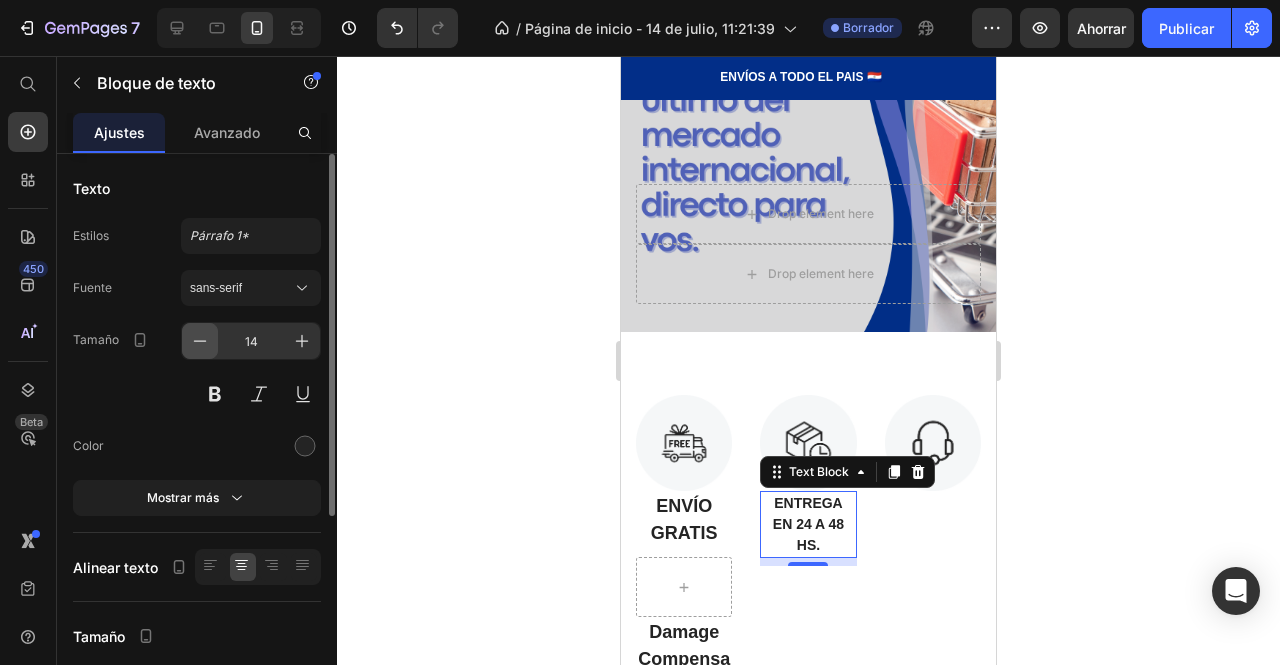 click 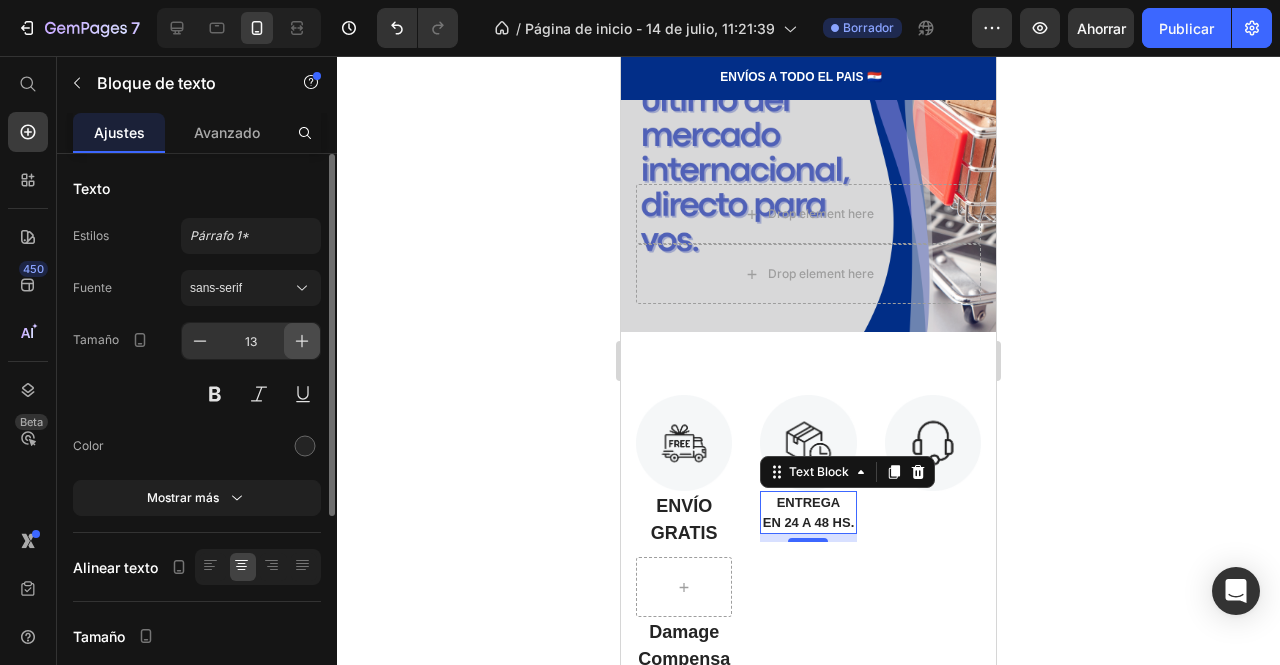 click 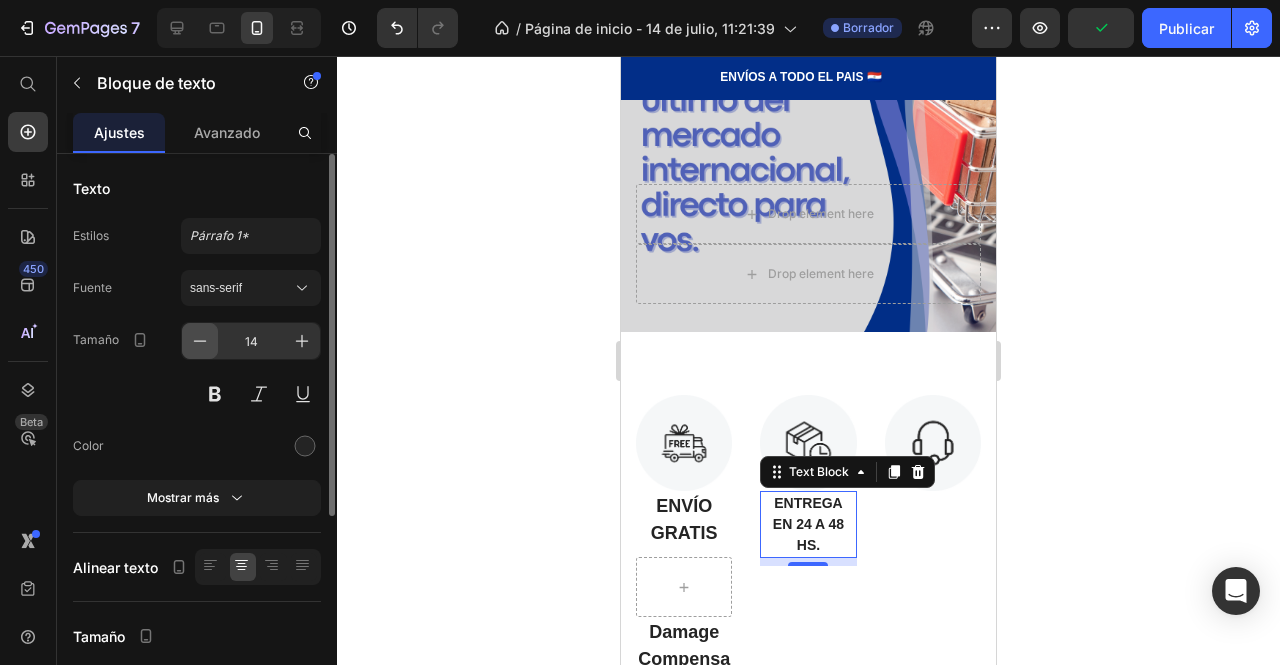 click 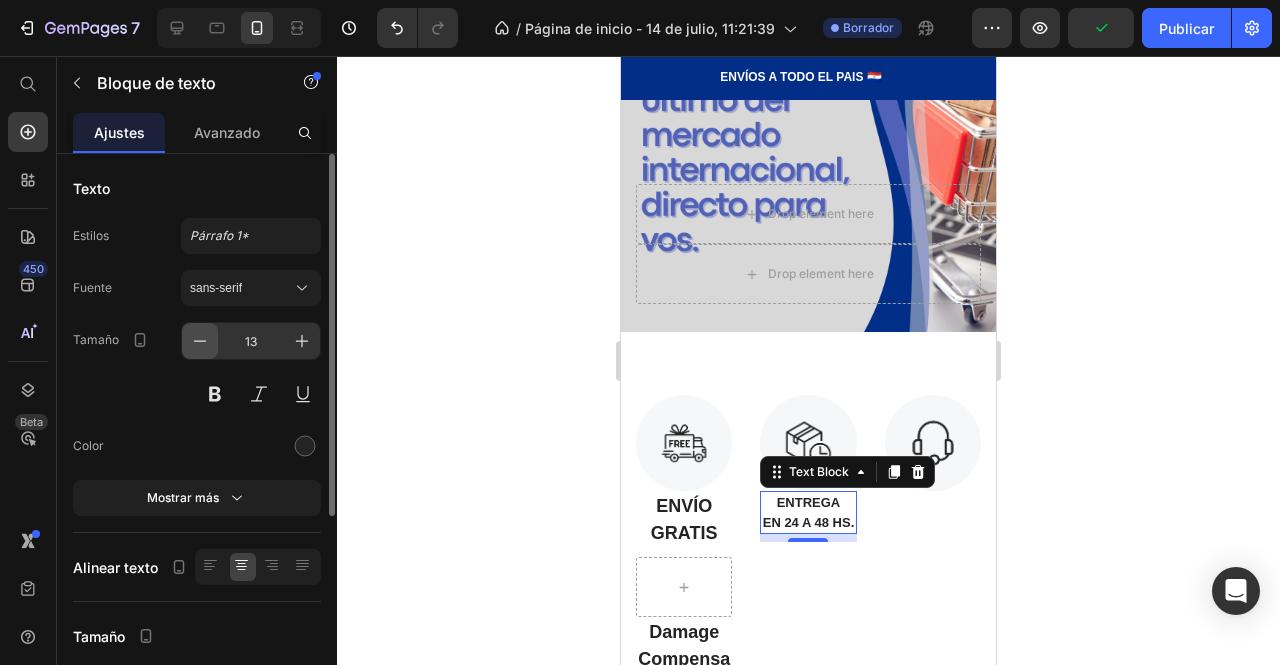 click 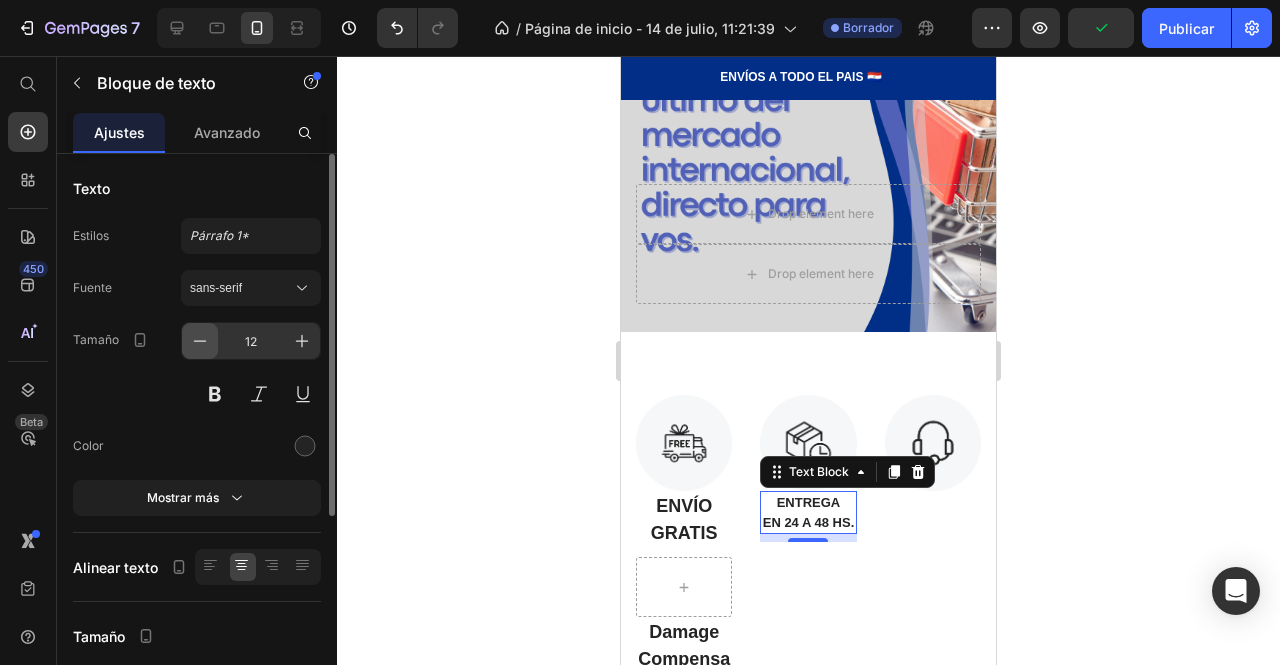 click 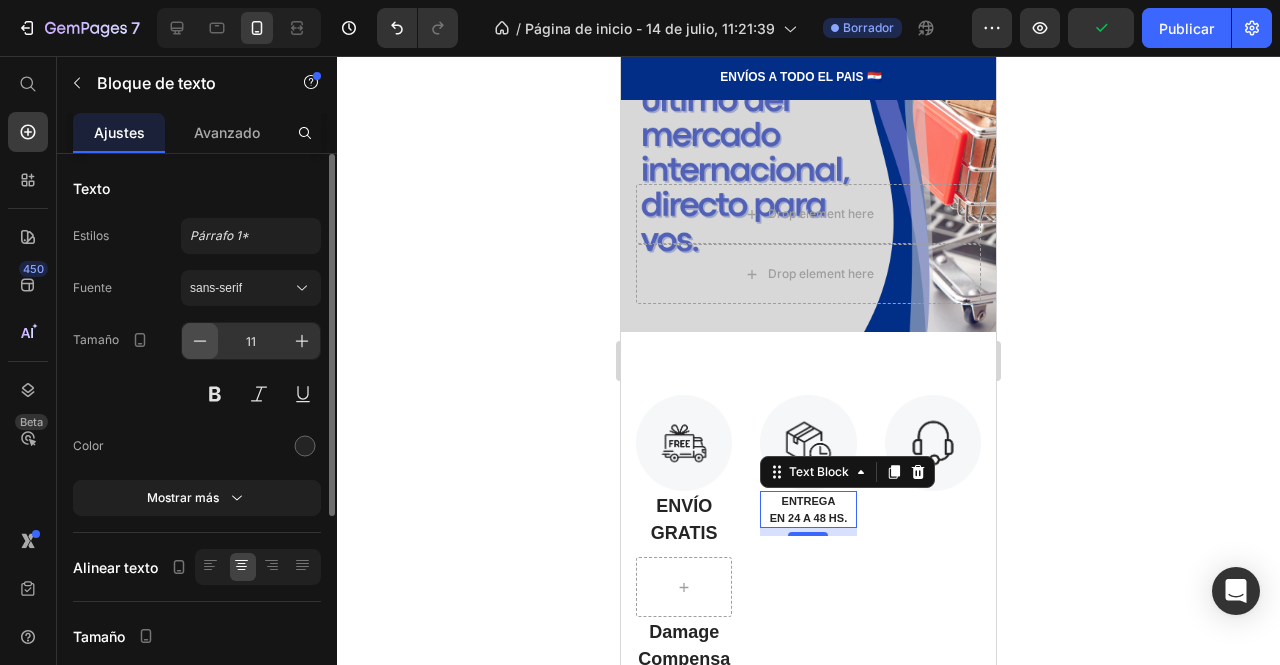 click 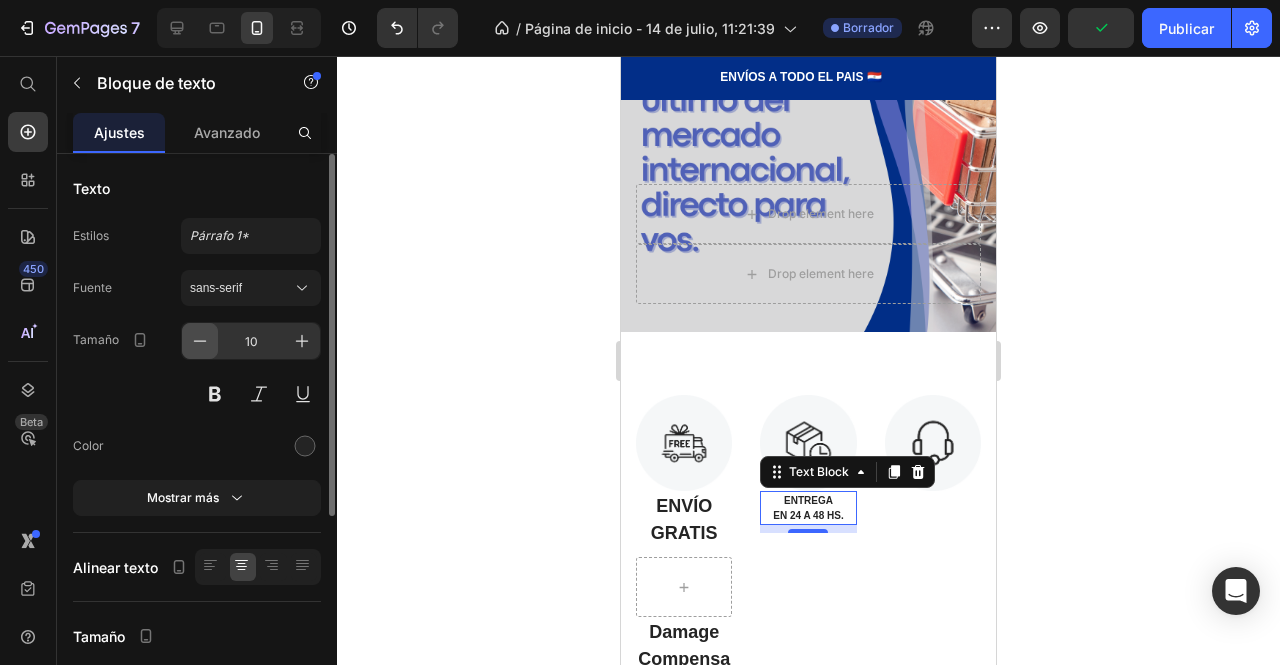 click 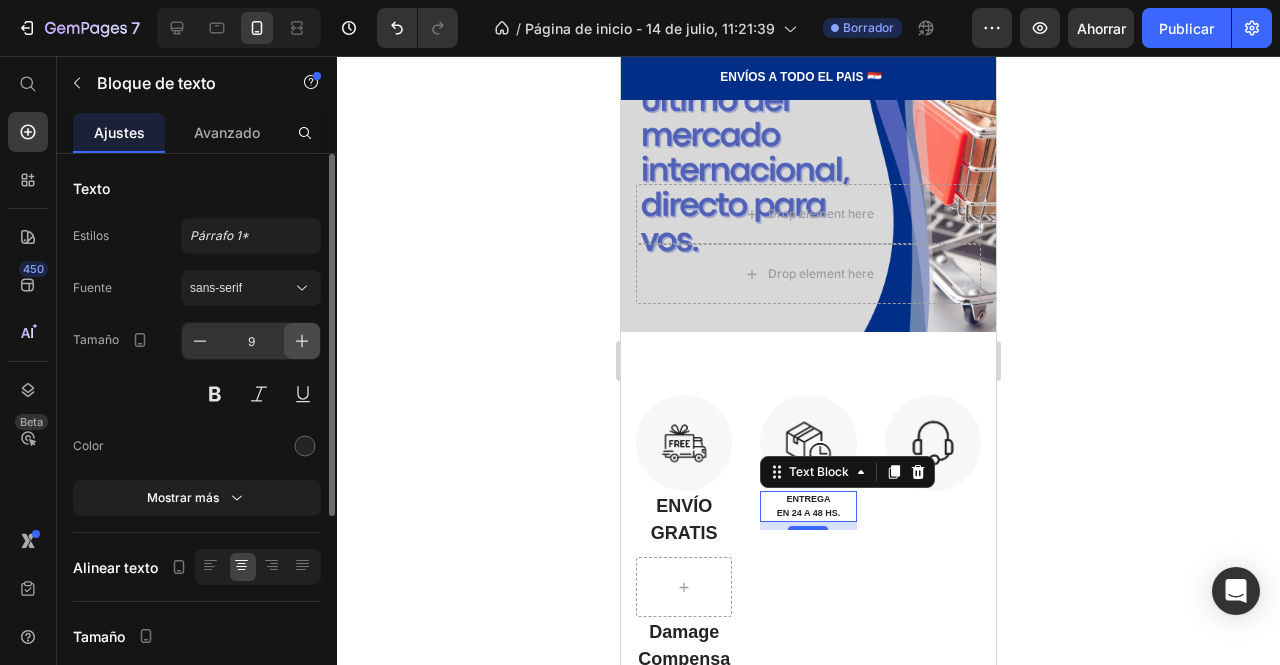 click 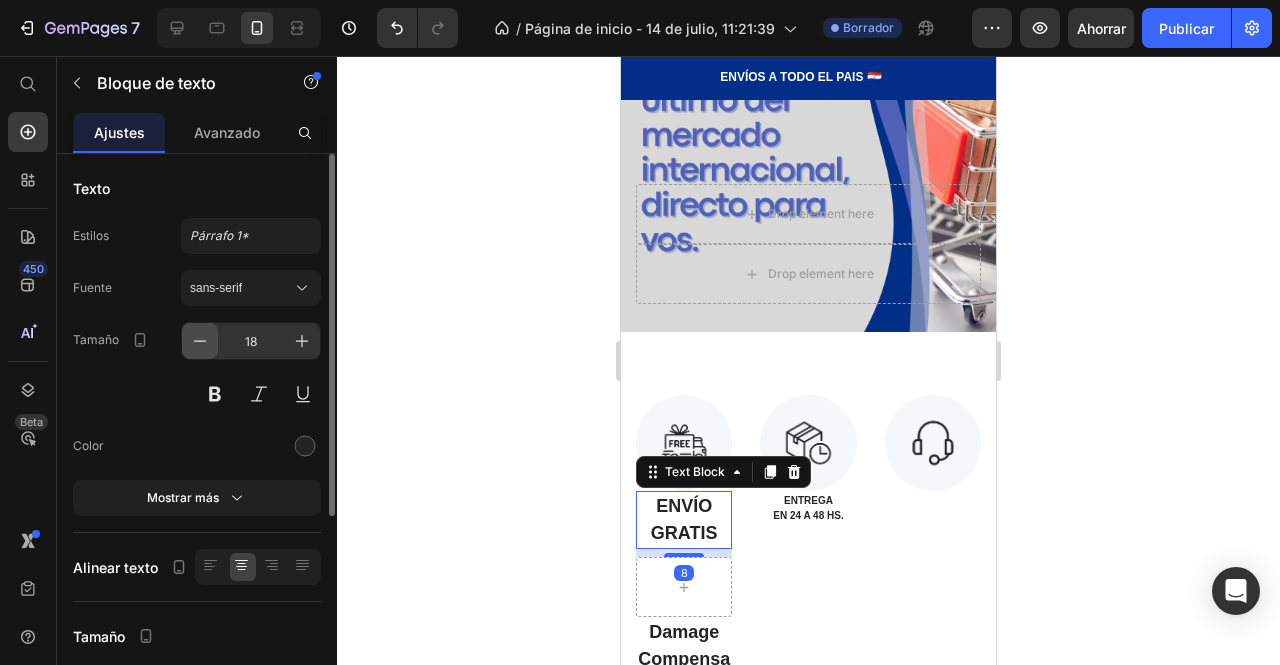 click 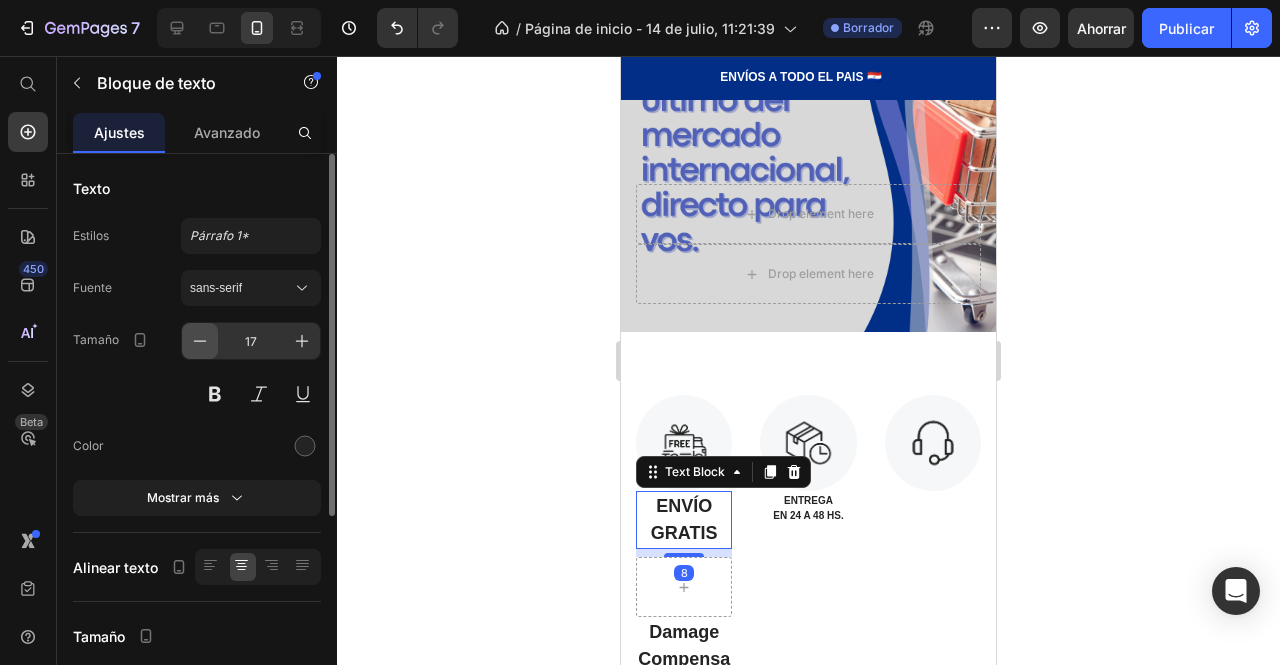 click 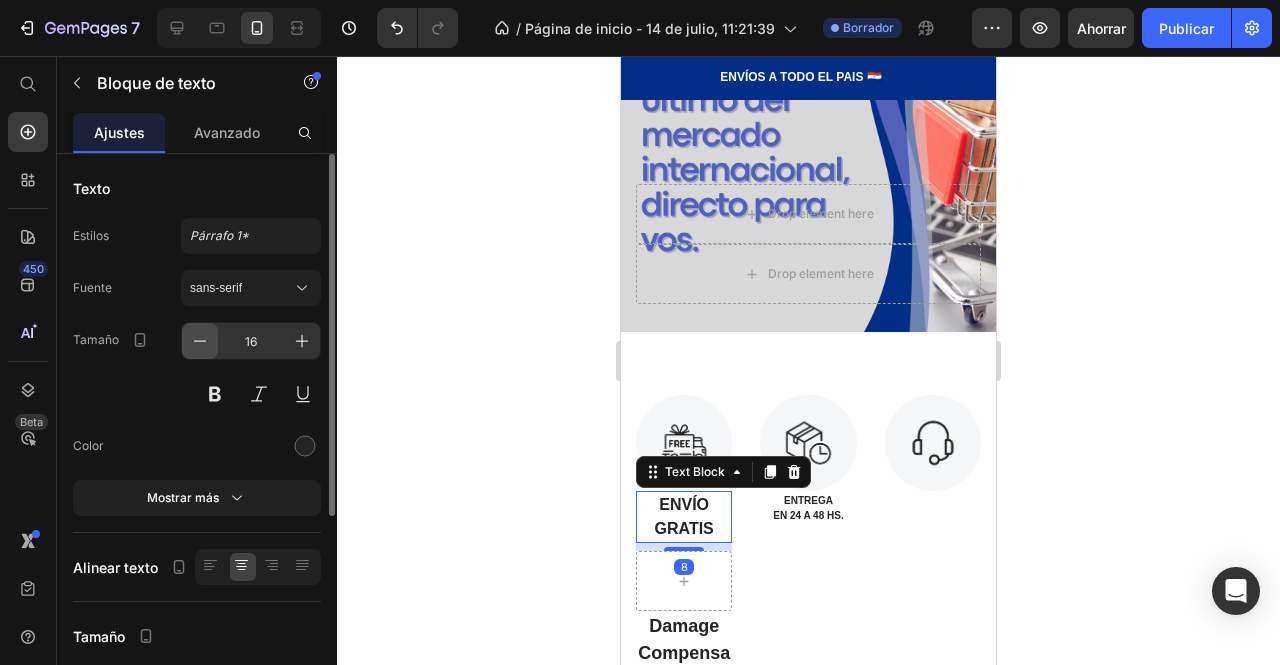 click 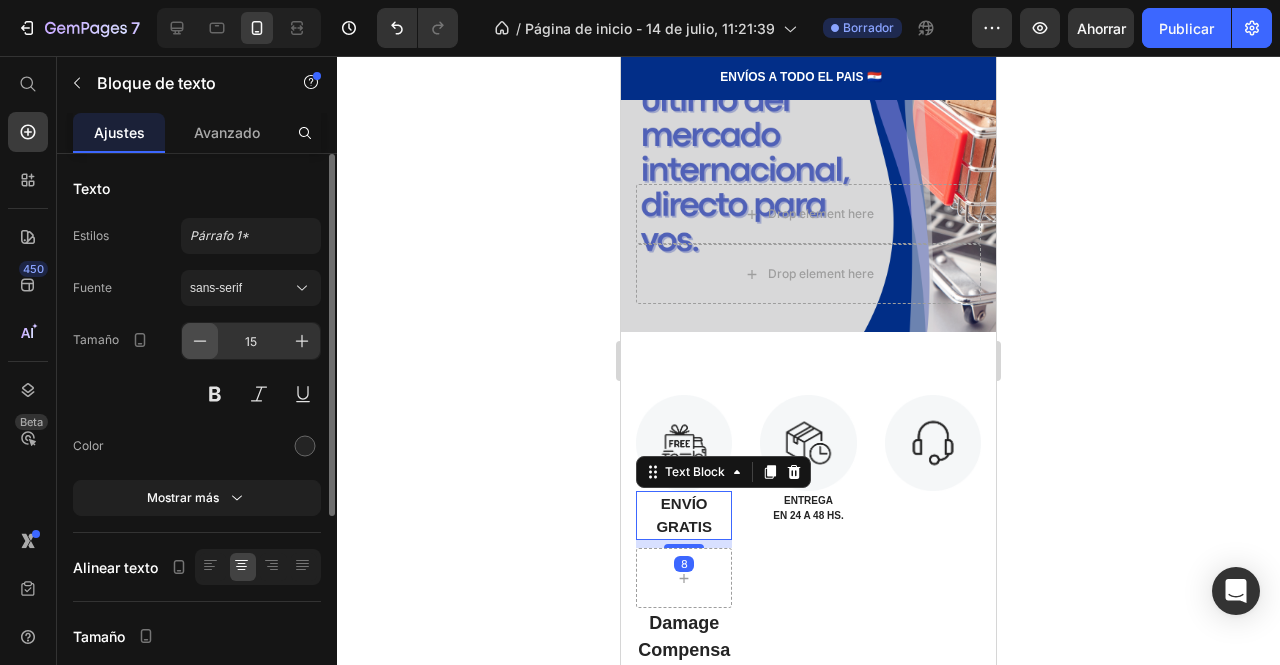 click 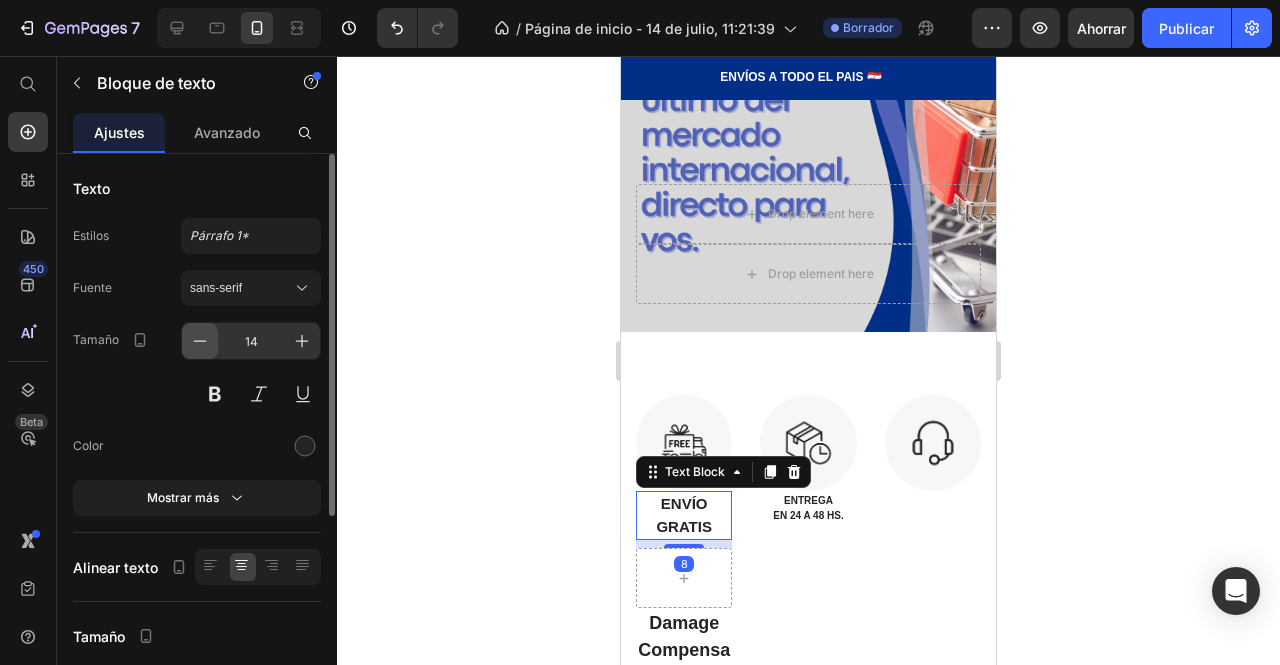 click 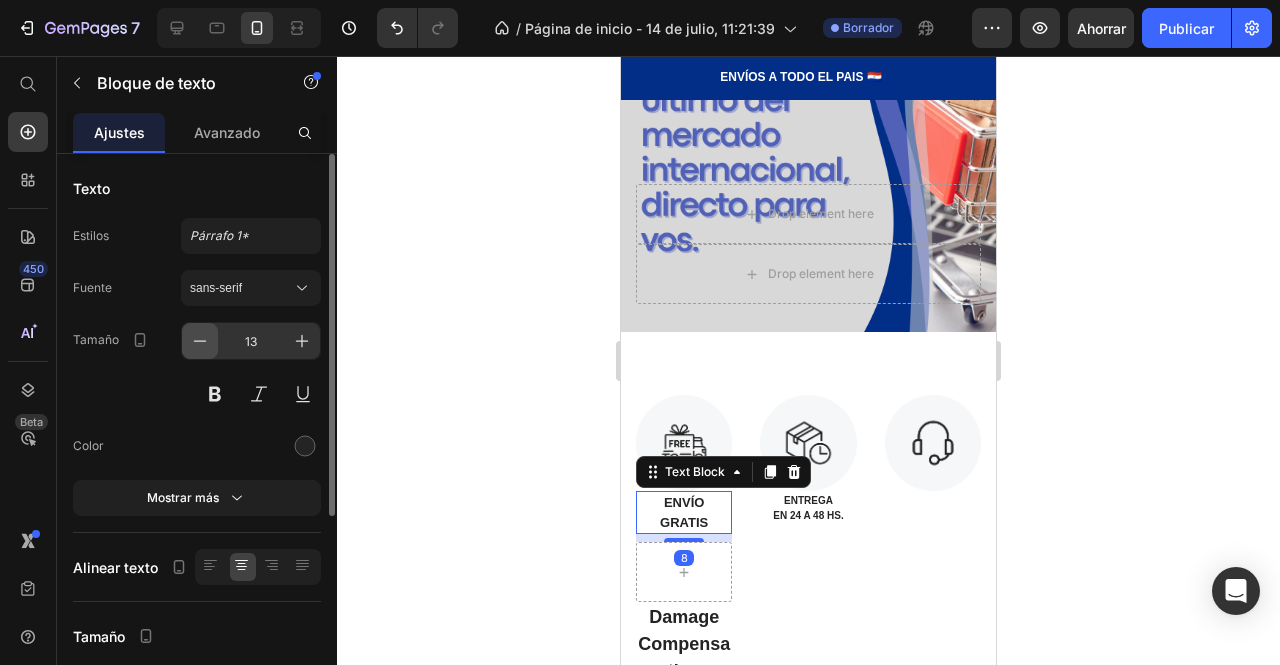 click 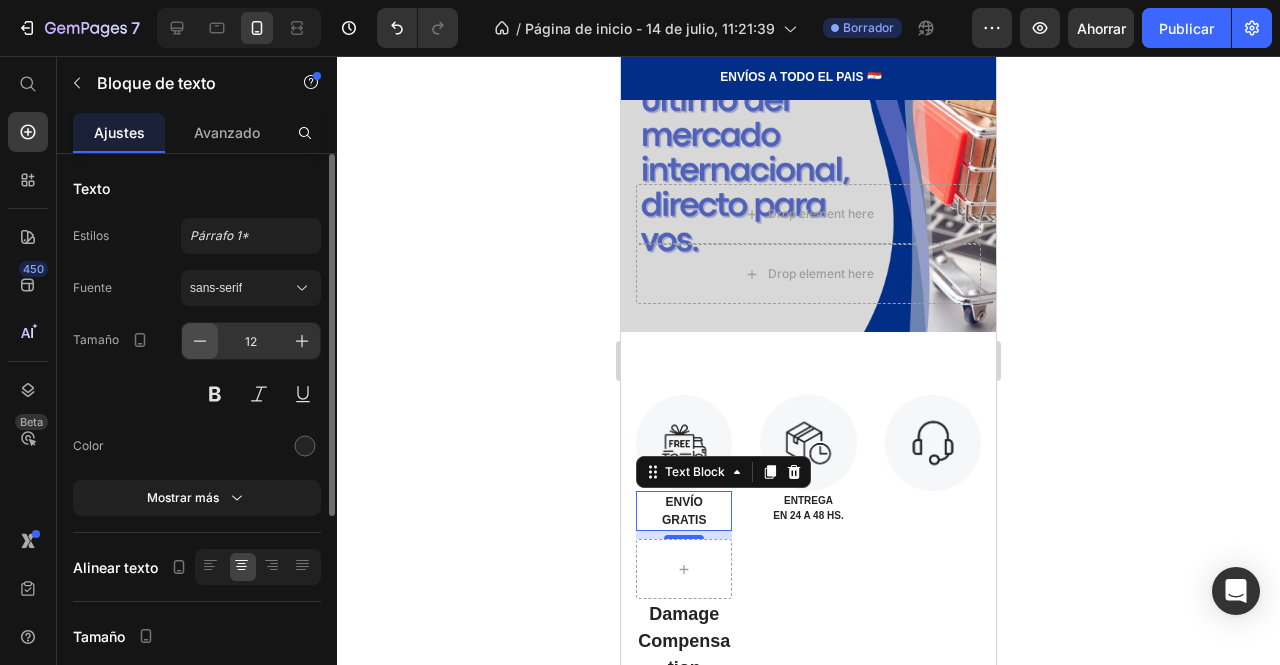 click 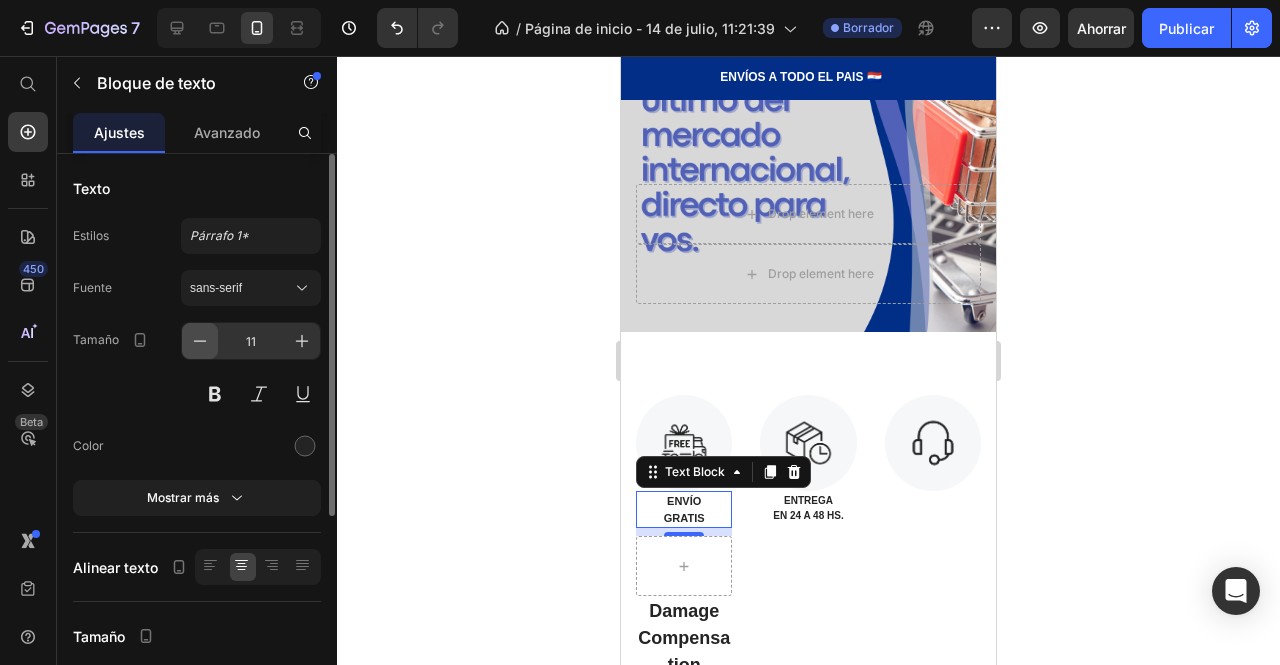 click 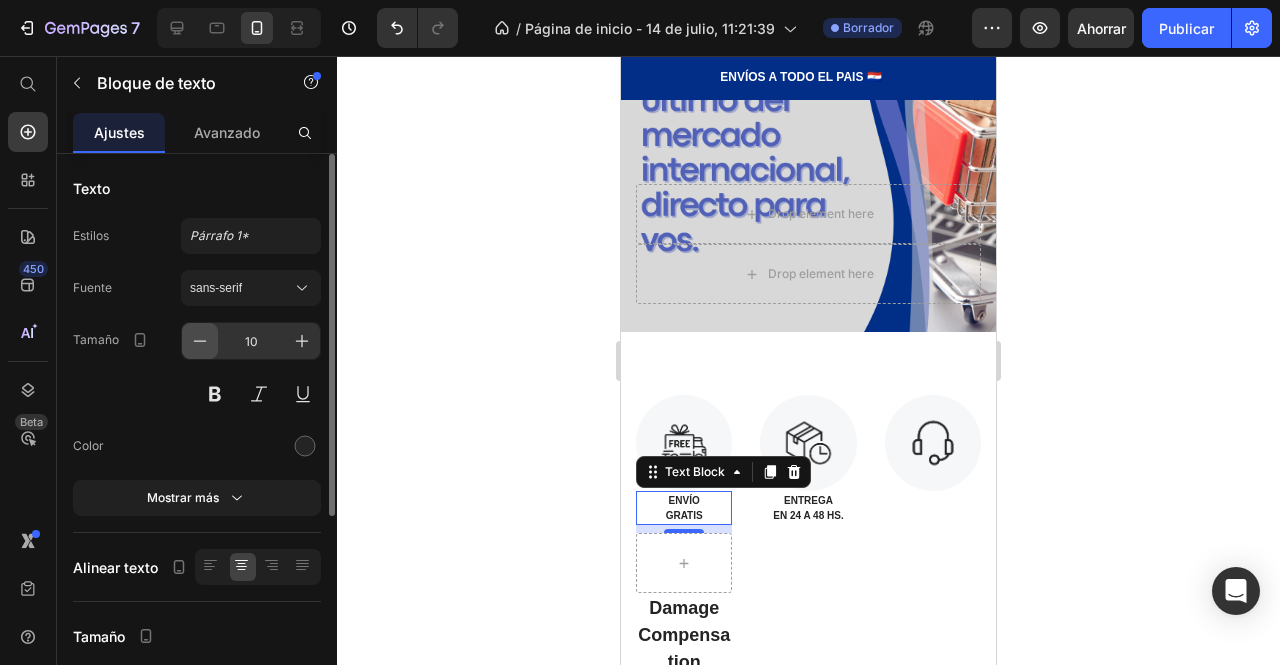 click 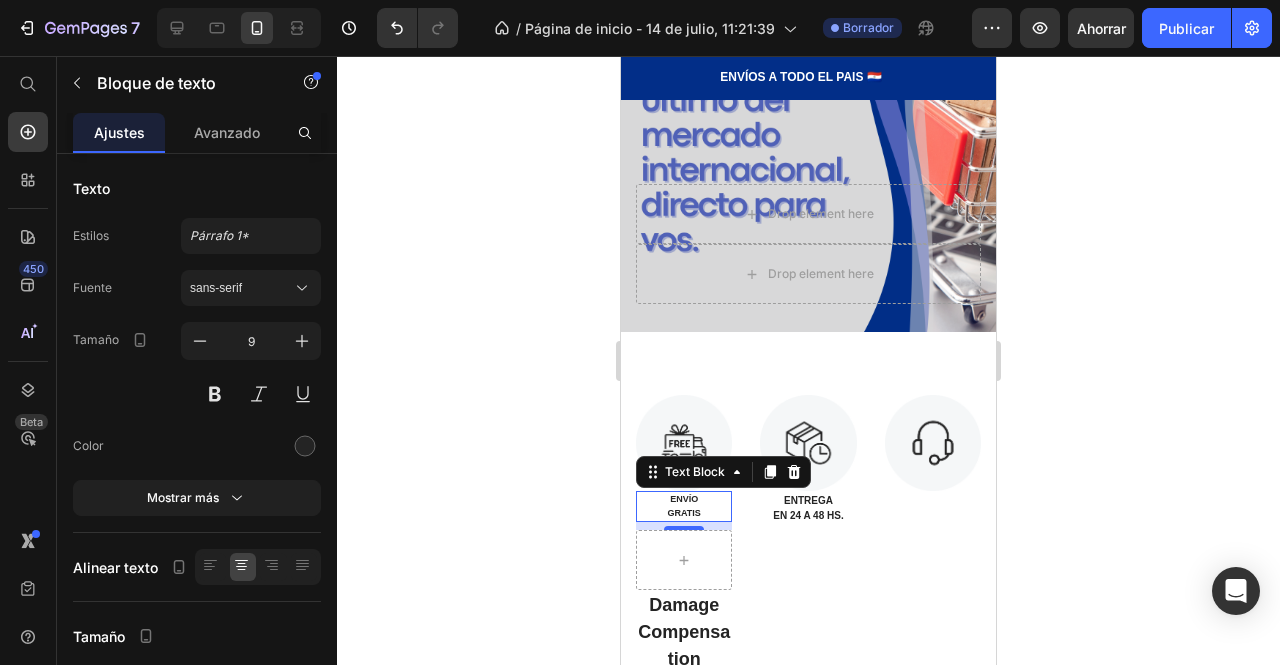 click 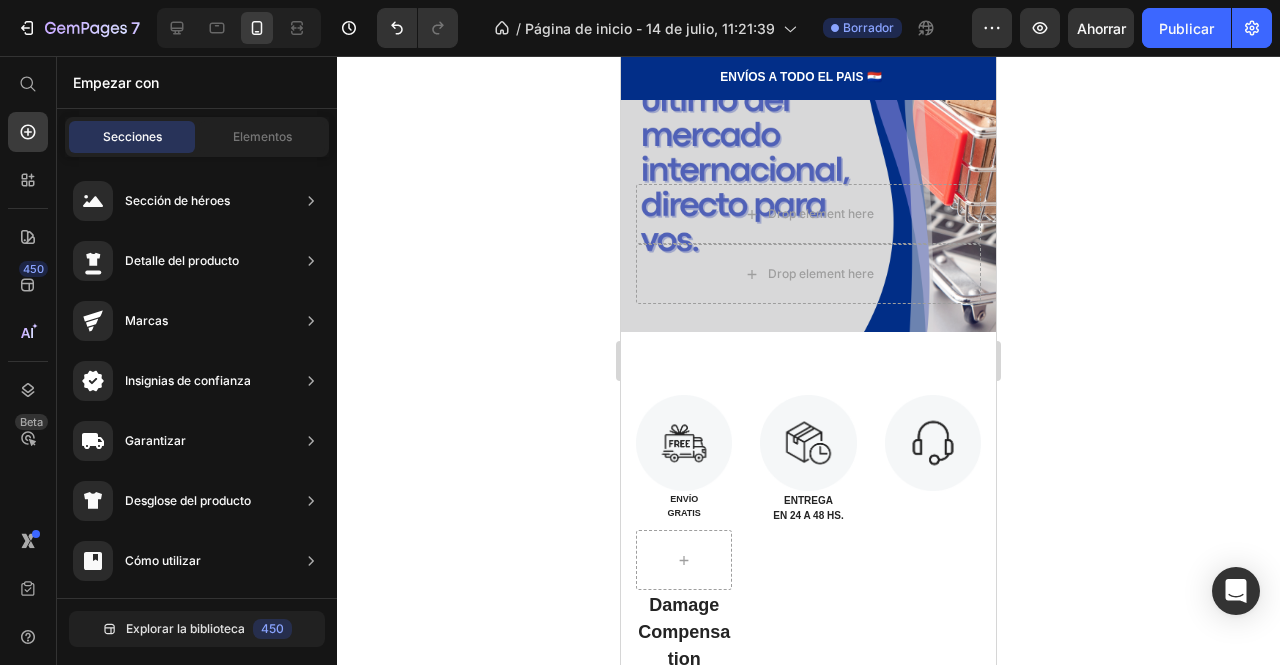 click 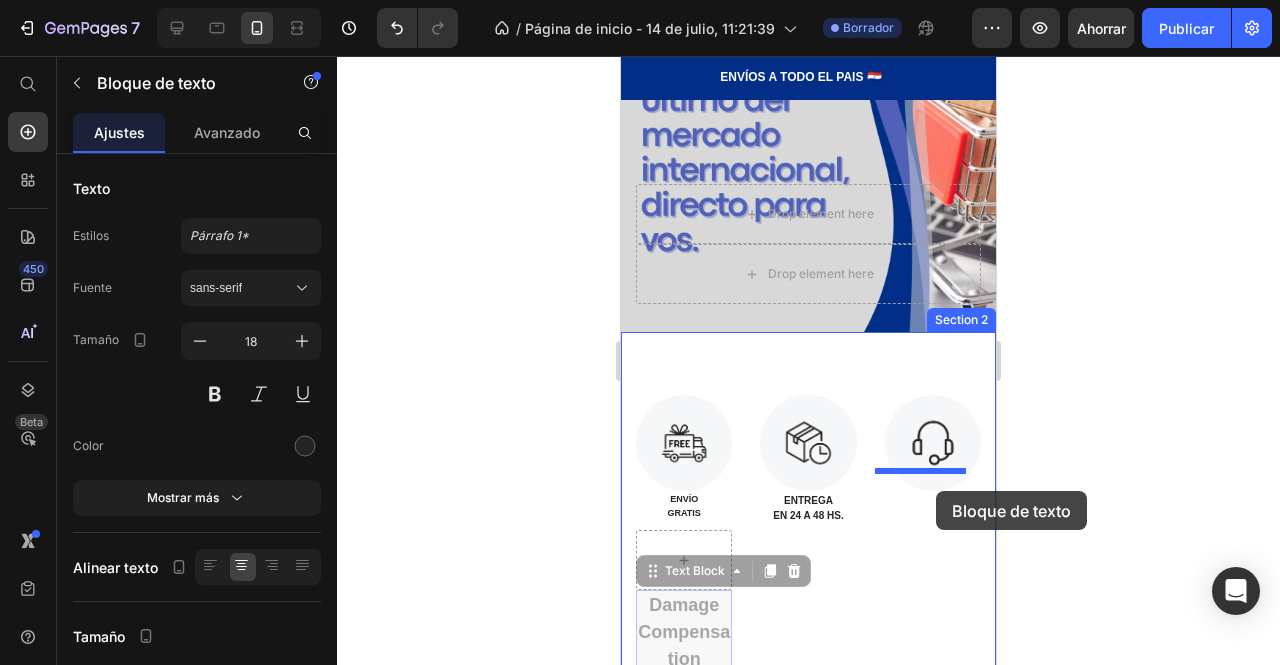 drag, startPoint x: 690, startPoint y: 630, endPoint x: 936, endPoint y: 491, distance: 282.5544 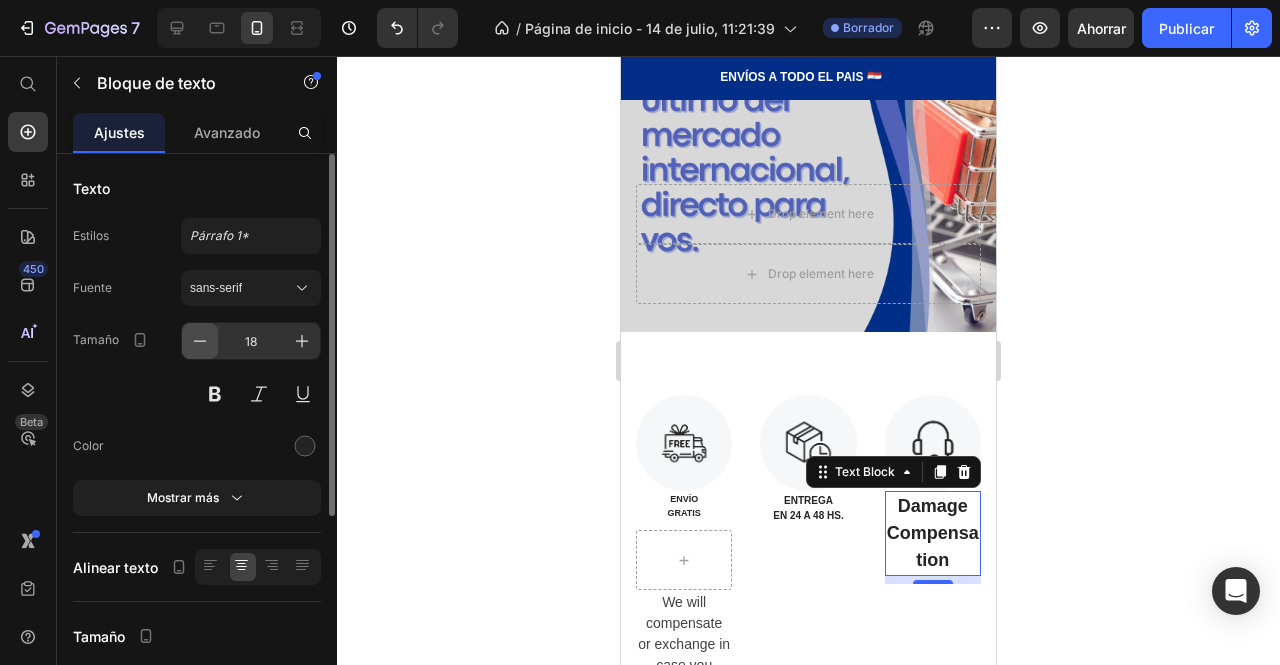 click 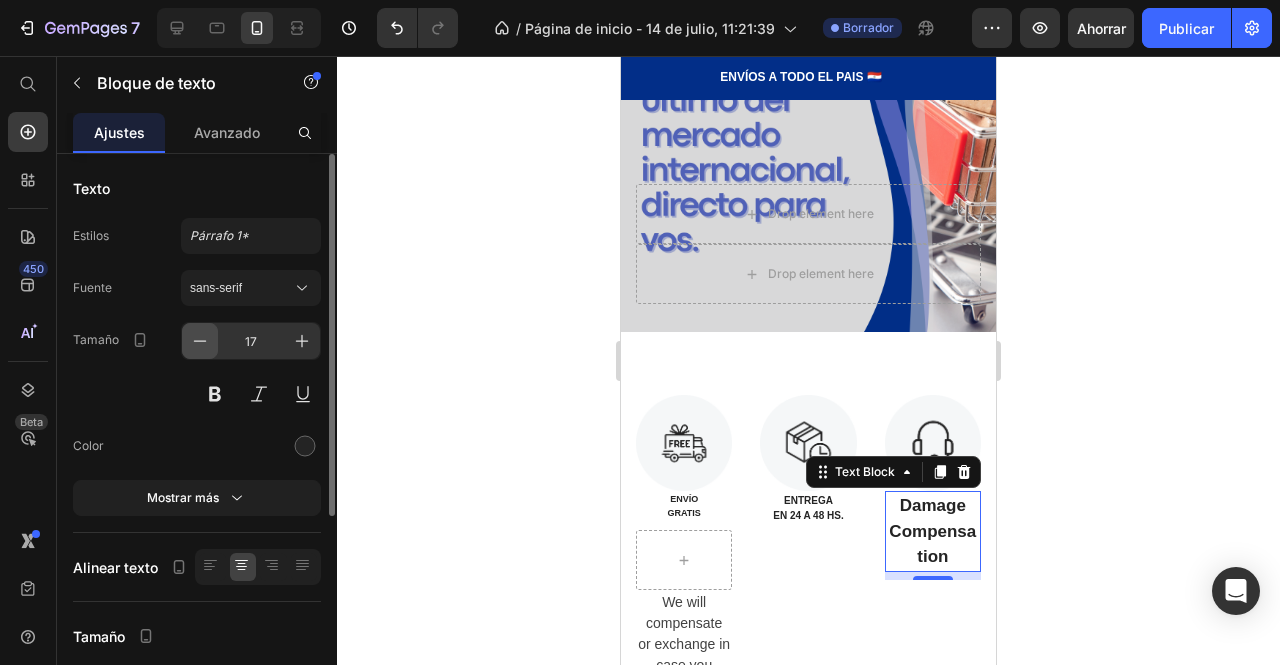 click 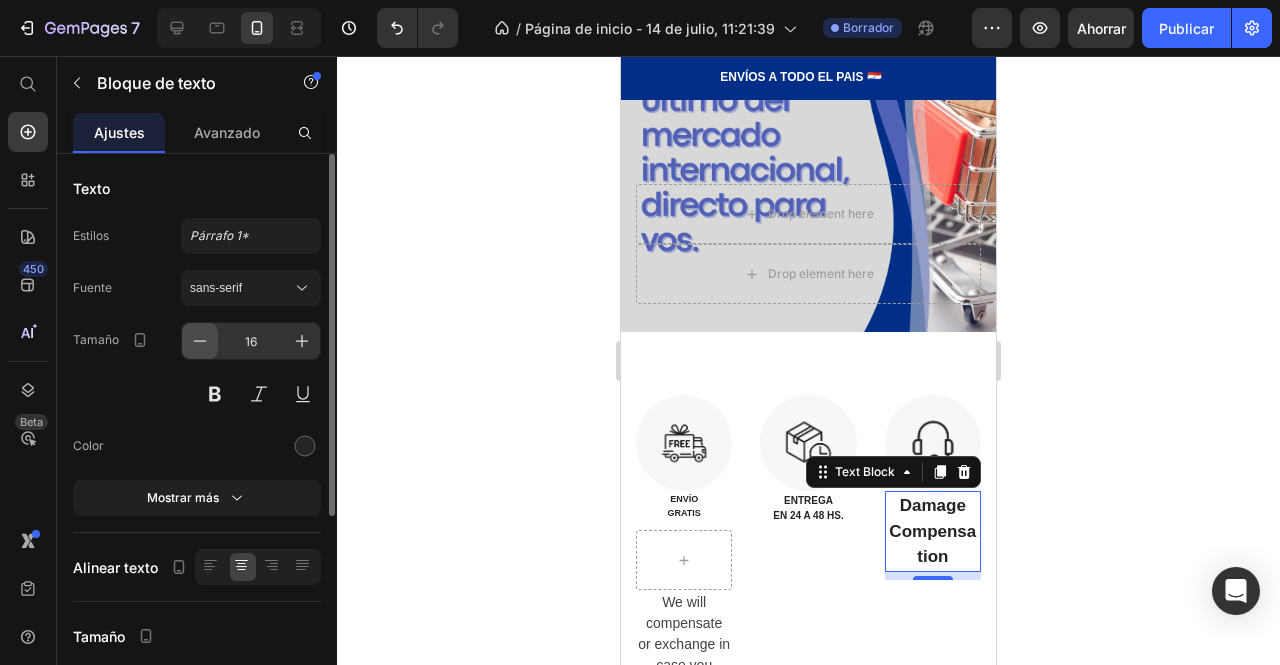click 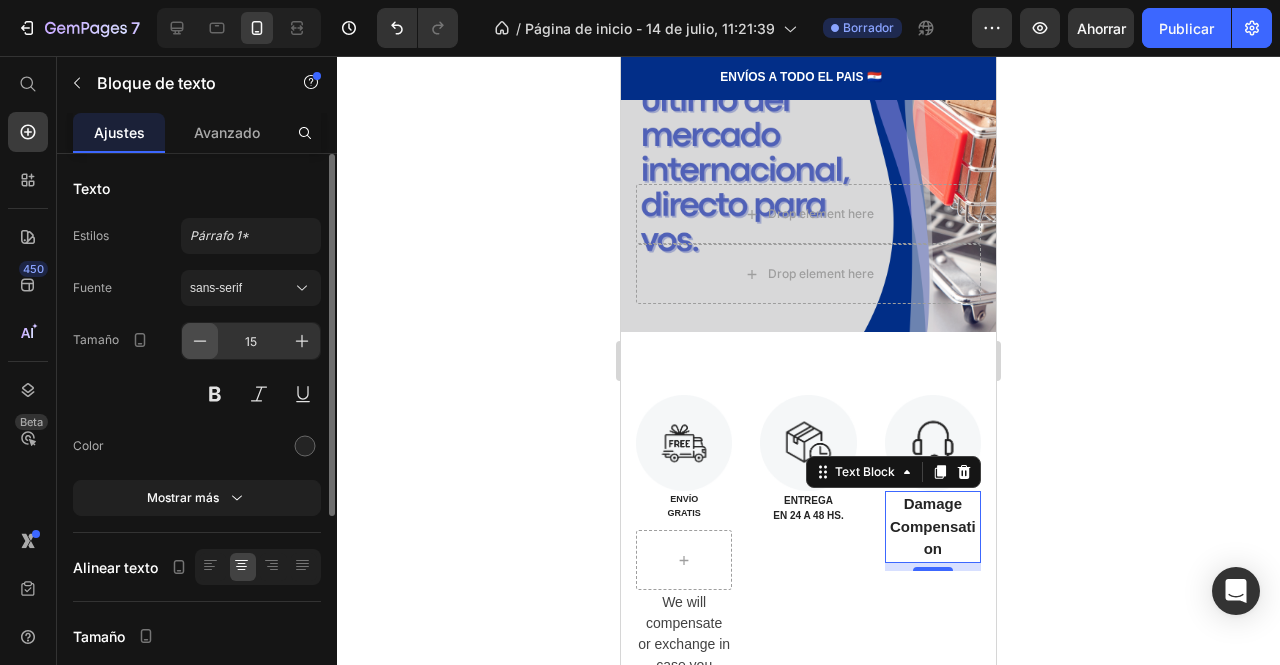 click 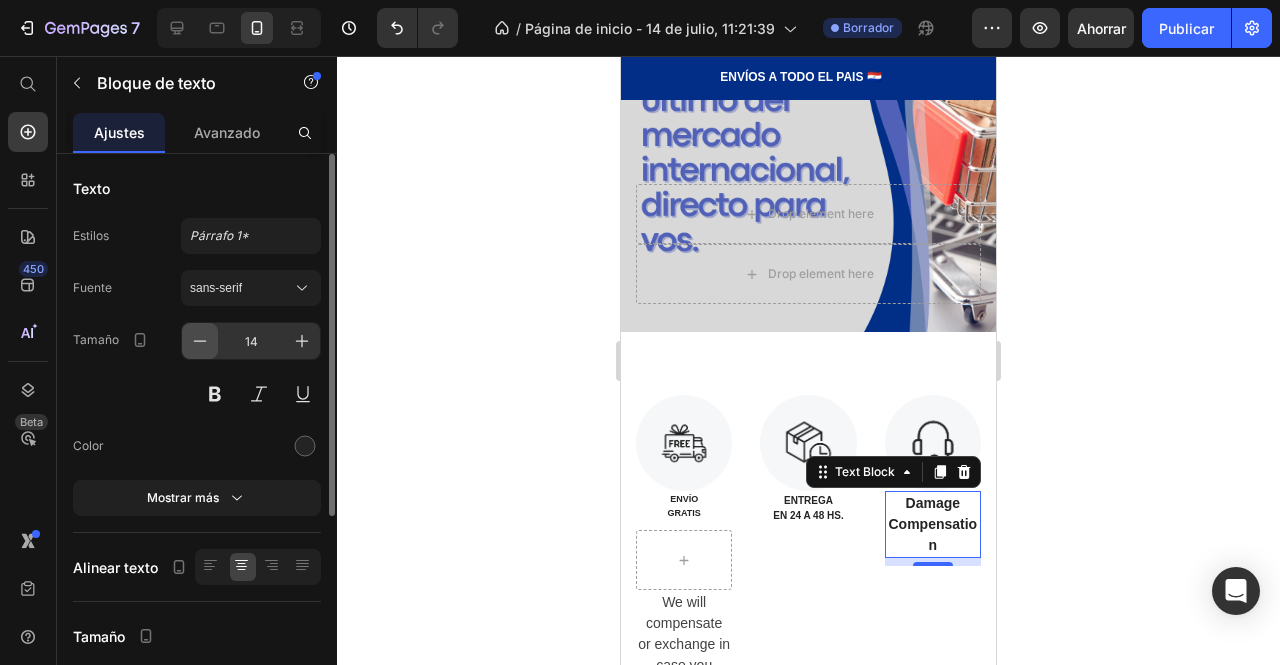 click 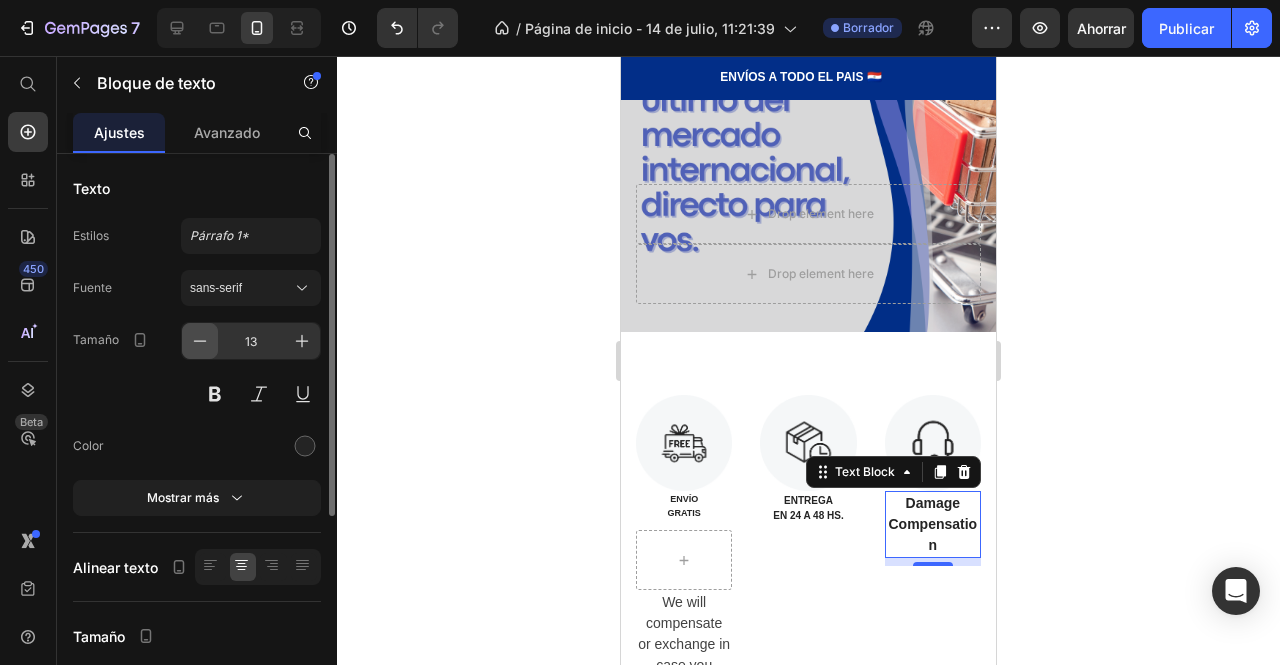 click 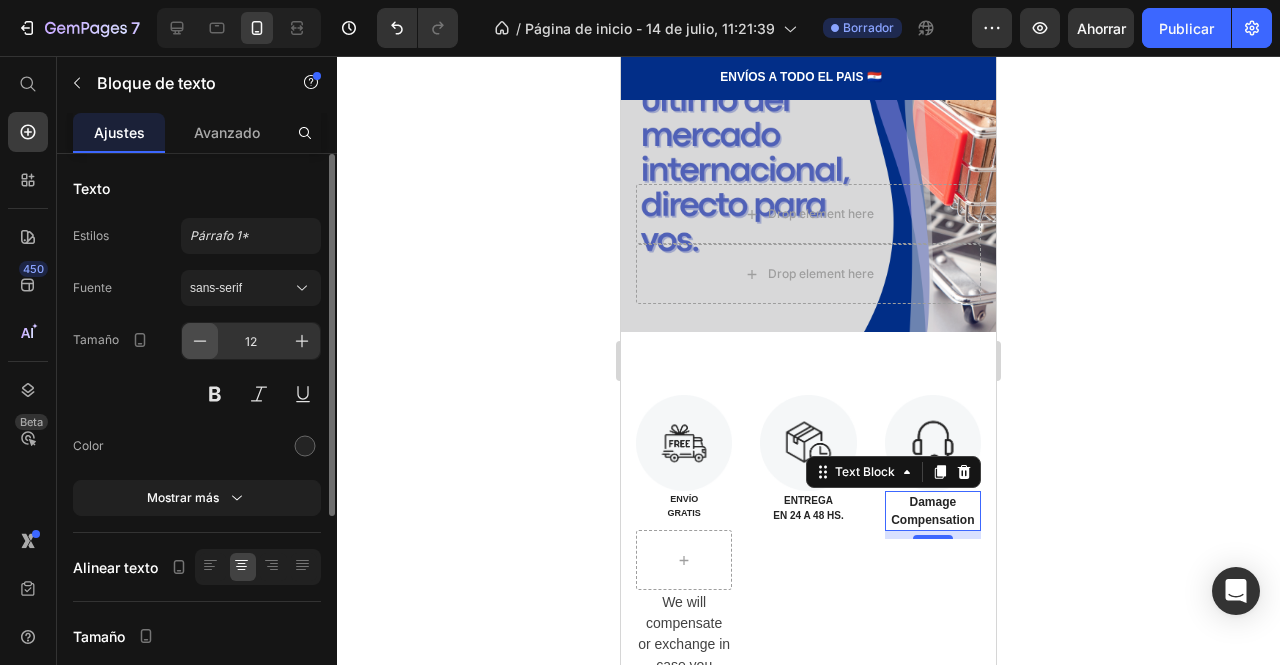 click 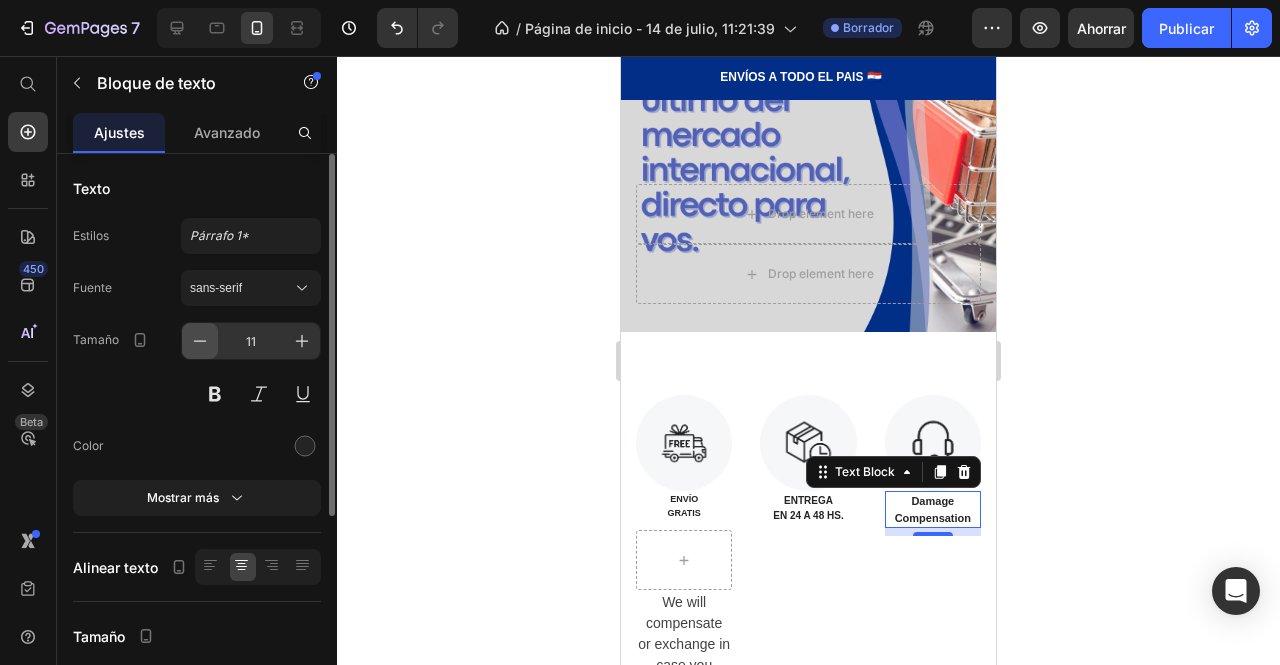 click 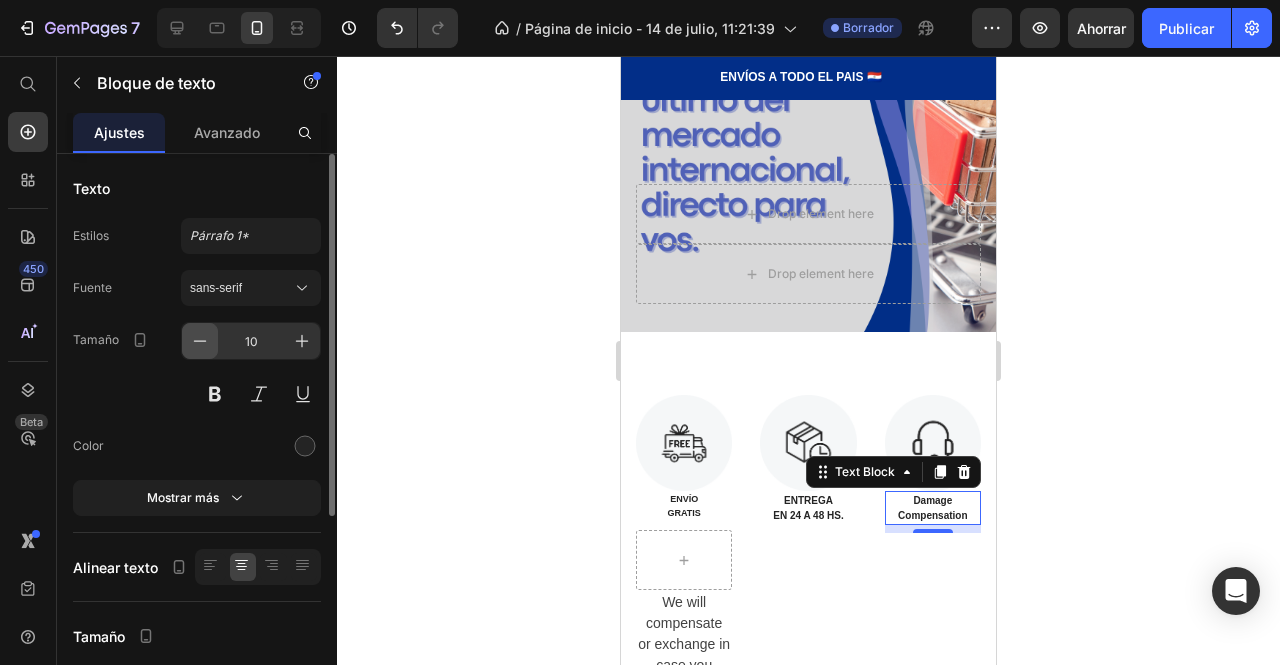 click 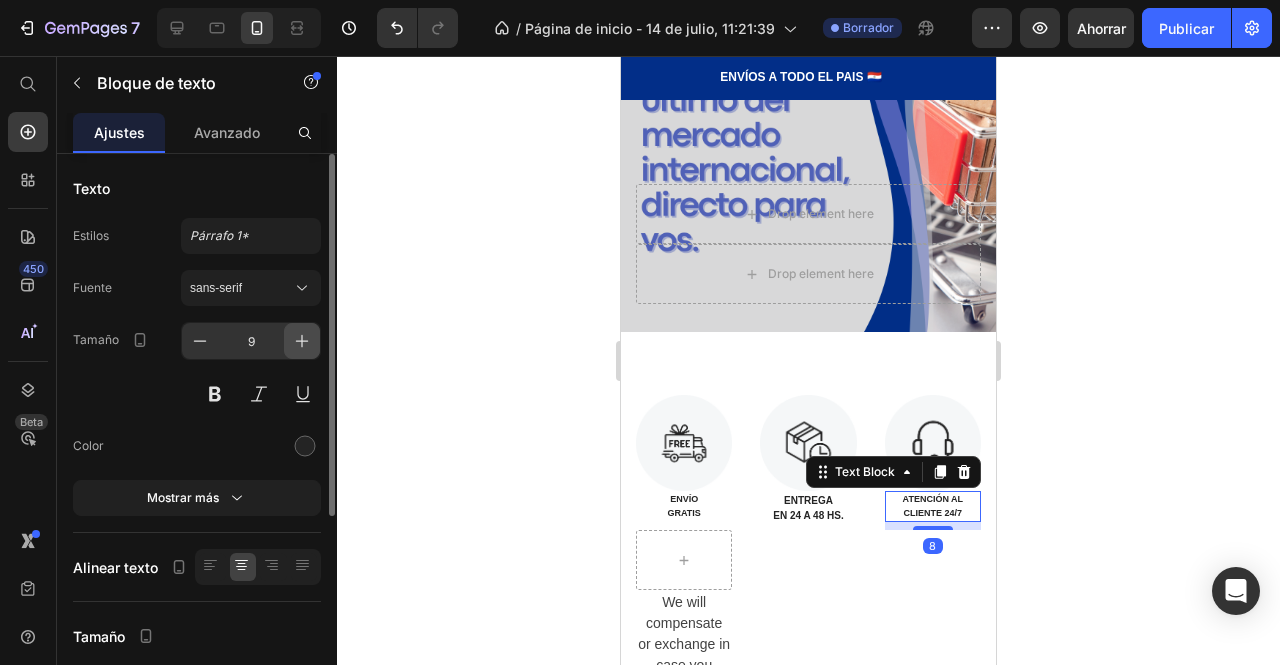 click at bounding box center [302, 341] 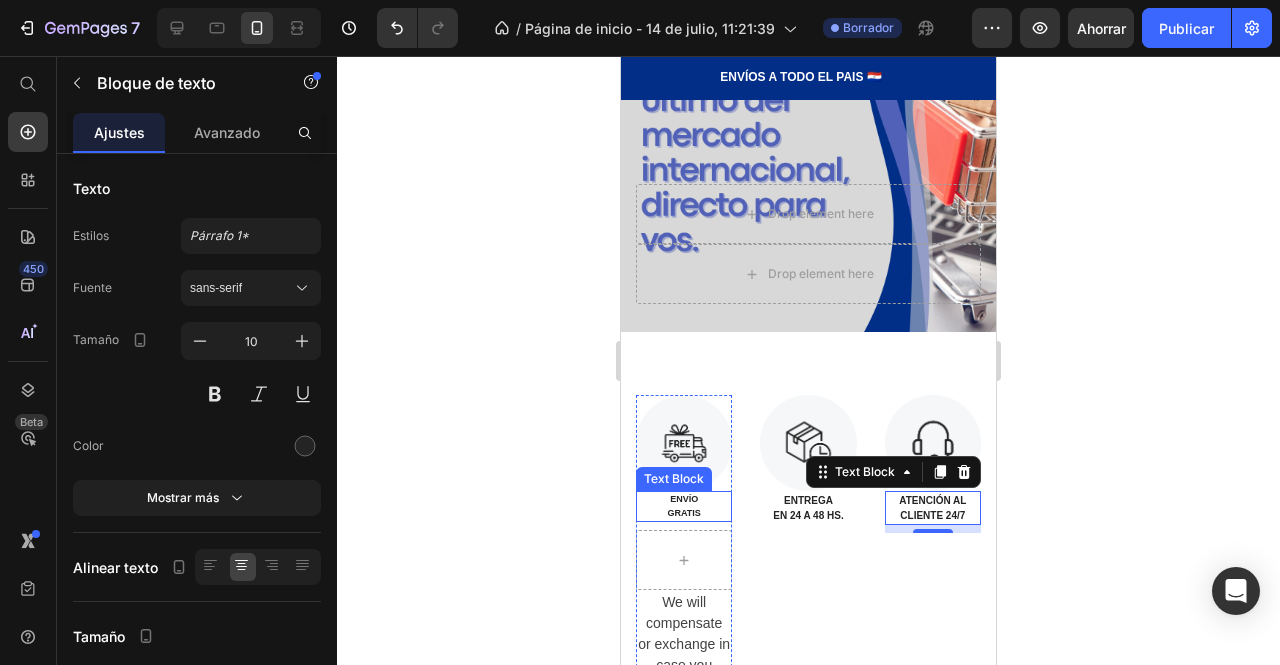click 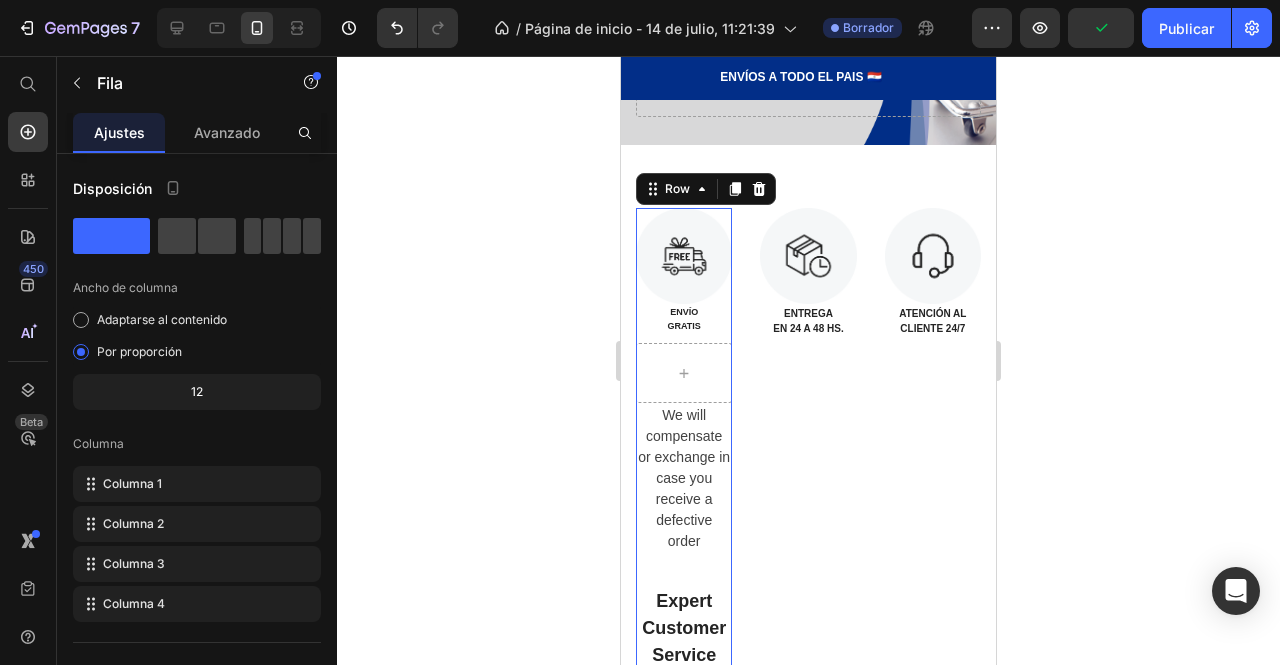 scroll, scrollTop: 328, scrollLeft: 0, axis: vertical 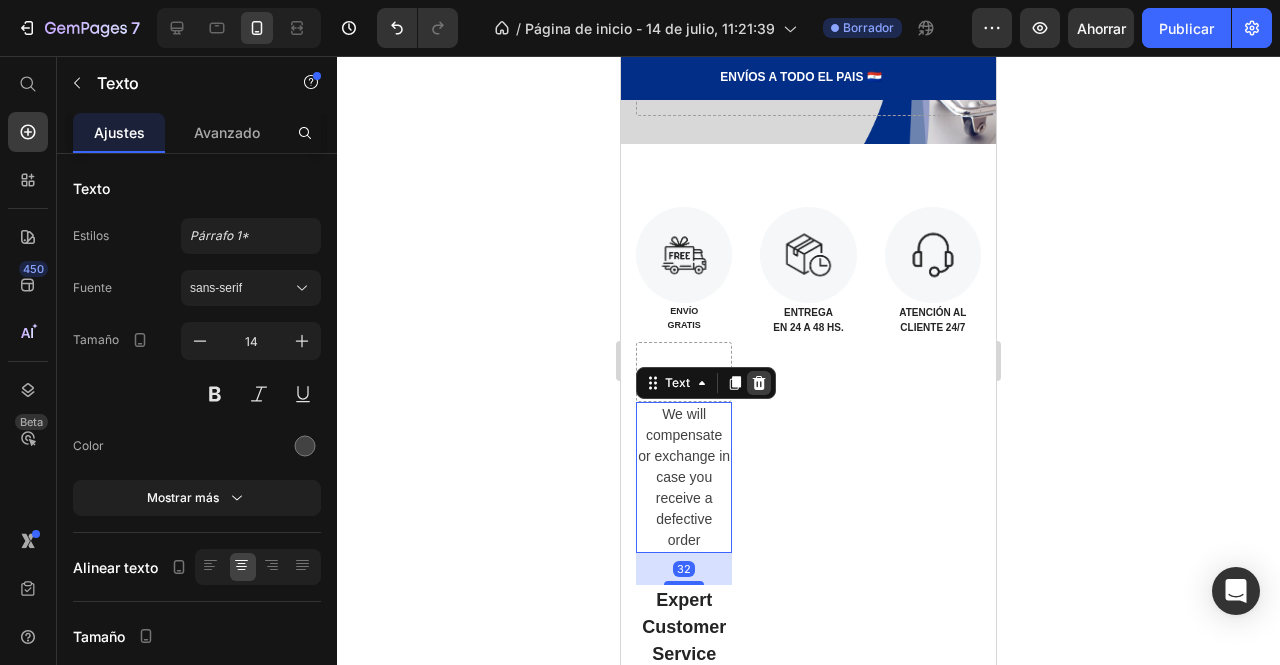 click 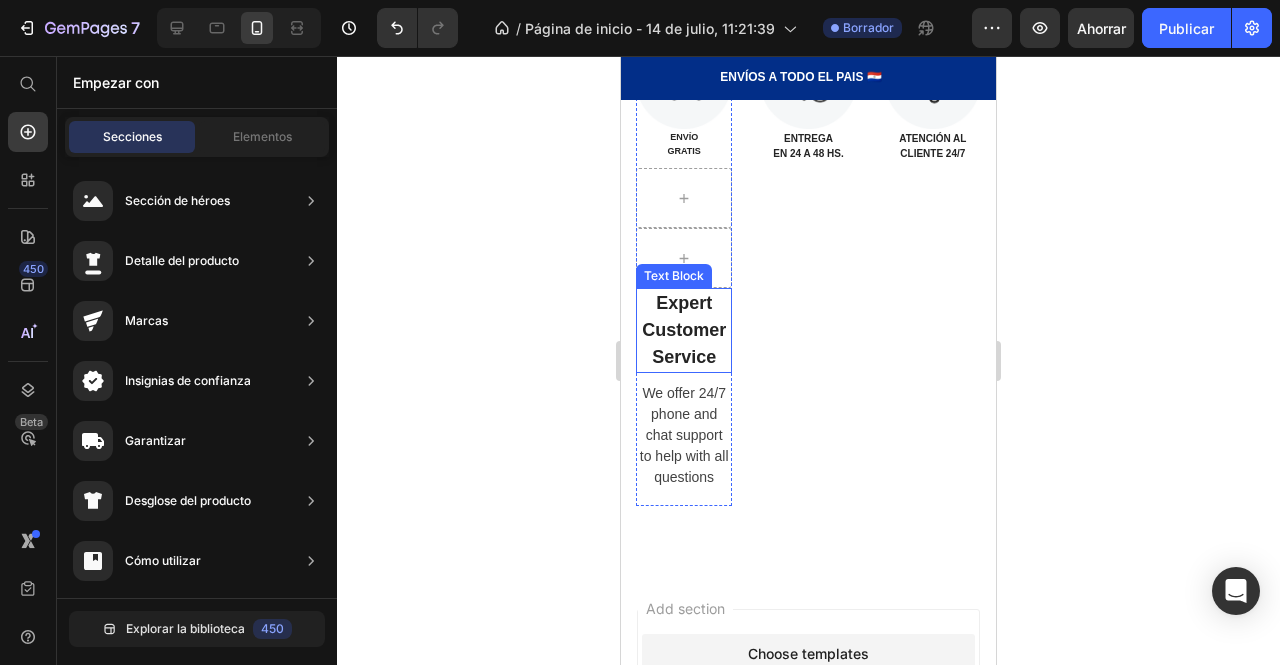 scroll, scrollTop: 511, scrollLeft: 0, axis: vertical 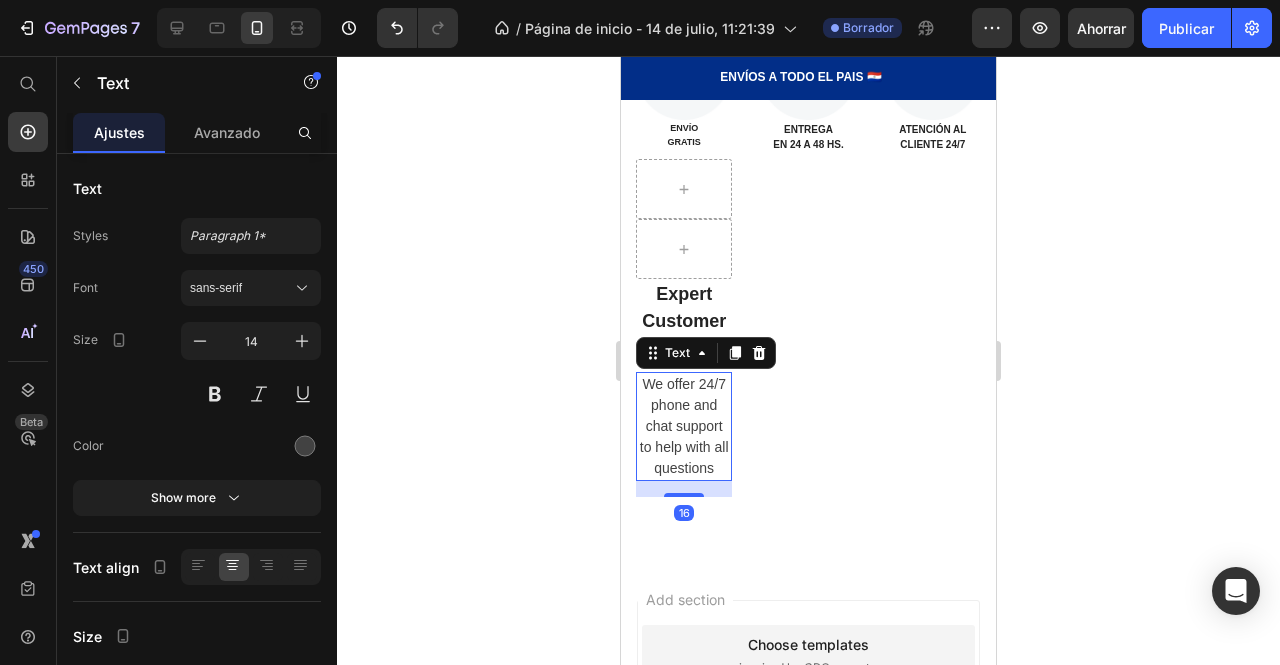 click on "We offer 24/7 phone and chat support to help with all questions" at bounding box center [684, 426] 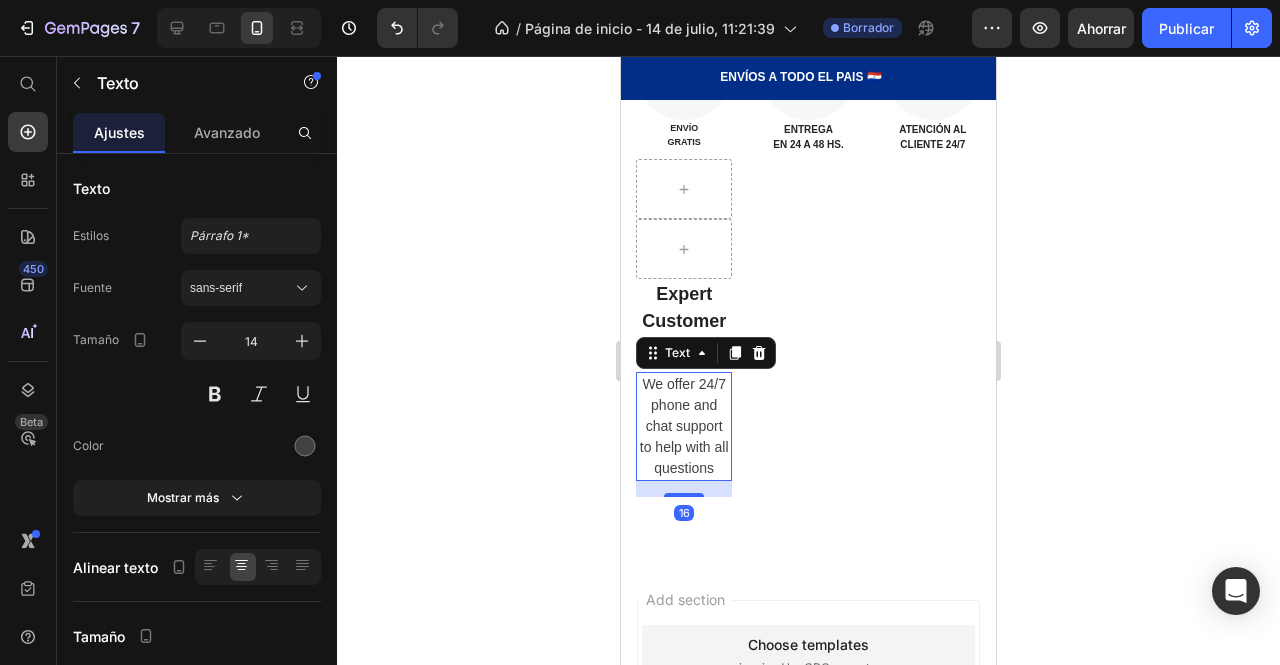 click on "Image ENVÍO GRATIS Text Block
Expert Customer Service Text Block We offer 24/7 phone and chat support to help with all questions Text   16 Row Image ENTREGA EN 24 A 48 HS. Text Block Image ATENCIÓN AL CLIENTE 24/7 Text Block Section 2" at bounding box center [808, 260] 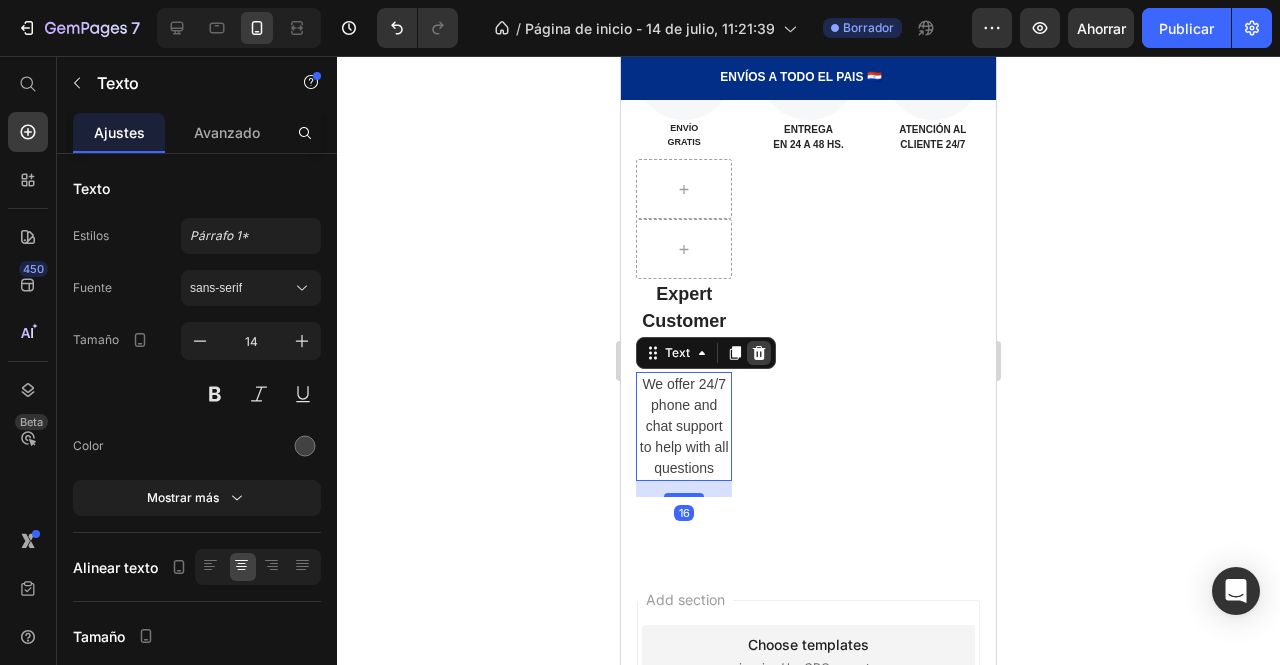 click 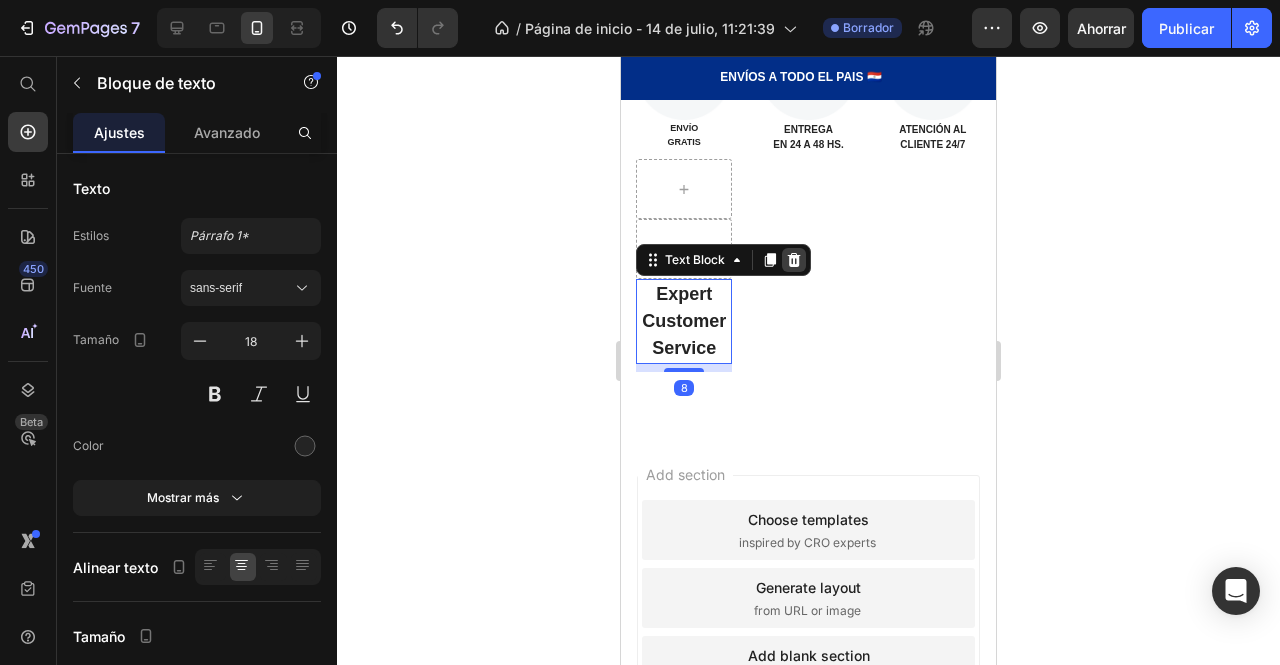 click at bounding box center [794, 260] 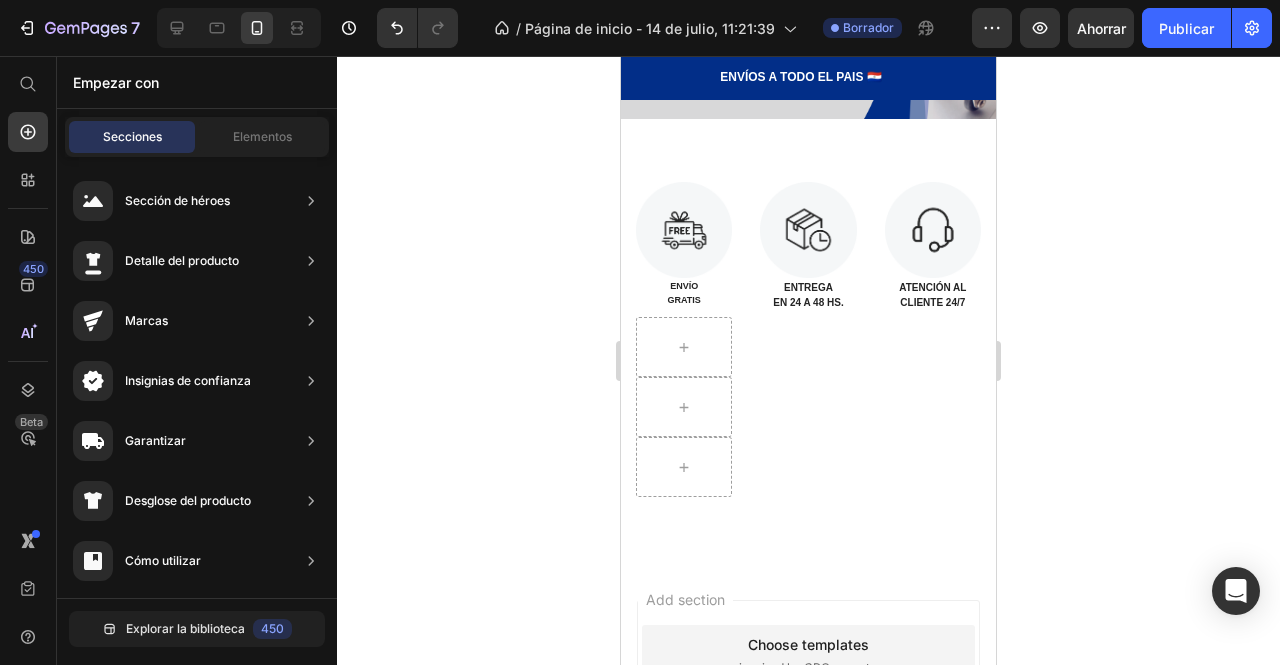 scroll, scrollTop: 349, scrollLeft: 0, axis: vertical 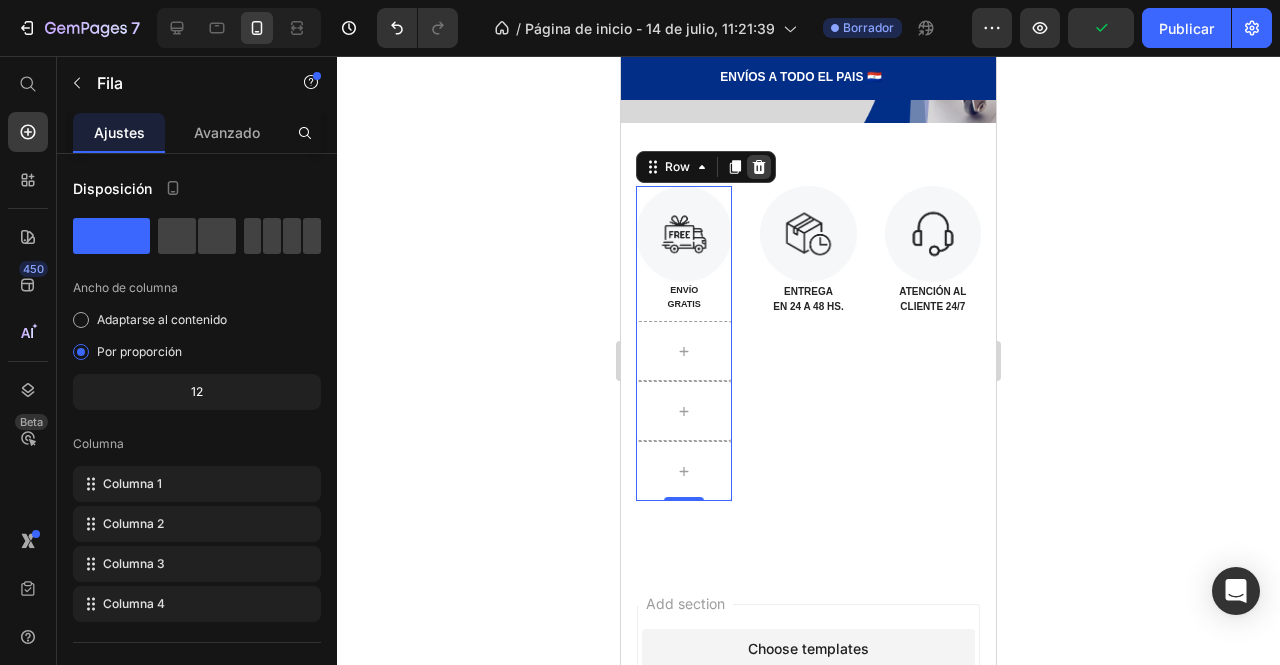click 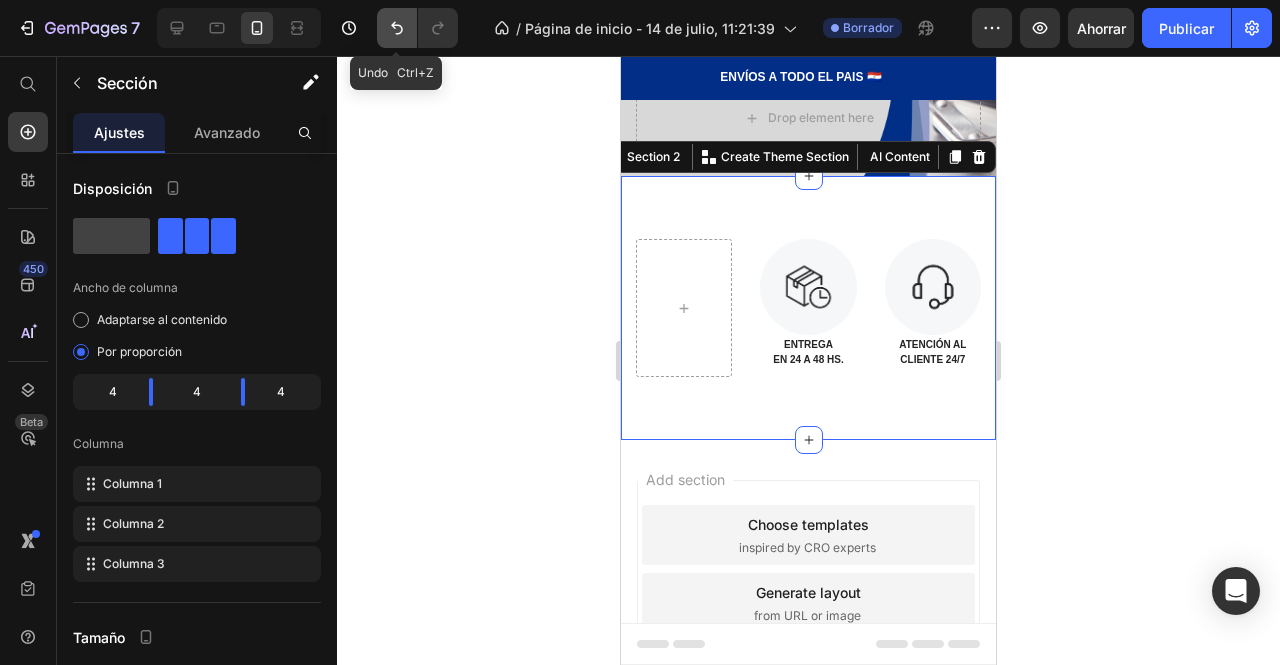 click 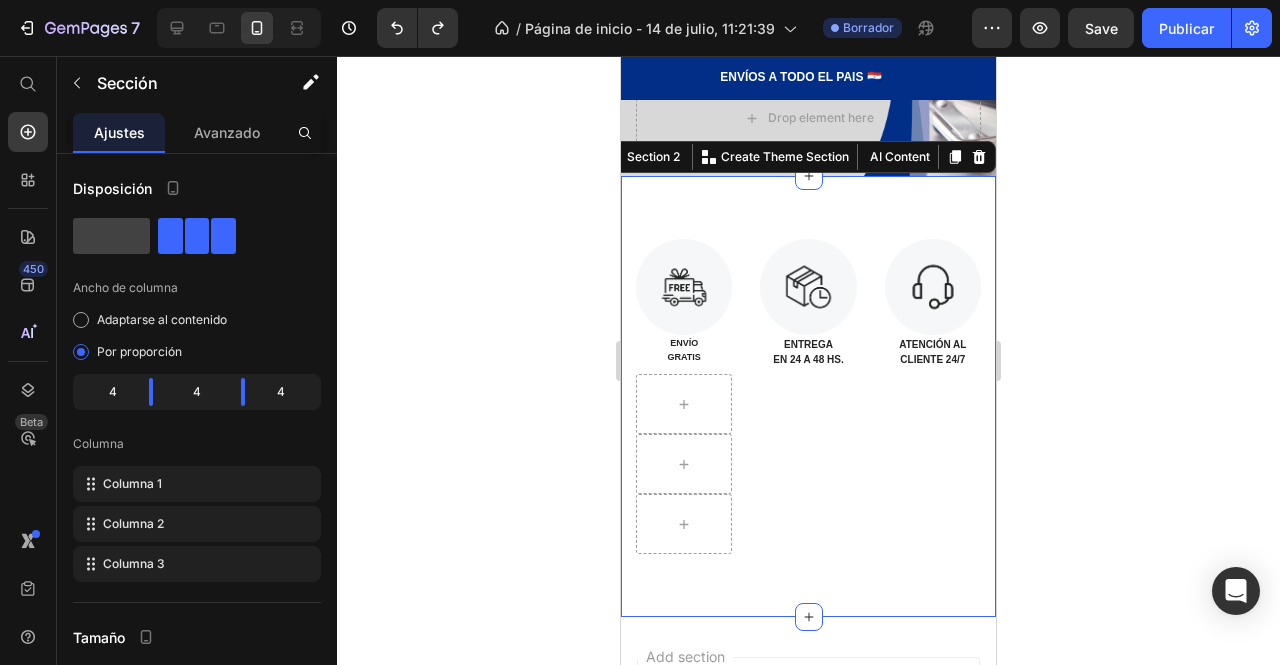 drag, startPoint x: 808, startPoint y: 593, endPoint x: 782, endPoint y: 495, distance: 101.390335 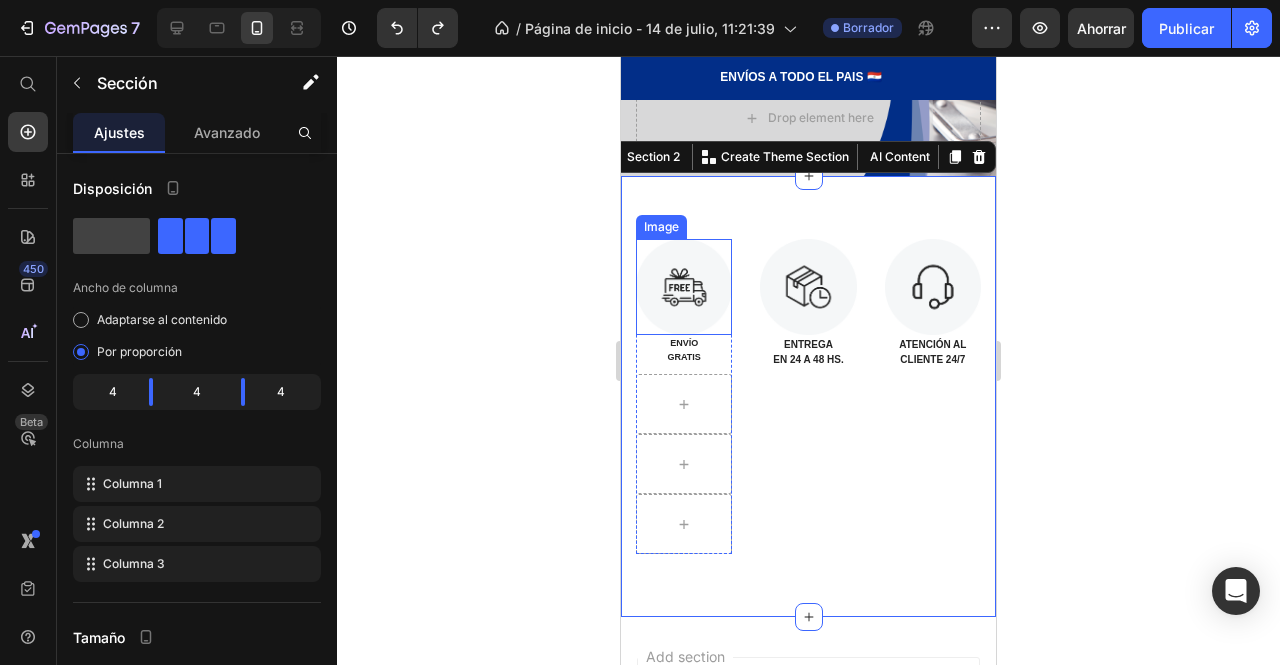 click at bounding box center (684, 287) 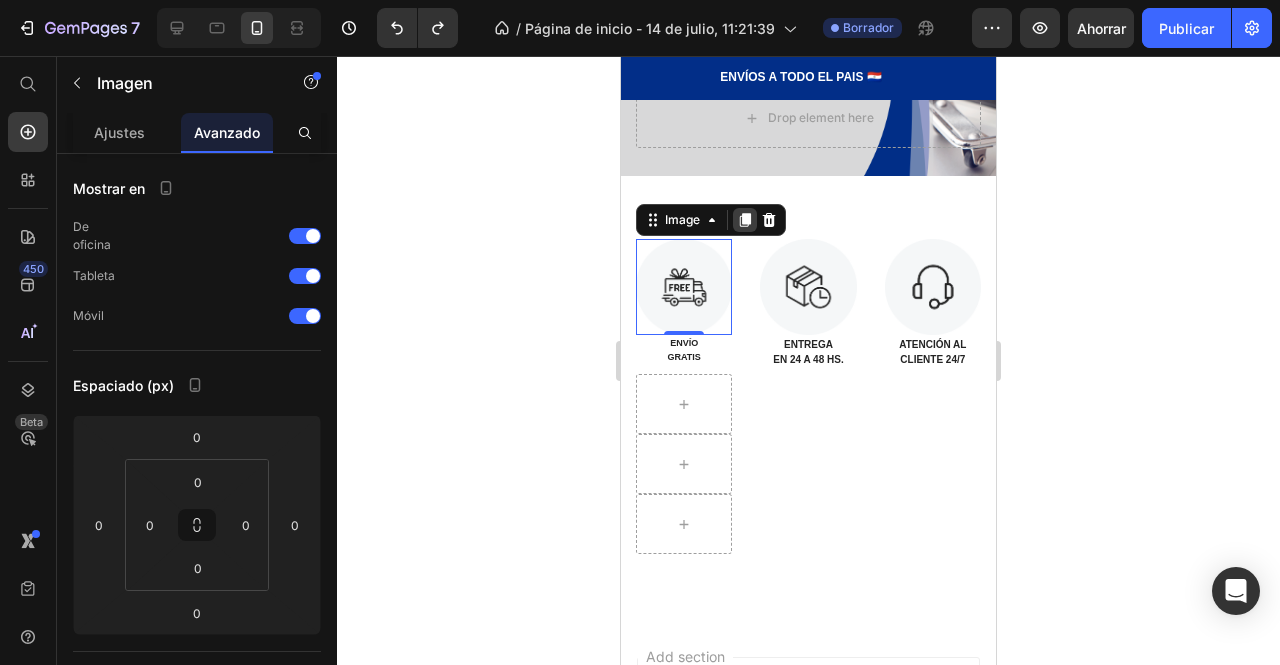 click 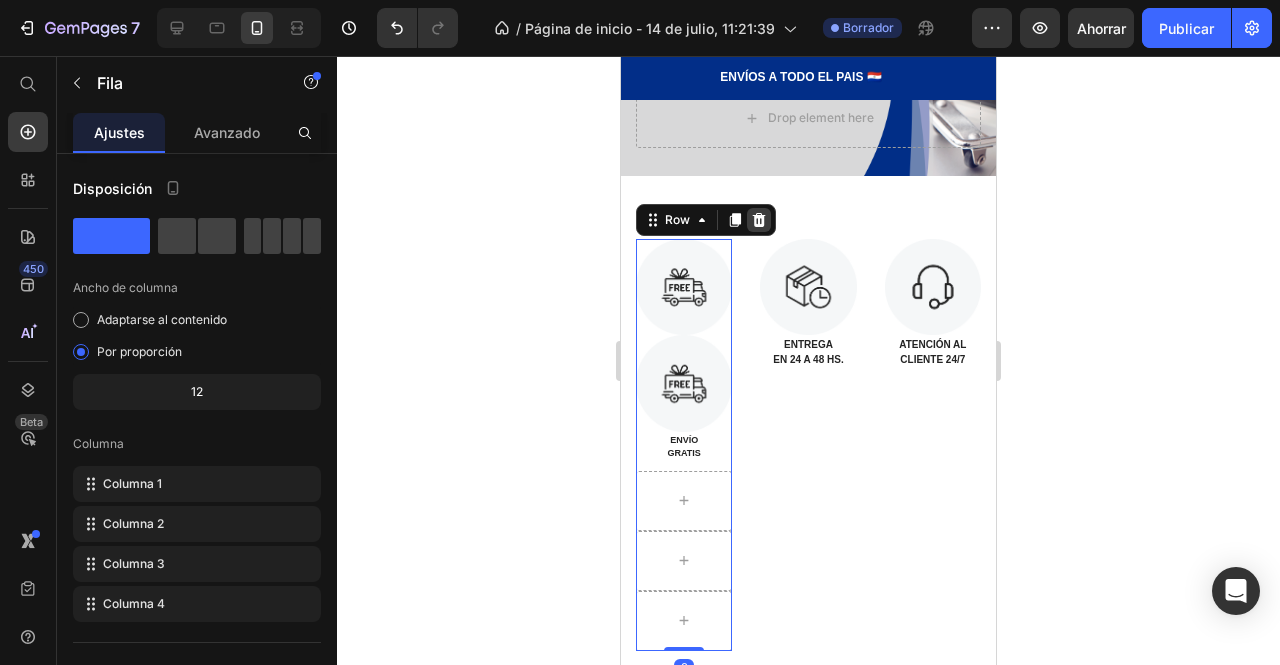 click at bounding box center (759, 220) 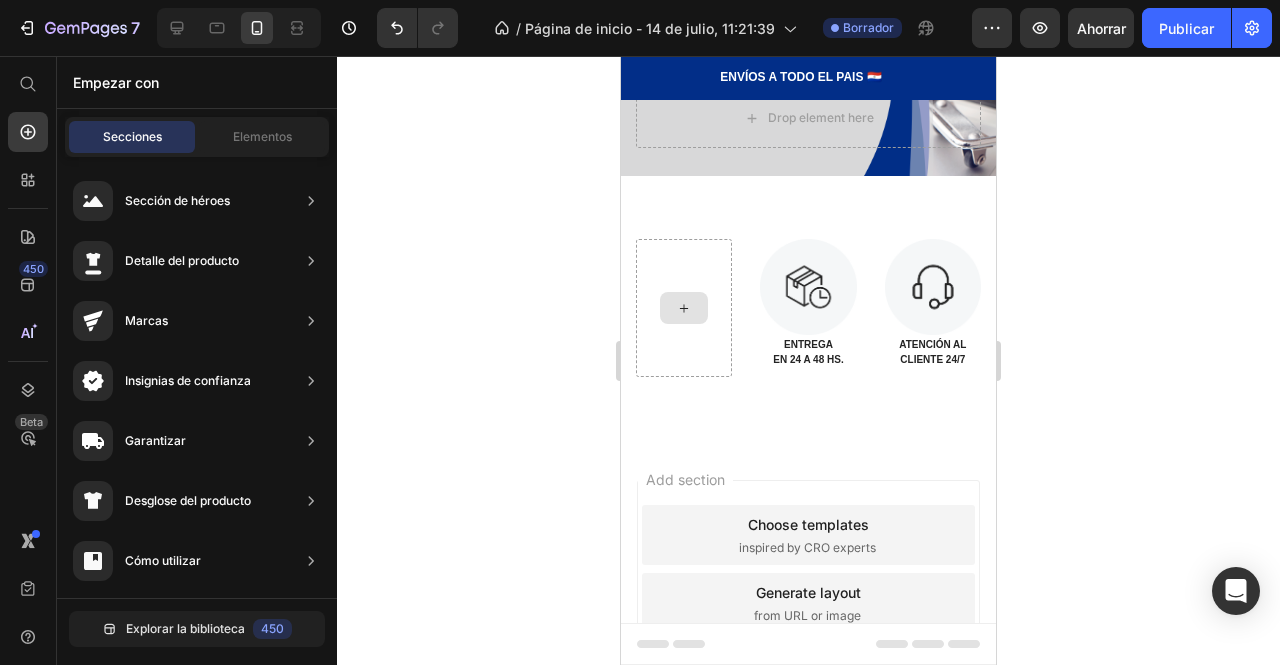 click 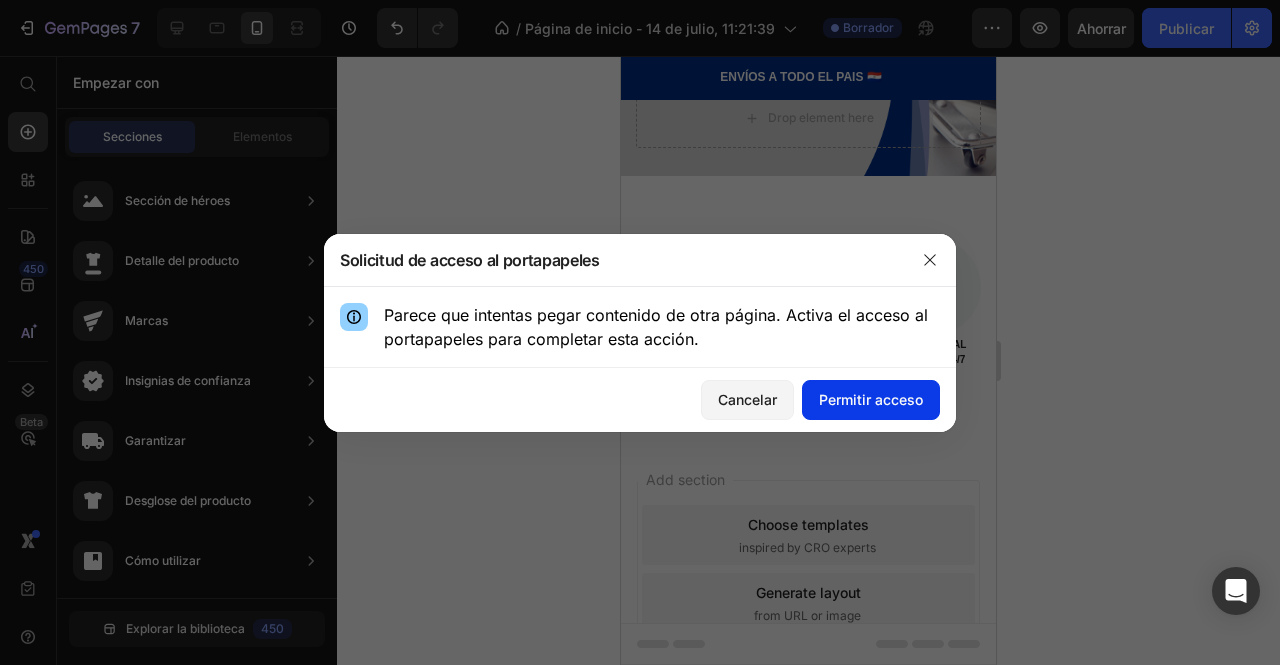 click on "Permitir acceso" 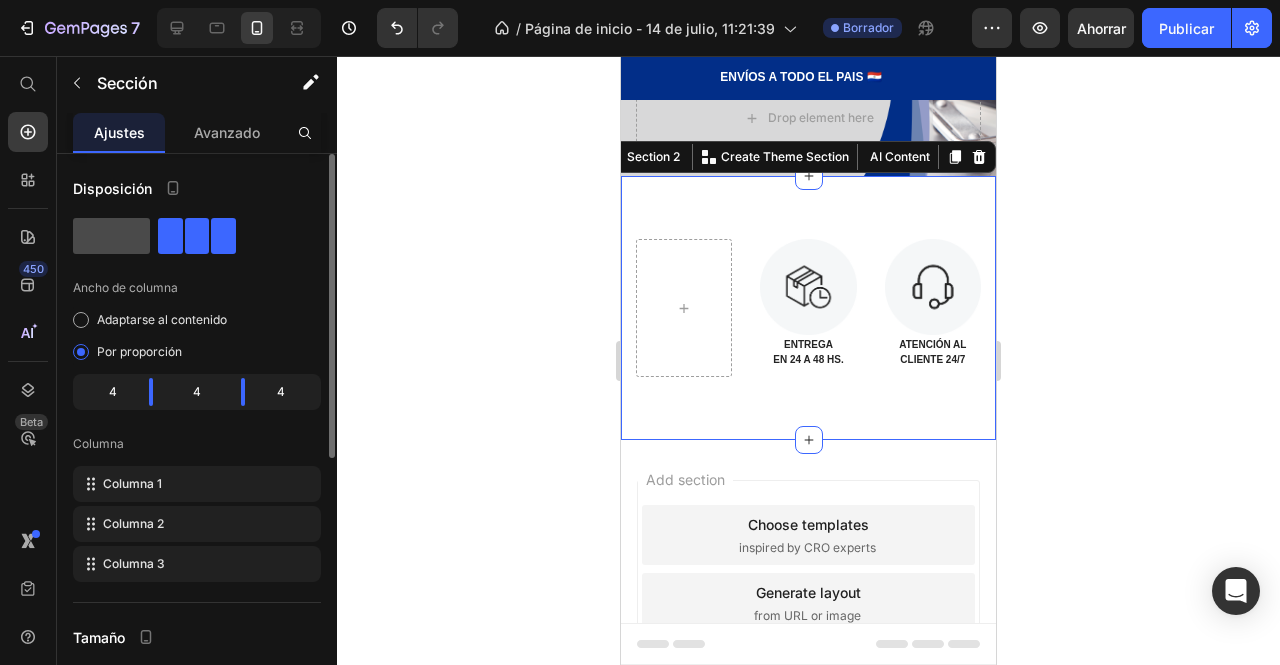 click 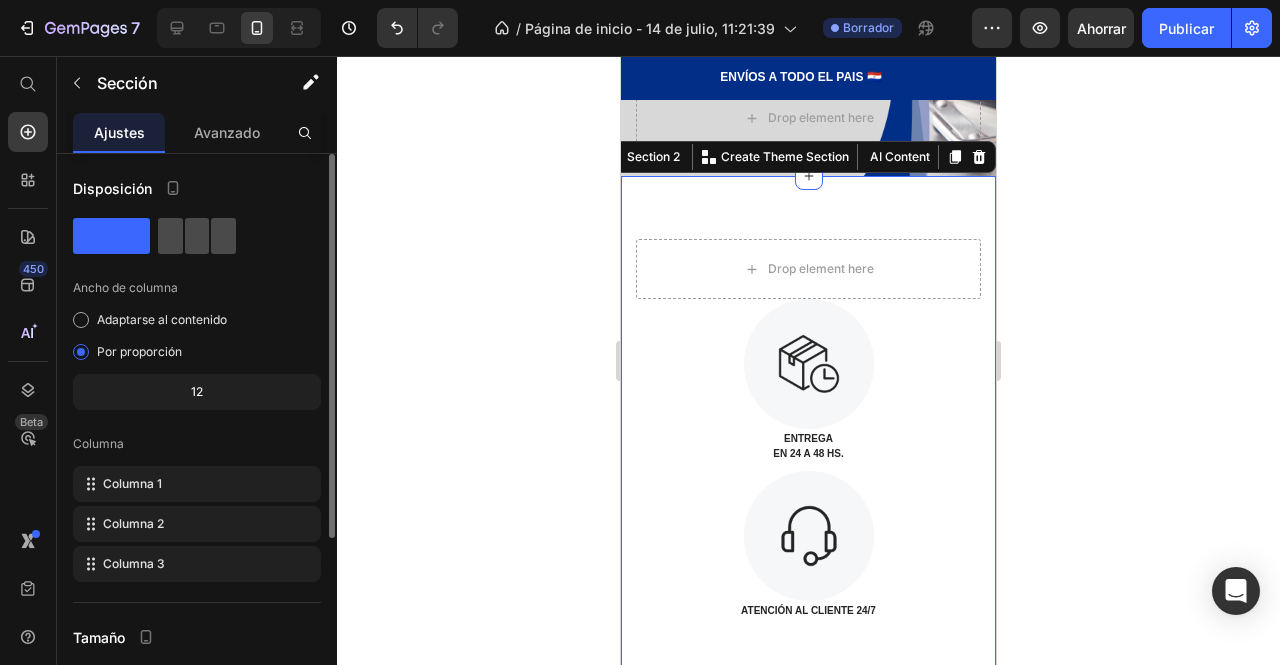 click 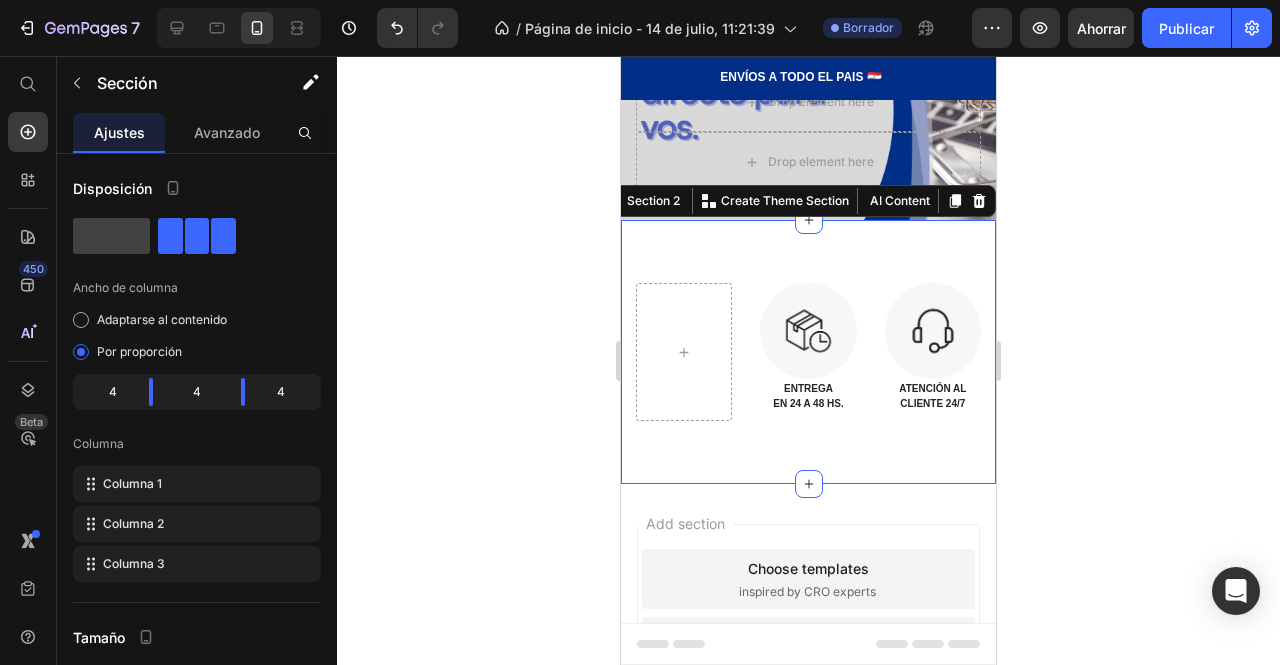 scroll, scrollTop: 296, scrollLeft: 0, axis: vertical 